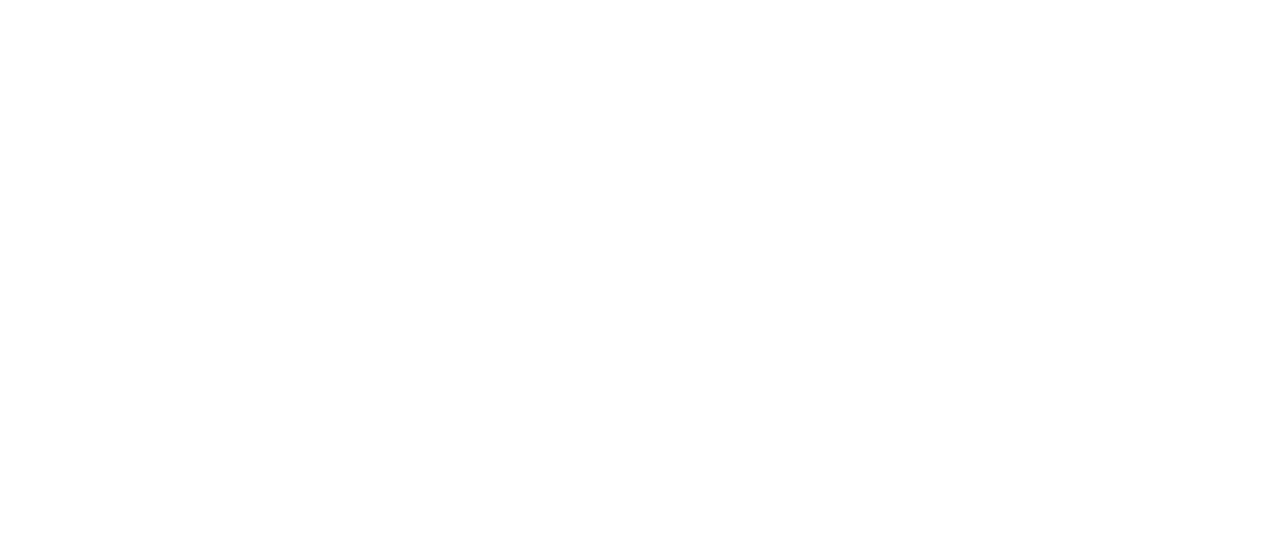 scroll, scrollTop: 0, scrollLeft: 0, axis: both 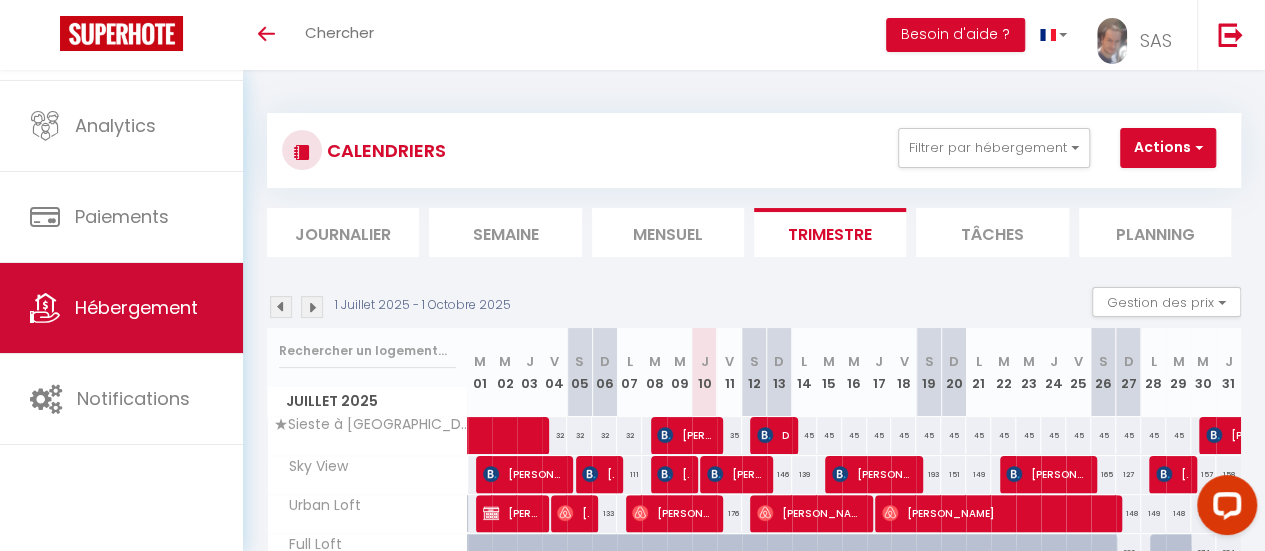 click on "Hébergement" at bounding box center [136, 307] 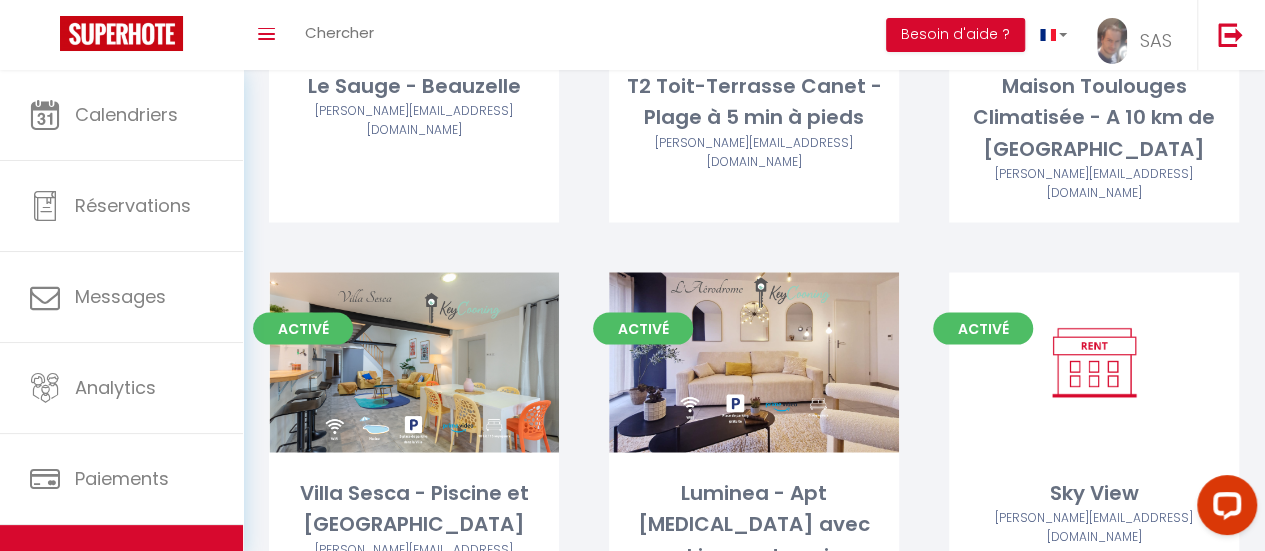 scroll, scrollTop: 1924, scrollLeft: 0, axis: vertical 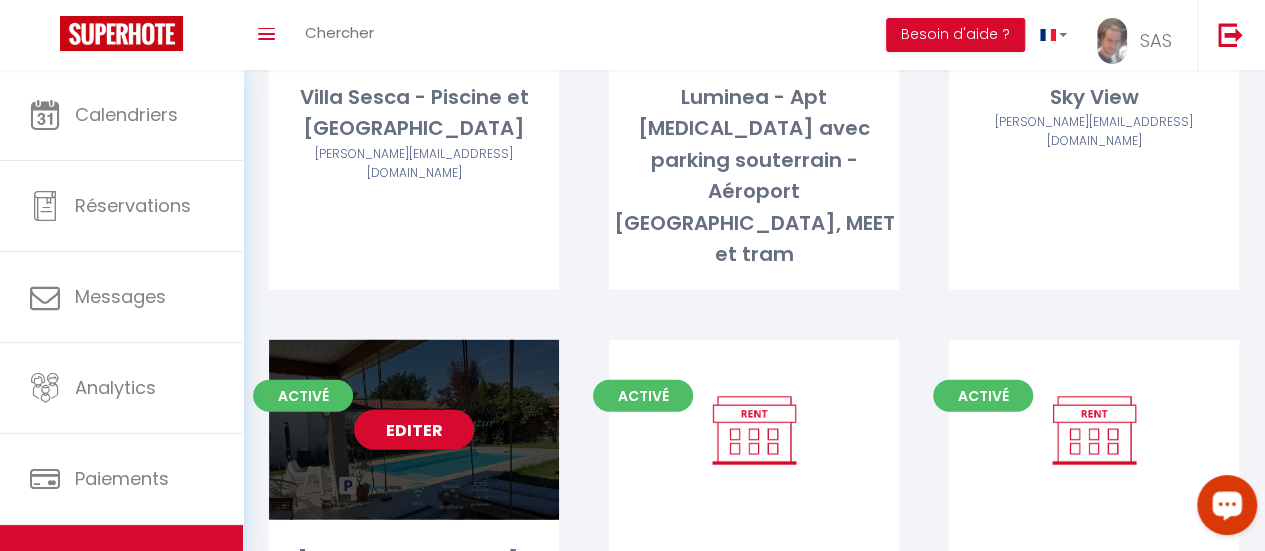 click on "Editer" at bounding box center (414, 430) 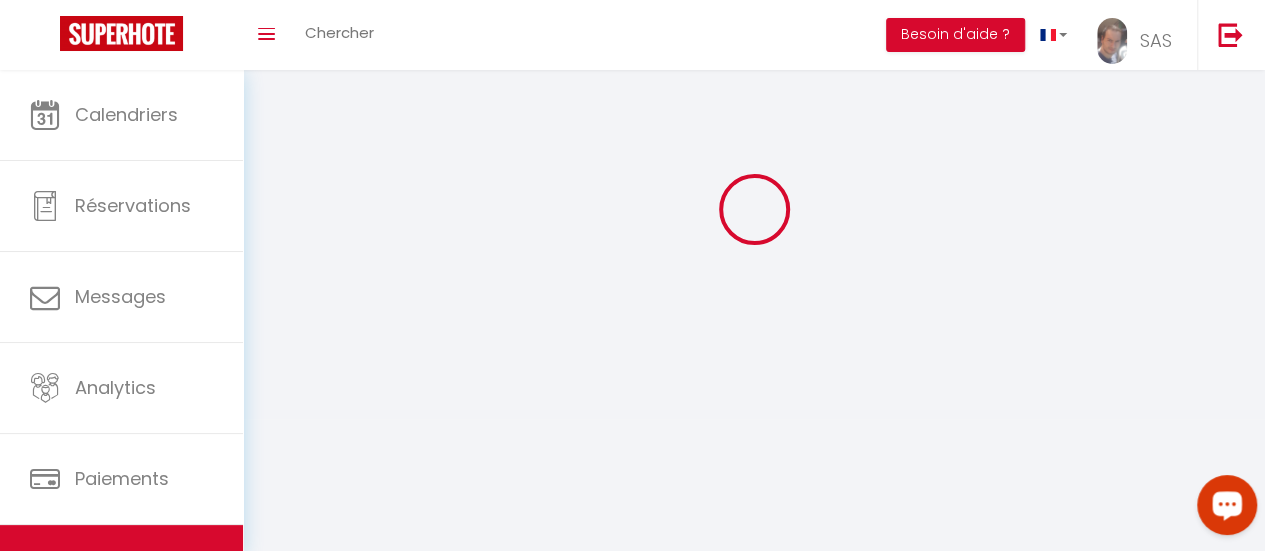 select 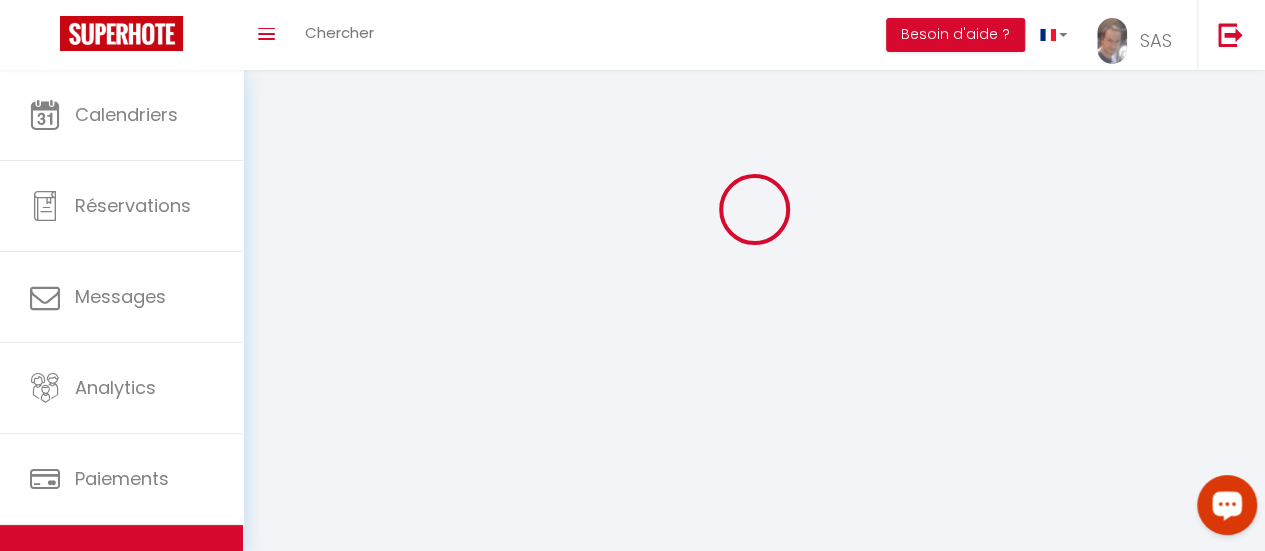 select 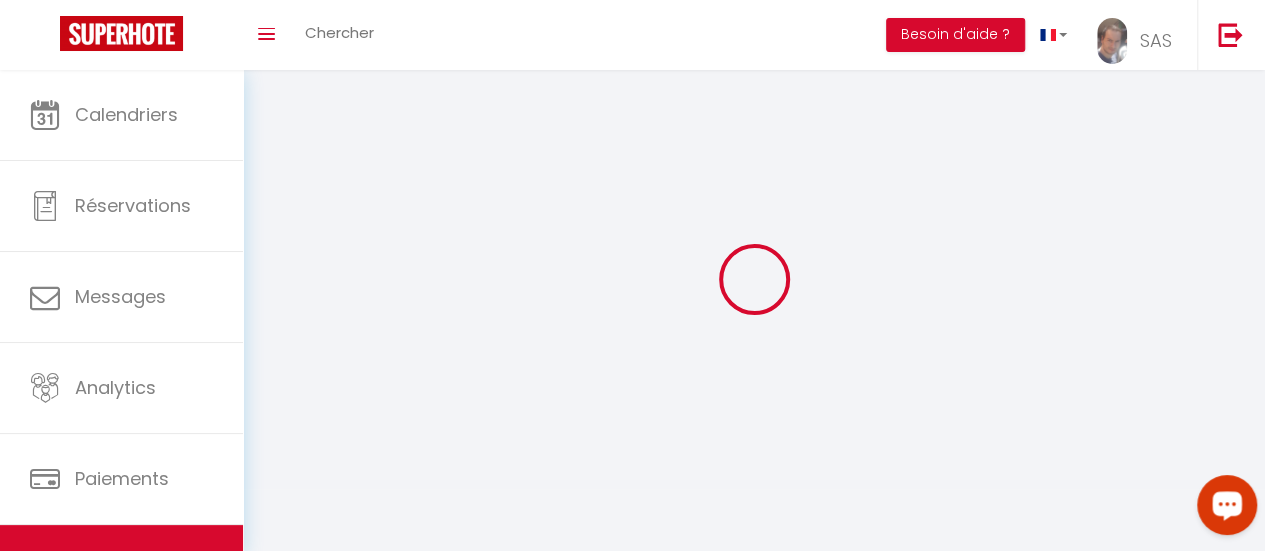 select on "28" 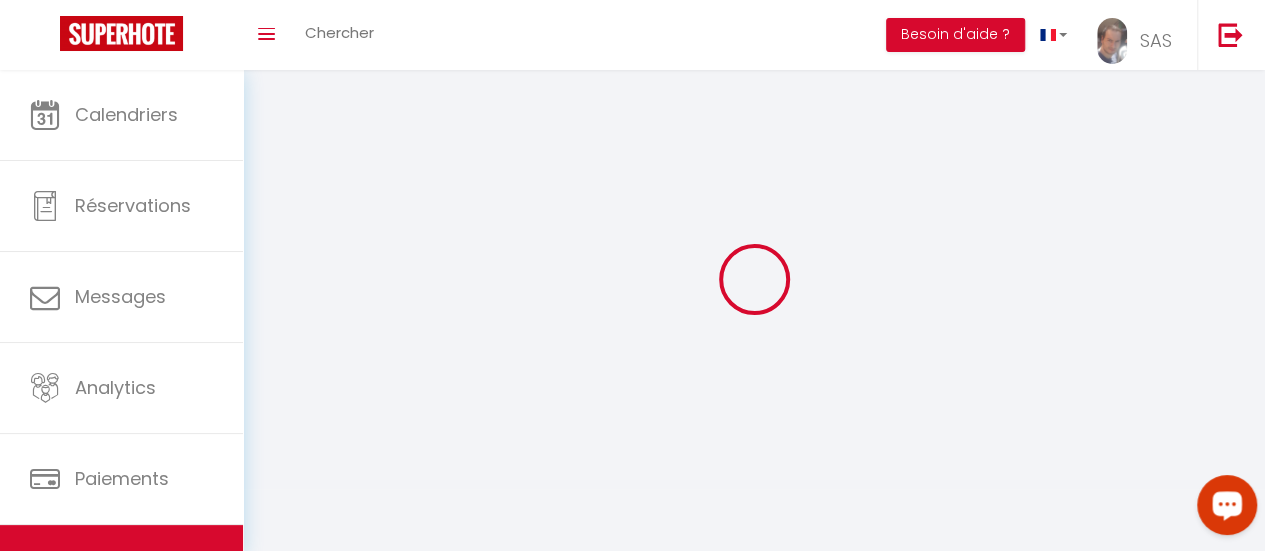 select 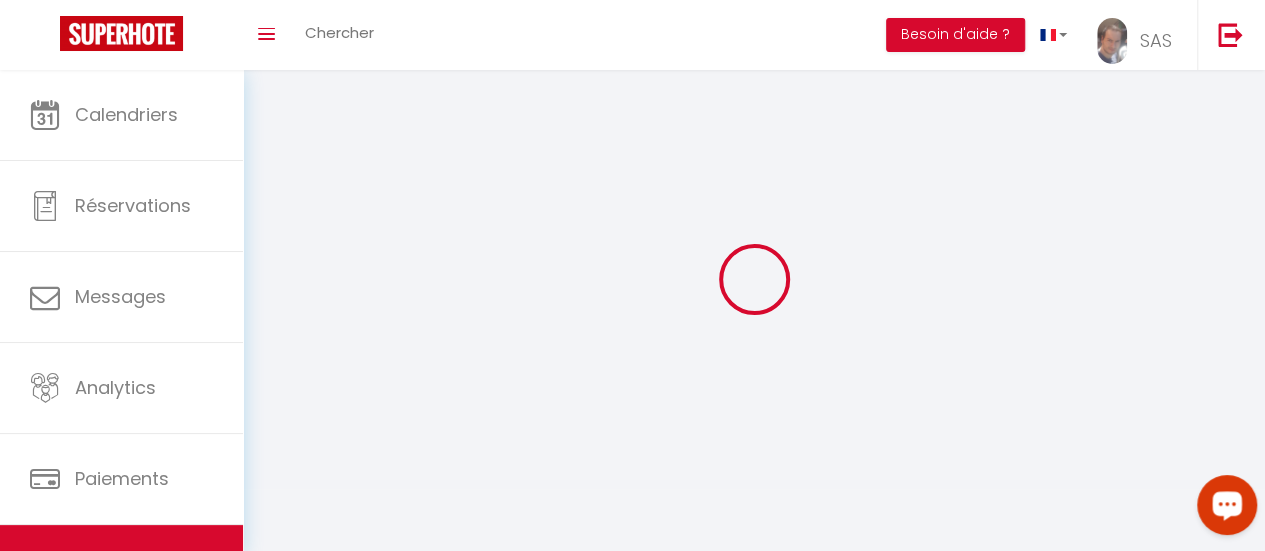 select 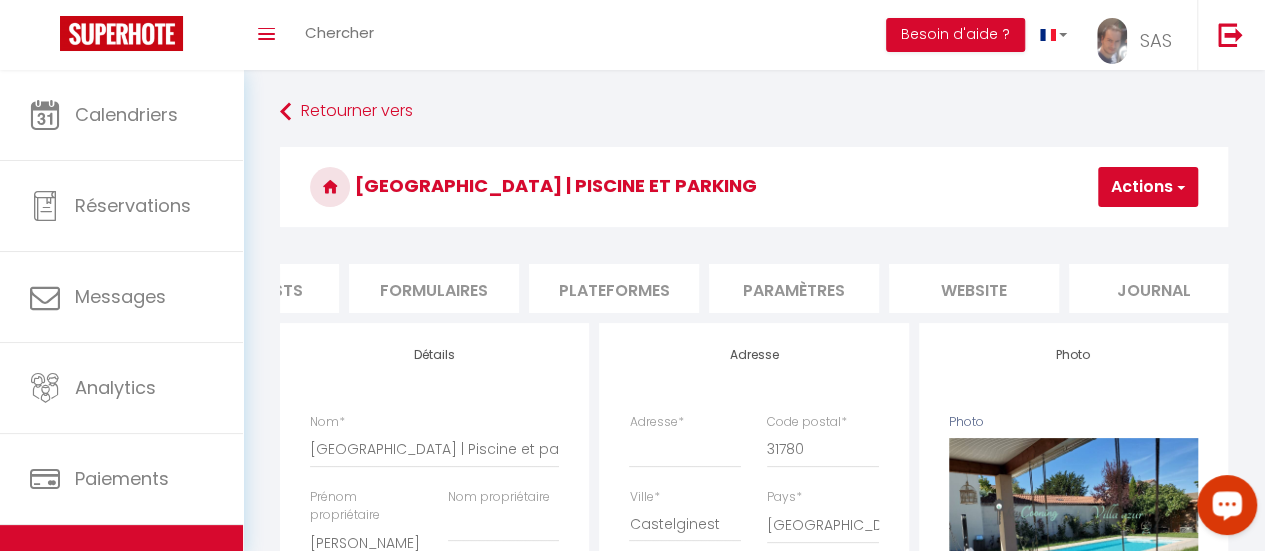 scroll, scrollTop: 0, scrollLeft: 841, axis: horizontal 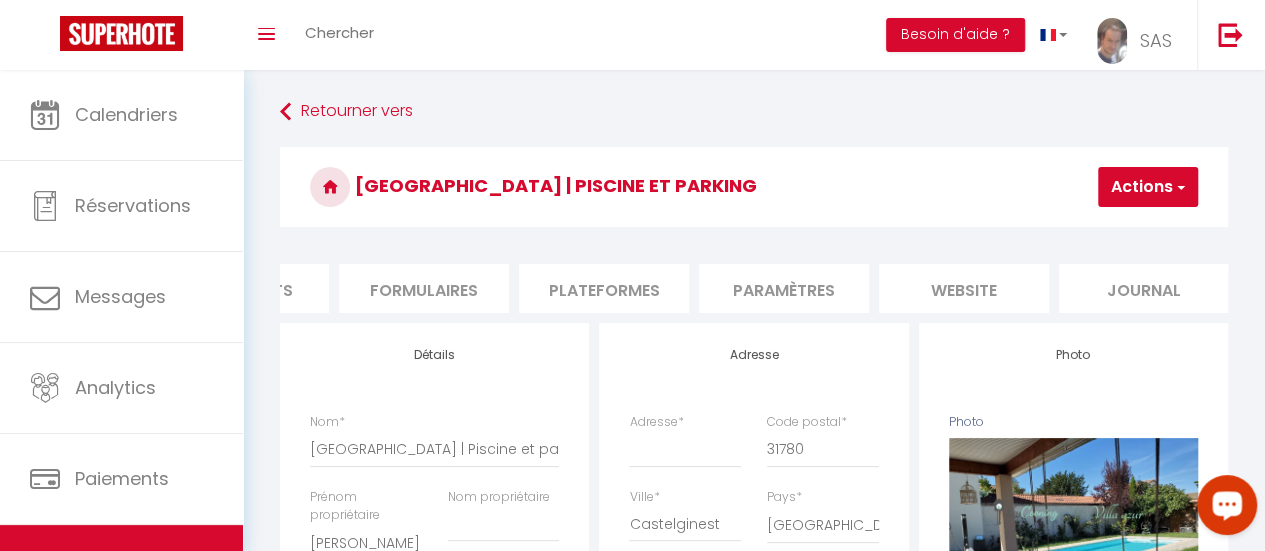 select 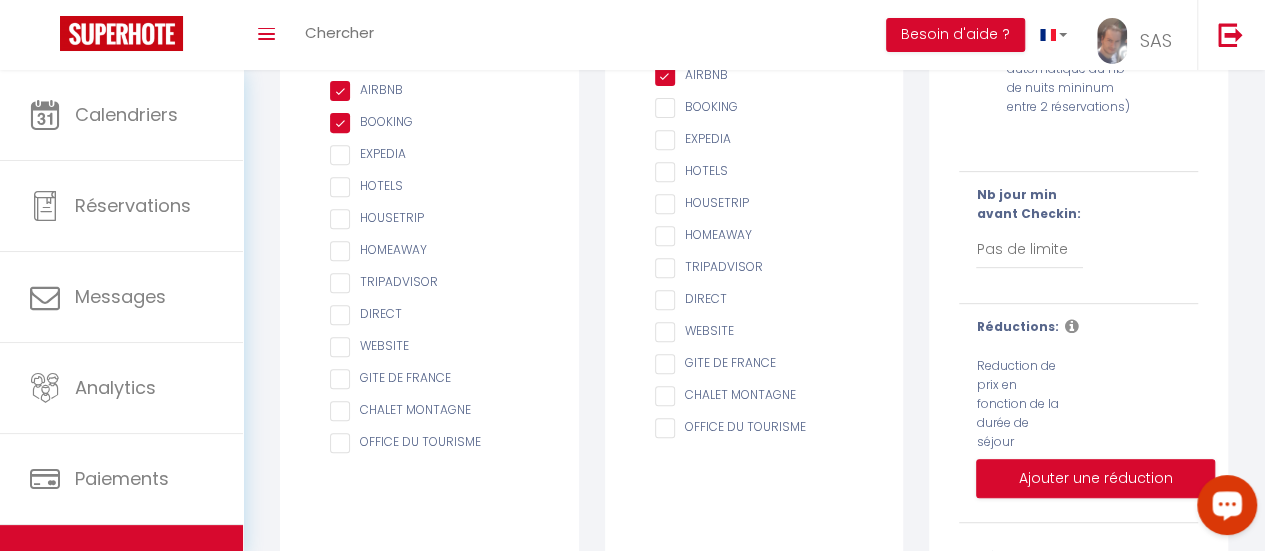 scroll, scrollTop: 352, scrollLeft: 0, axis: vertical 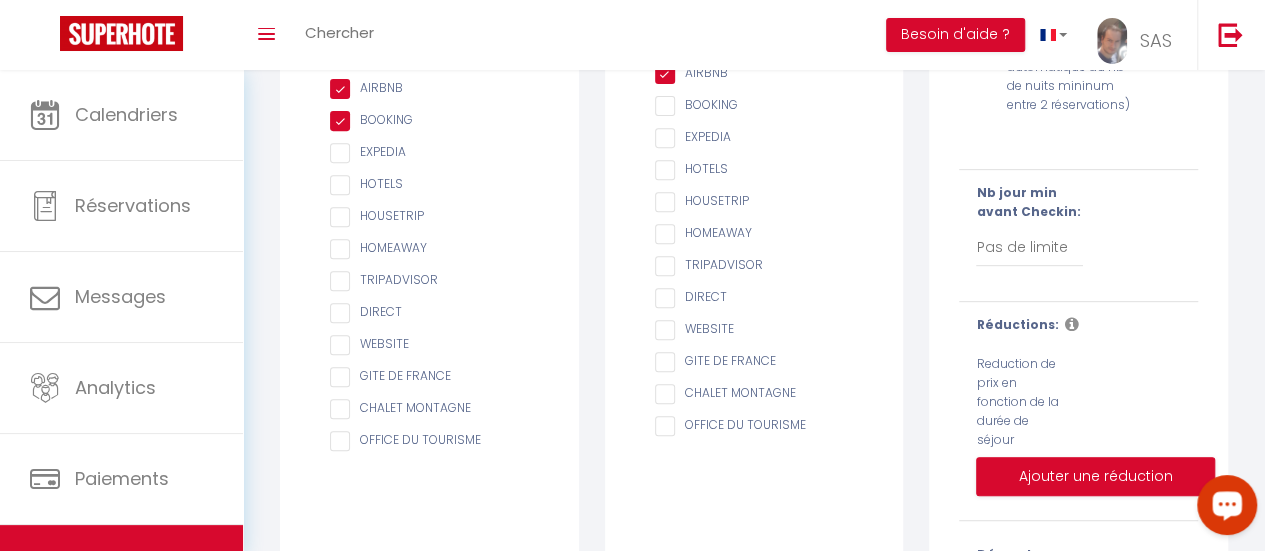 click on "Gap fill (ouverture et adaptation automatique du nb de nuits mininum entre 2 réservations)
Prix Dynamique géré par SuperHote       Nb jour min avant Checkin:   Pas de limite   1 2 3 4 5 6 7     Réductions:
Reduction de prix en fonction de la durée de séjour
Ajouter une réduction
×
Période (j)
0
Pourcentage (%)
0
Annuler
Enregistrer
Villa Azur | Piscine et parking   ×
Prix minimum
Prix de base
Liens des annonces des concurrents
Prix spécifiques pour quelques dates
Annuler" at bounding box center [1078, 266] 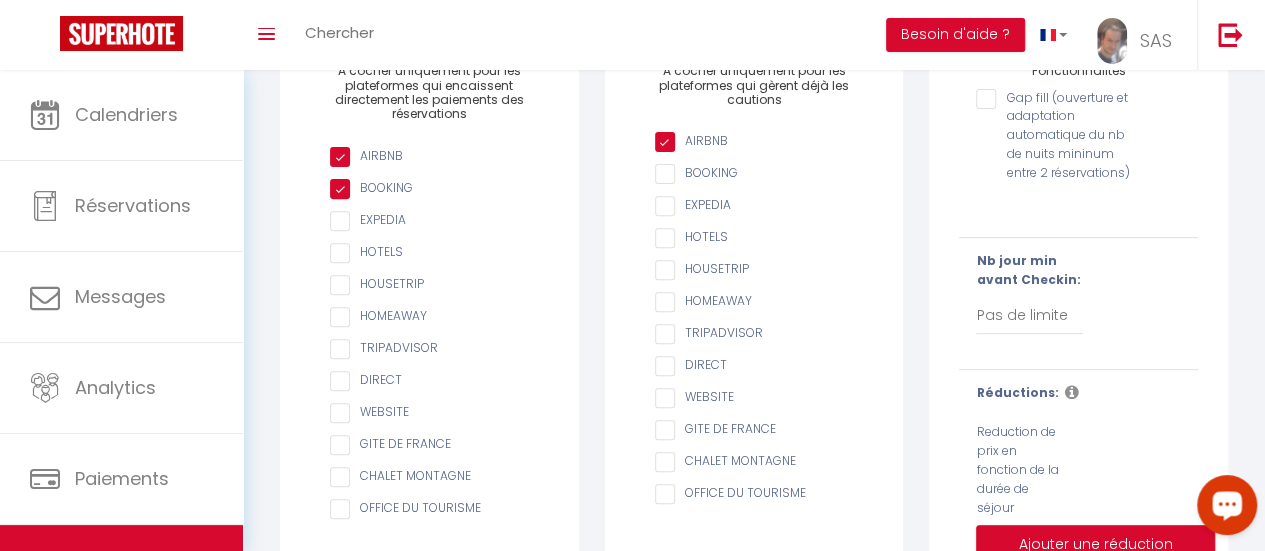 scroll, scrollTop: 275, scrollLeft: 0, axis: vertical 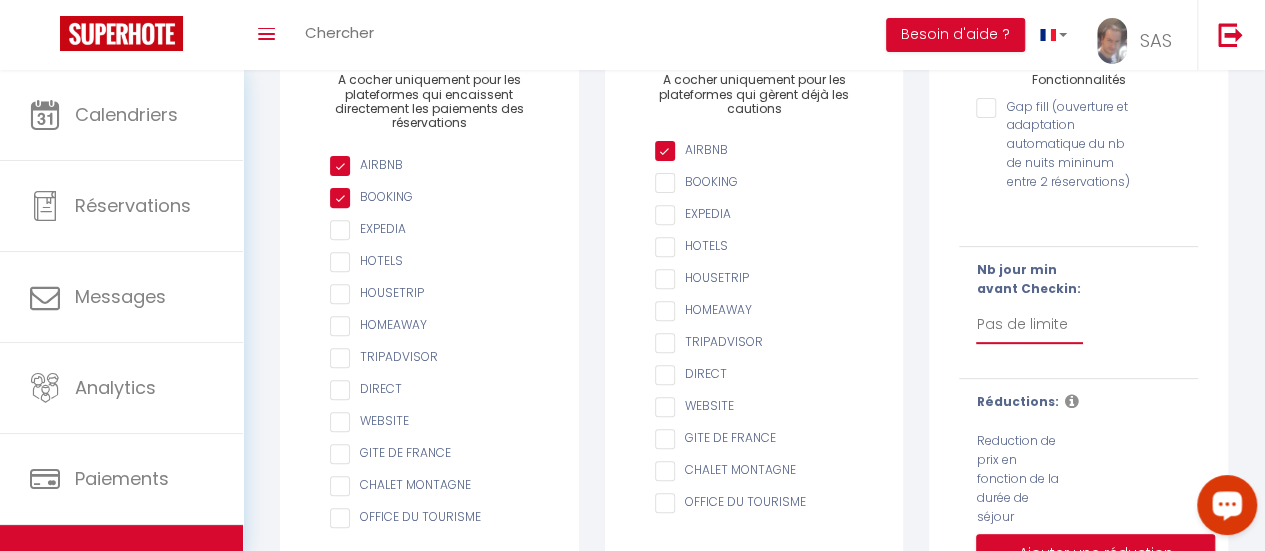click on "Pas de limite   1 2 3 4 5 6 7" at bounding box center (1029, 325) 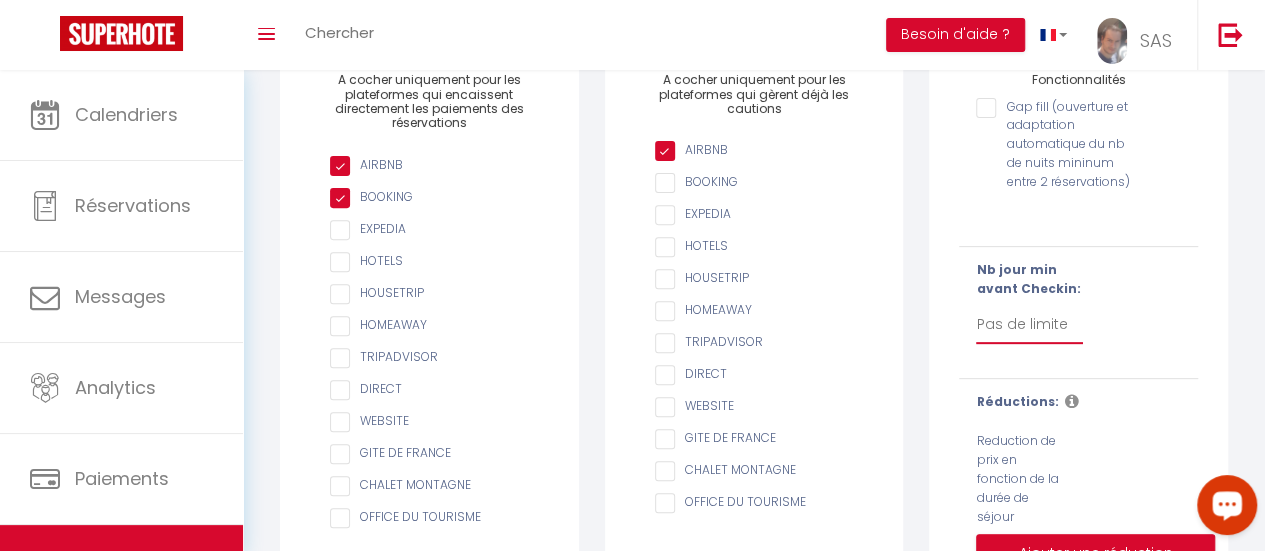 select on "2" 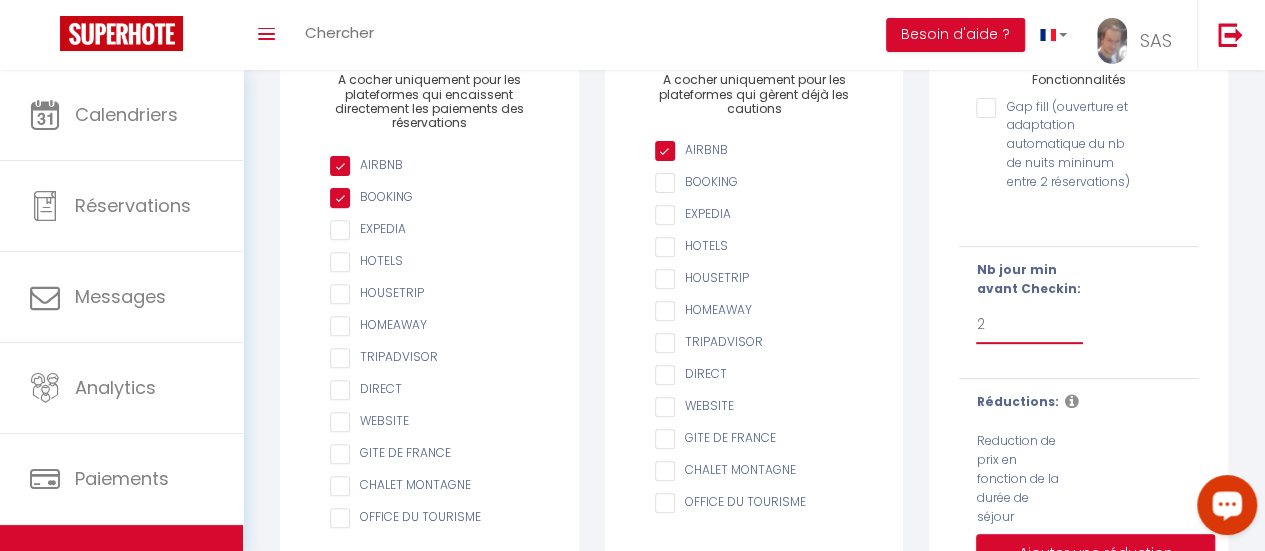 click on "Pas de limite   1 2 3 4 5 6 7" at bounding box center [1029, 325] 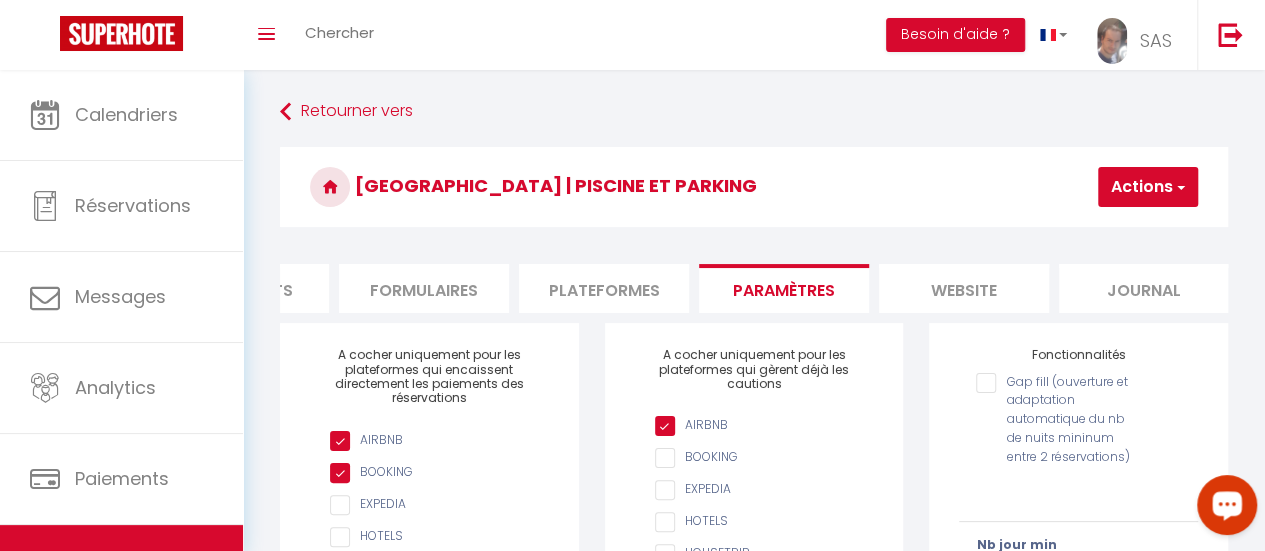 click on "Actions" at bounding box center (1148, 187) 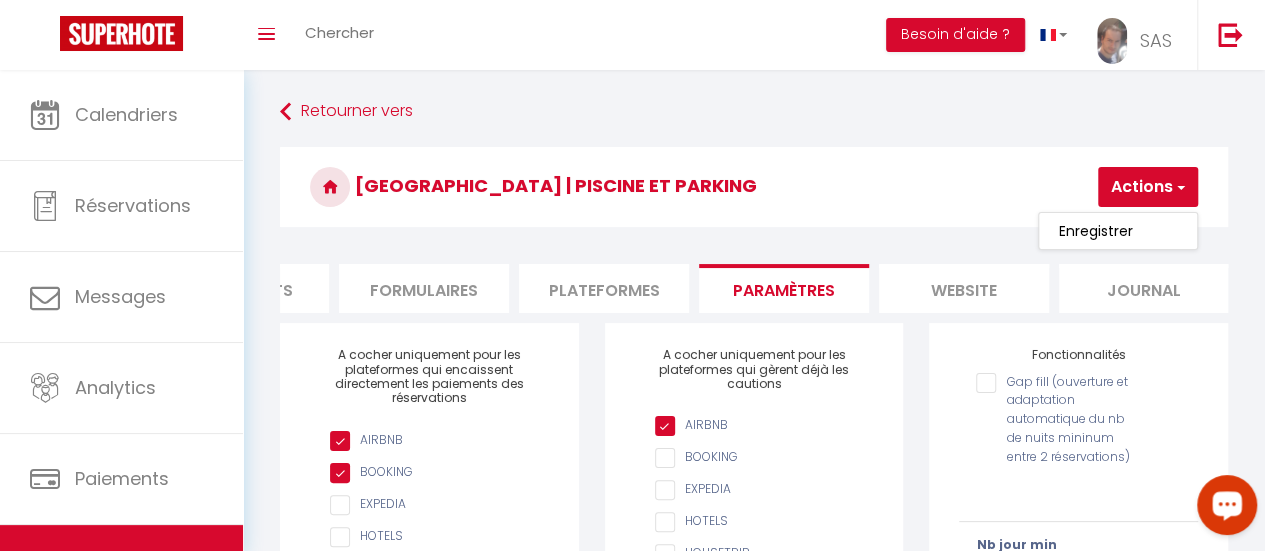 click on "Enregistrer" at bounding box center (1118, 231) 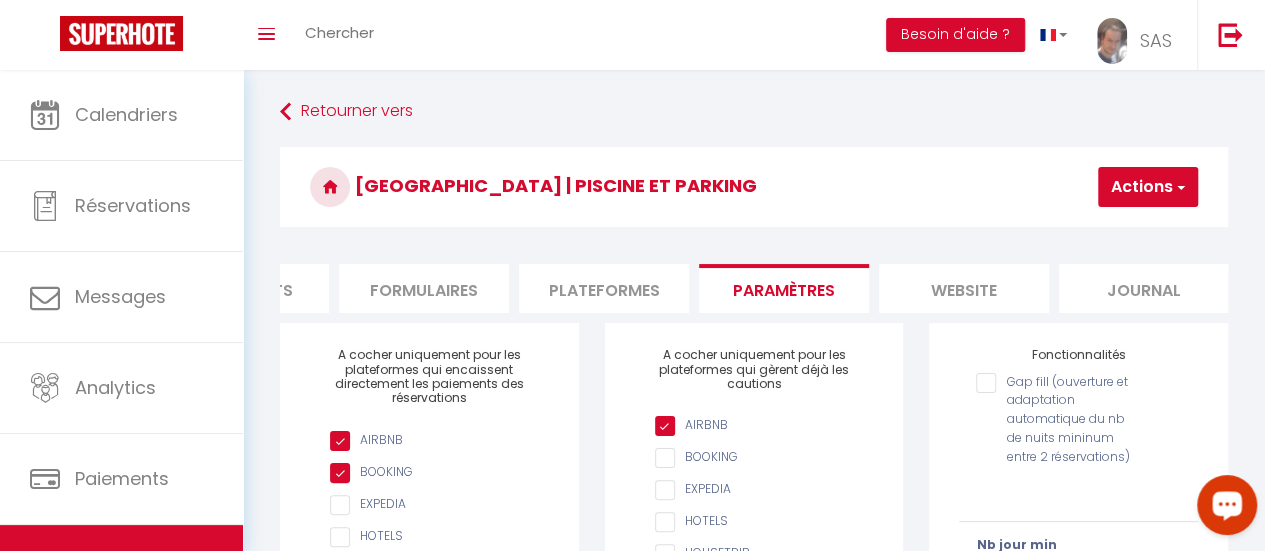click on "Actions" at bounding box center (1148, 187) 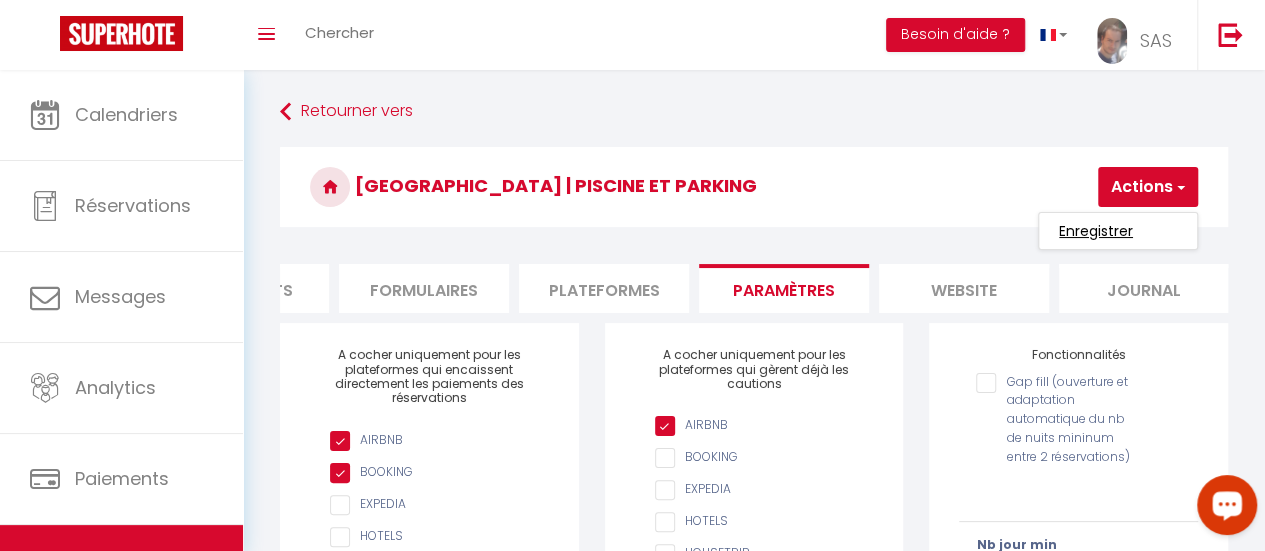 click on "Enregistrer" at bounding box center (1096, 231) 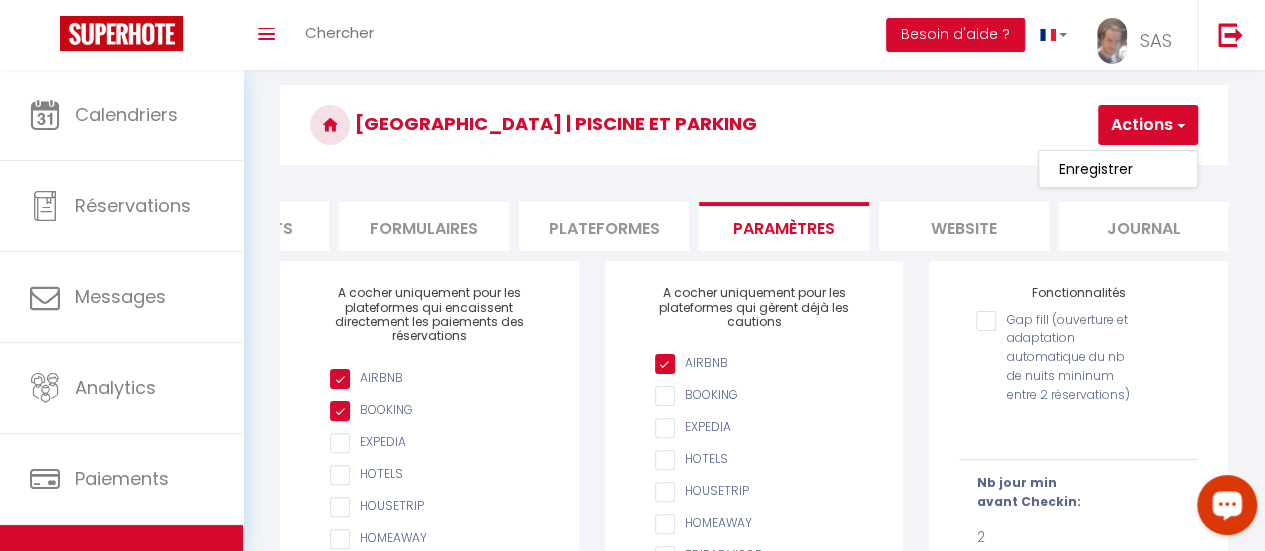 scroll, scrollTop: 0, scrollLeft: 0, axis: both 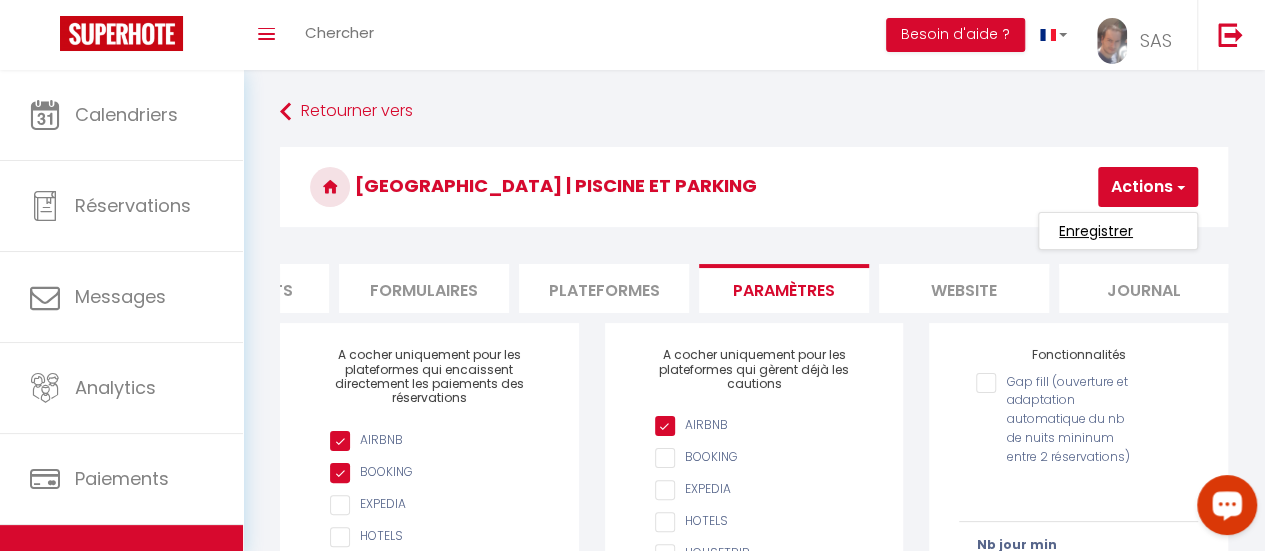click on "Enregistrer" at bounding box center [1096, 231] 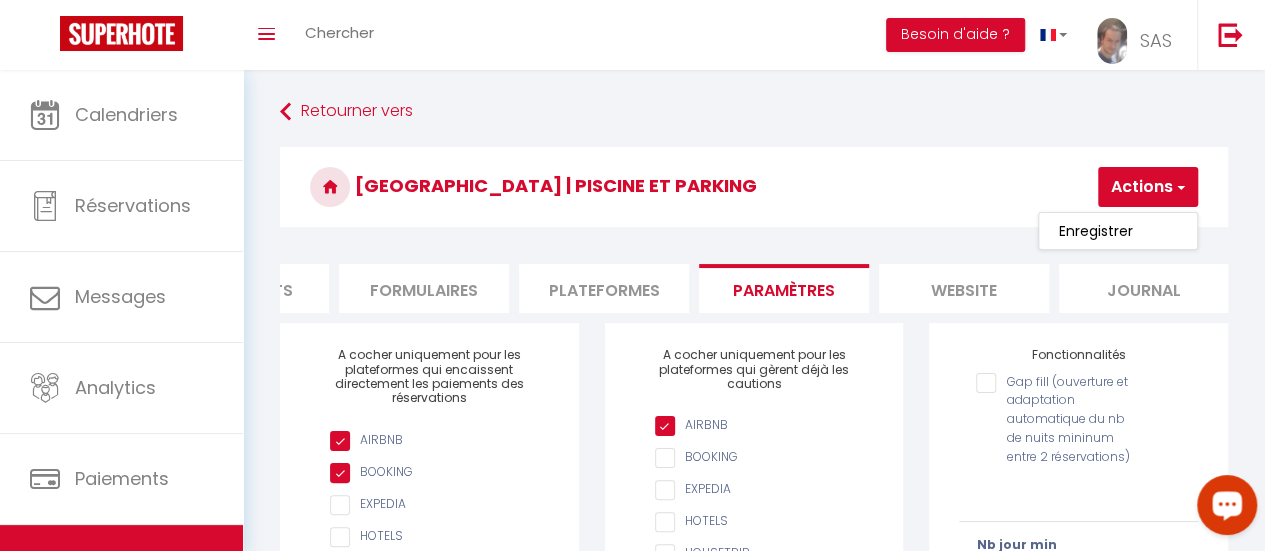 scroll, scrollTop: 0, scrollLeft: 61, axis: horizontal 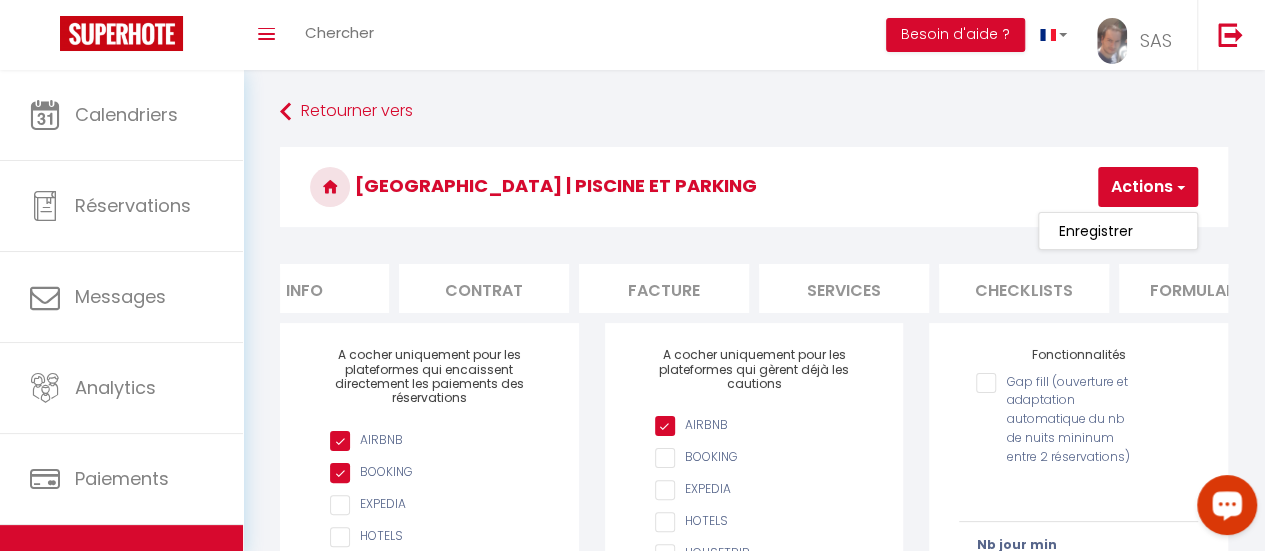 drag, startPoint x: 428, startPoint y: 312, endPoint x: 339, endPoint y: 311, distance: 89.005615 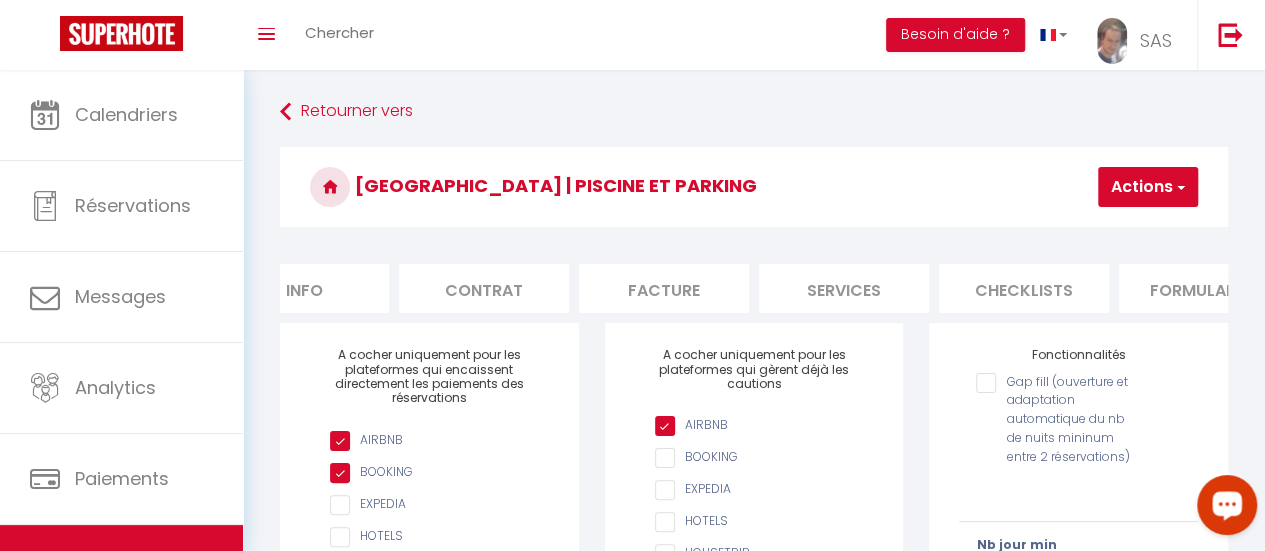 scroll, scrollTop: 0, scrollLeft: 0, axis: both 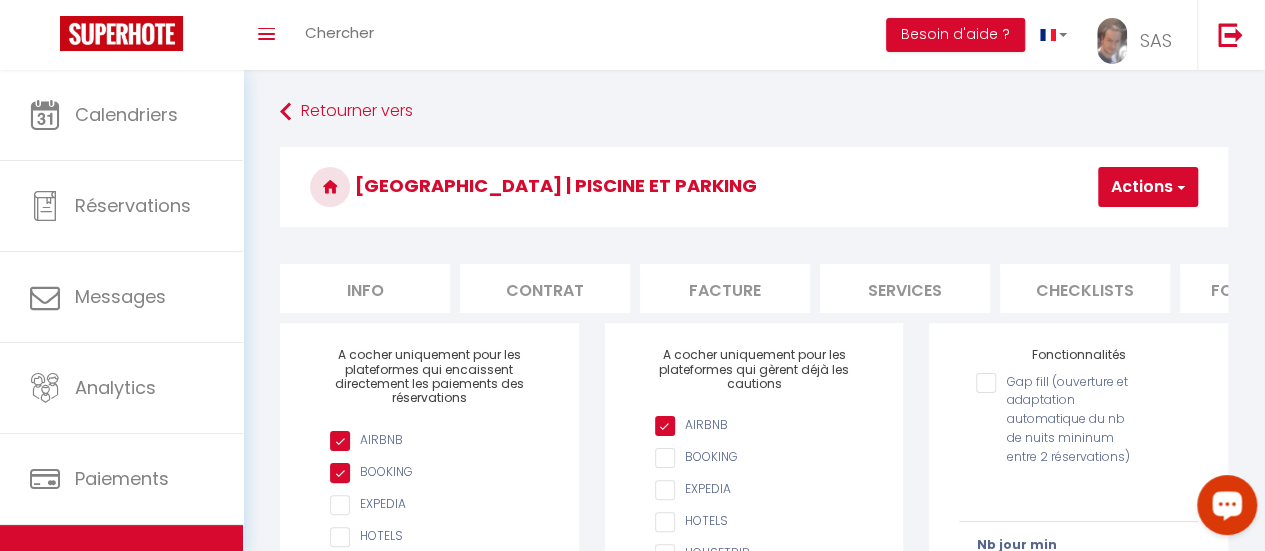 click on "Info" at bounding box center (365, 288) 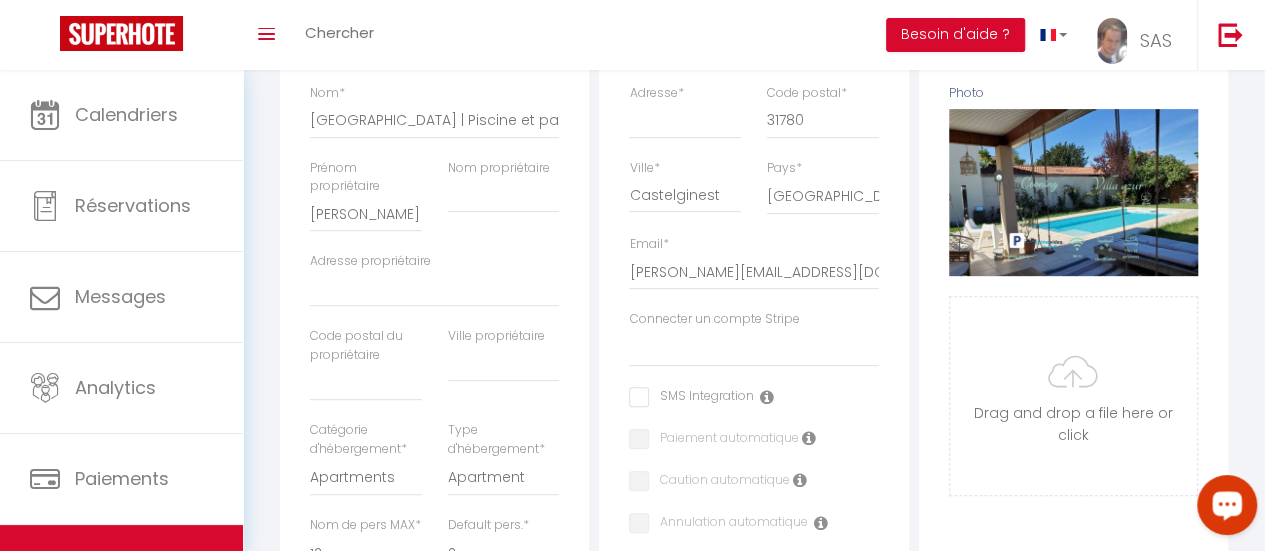 scroll, scrollTop: 331, scrollLeft: 0, axis: vertical 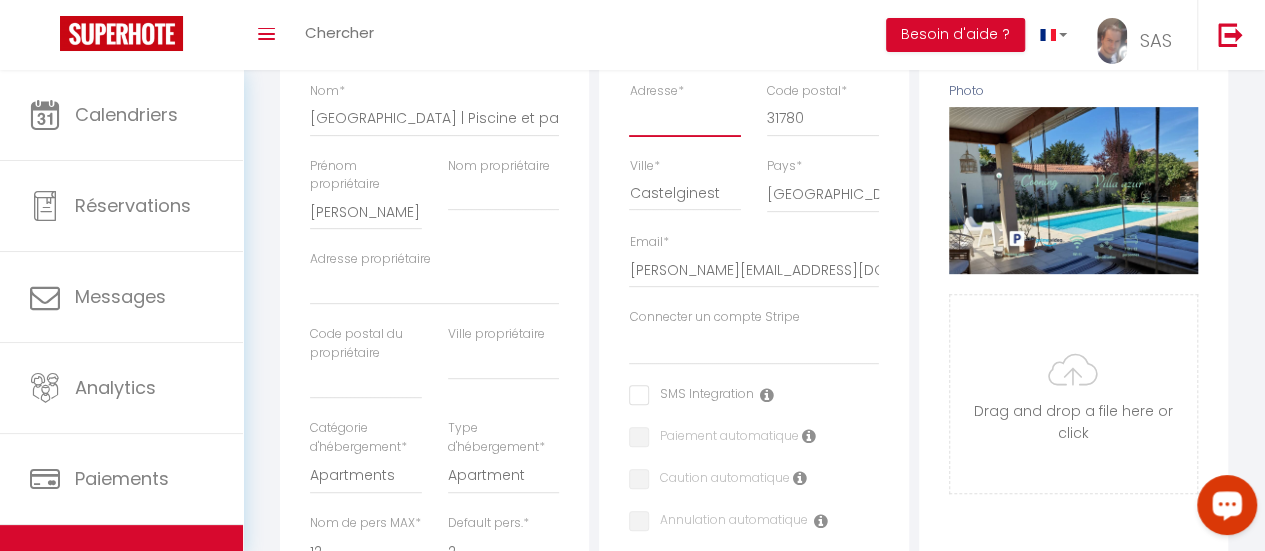 click on "Adresse
*" at bounding box center [684, 118] 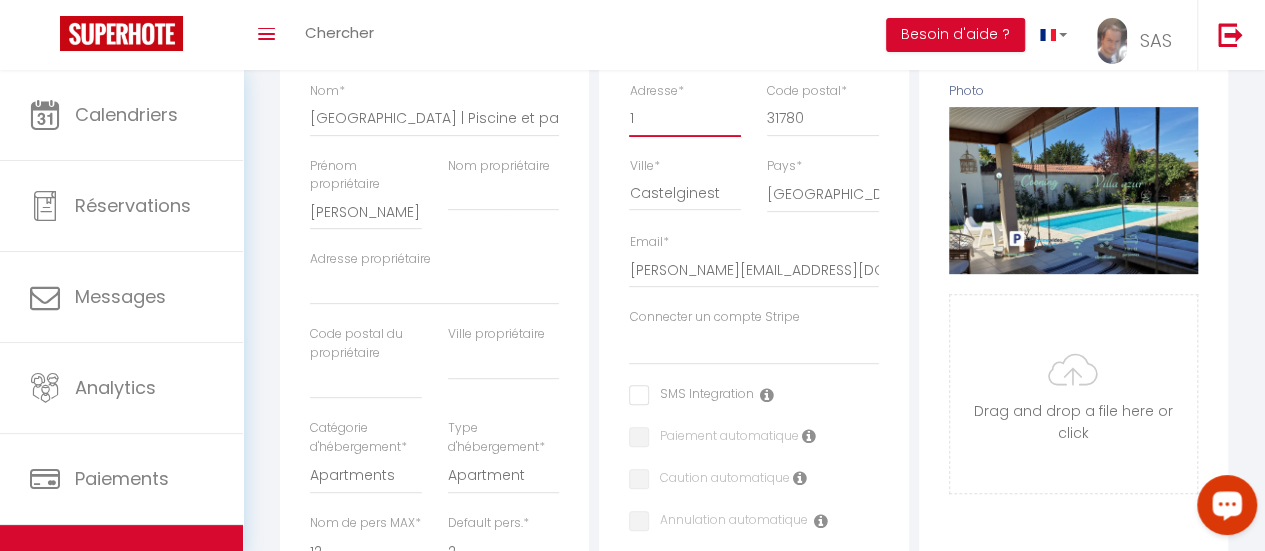 select 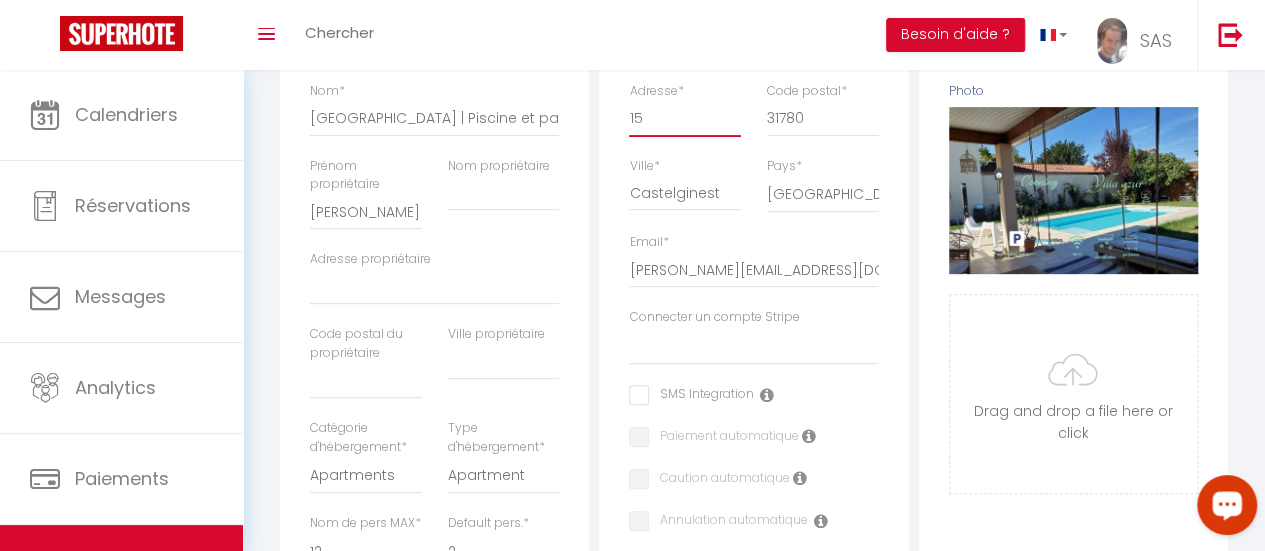 select 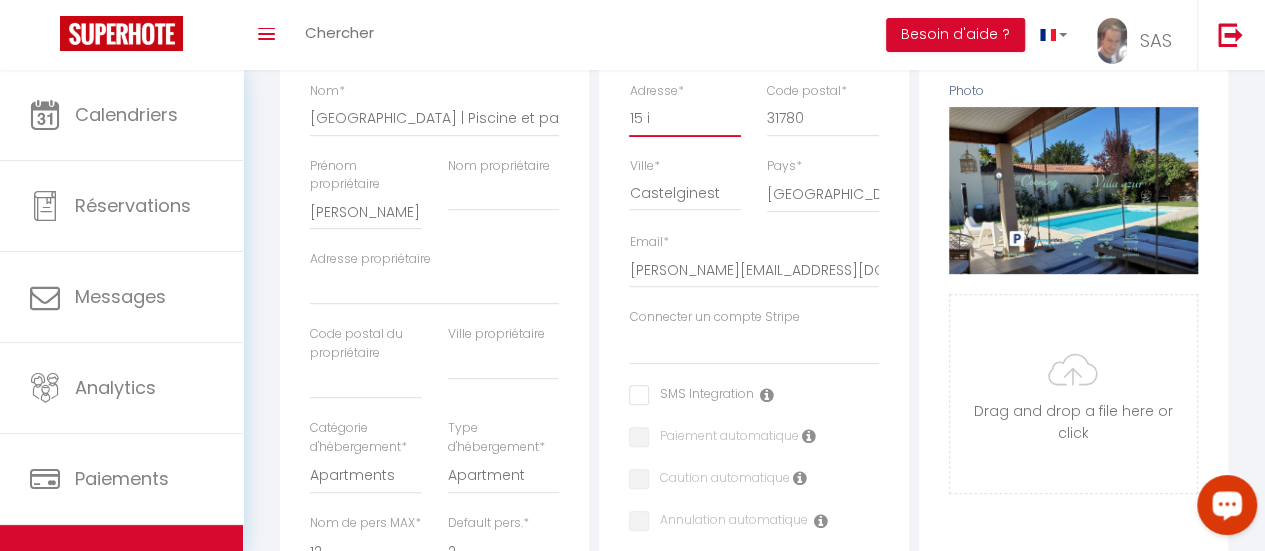 select 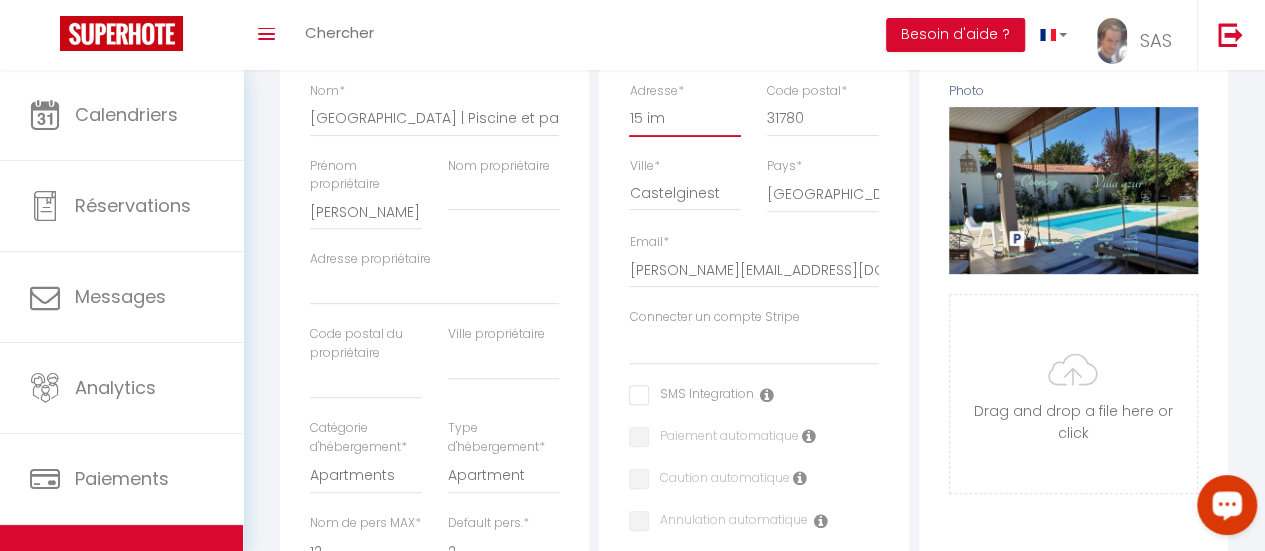 select 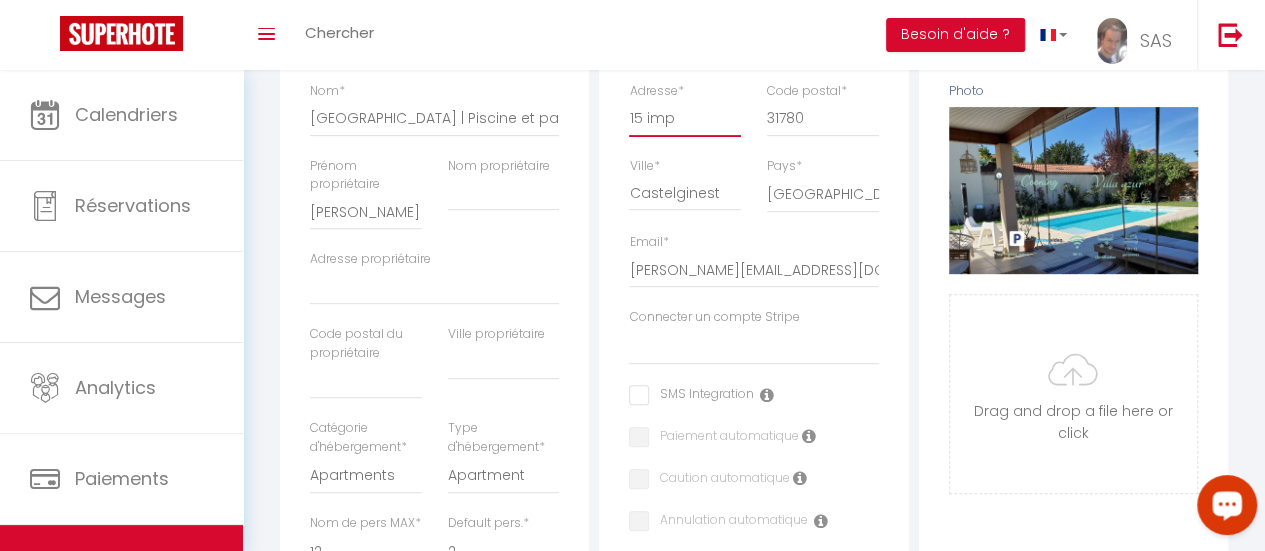 select 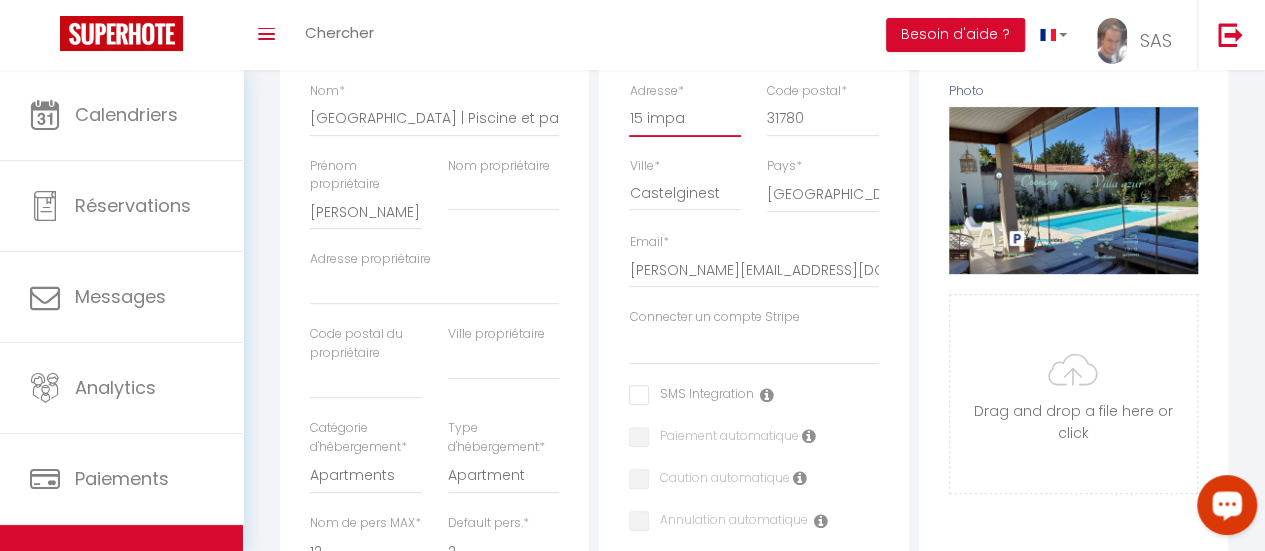 select 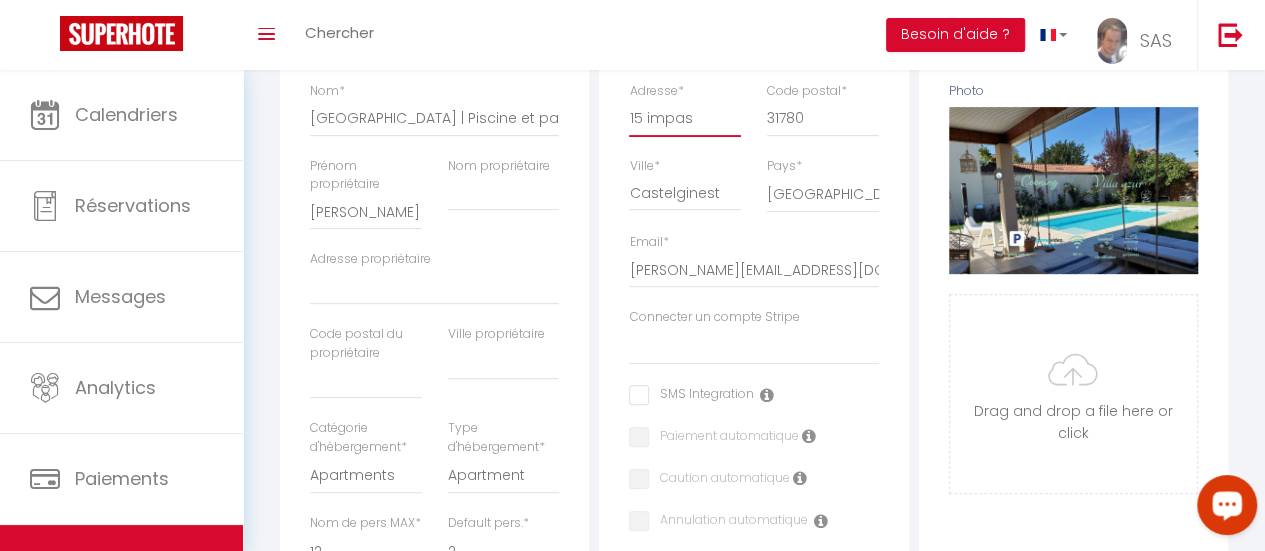 select 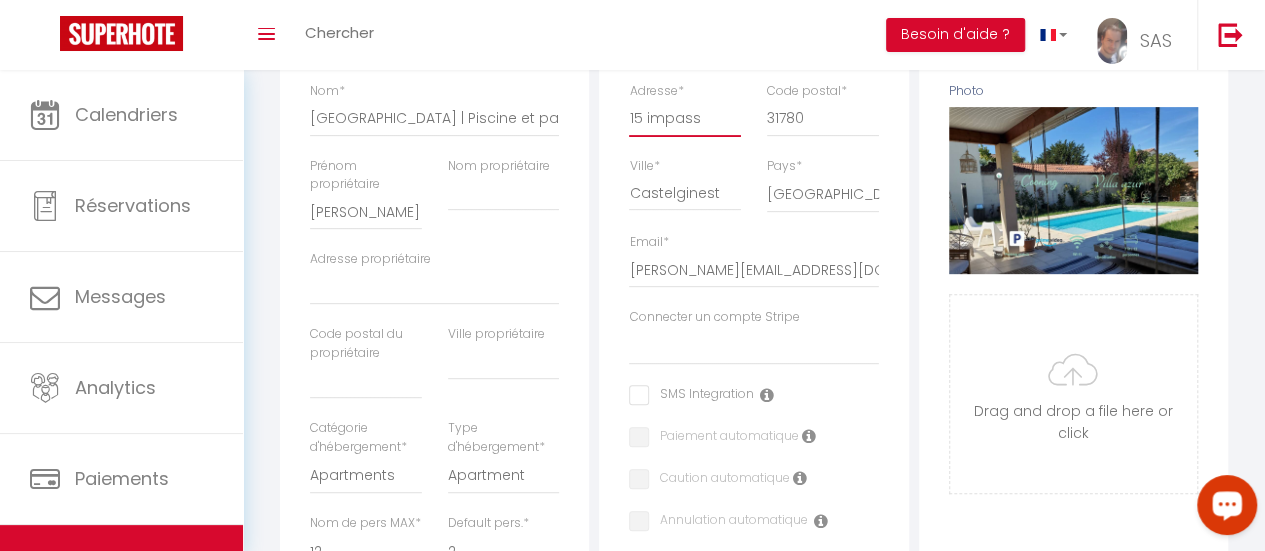 select 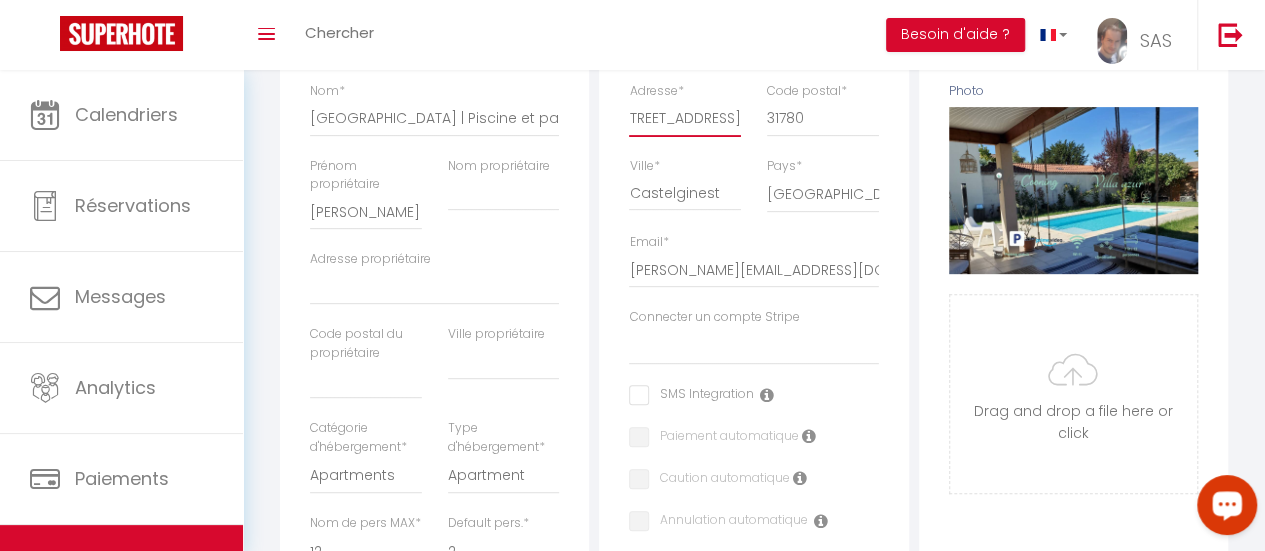 scroll, scrollTop: 0, scrollLeft: 41, axis: horizontal 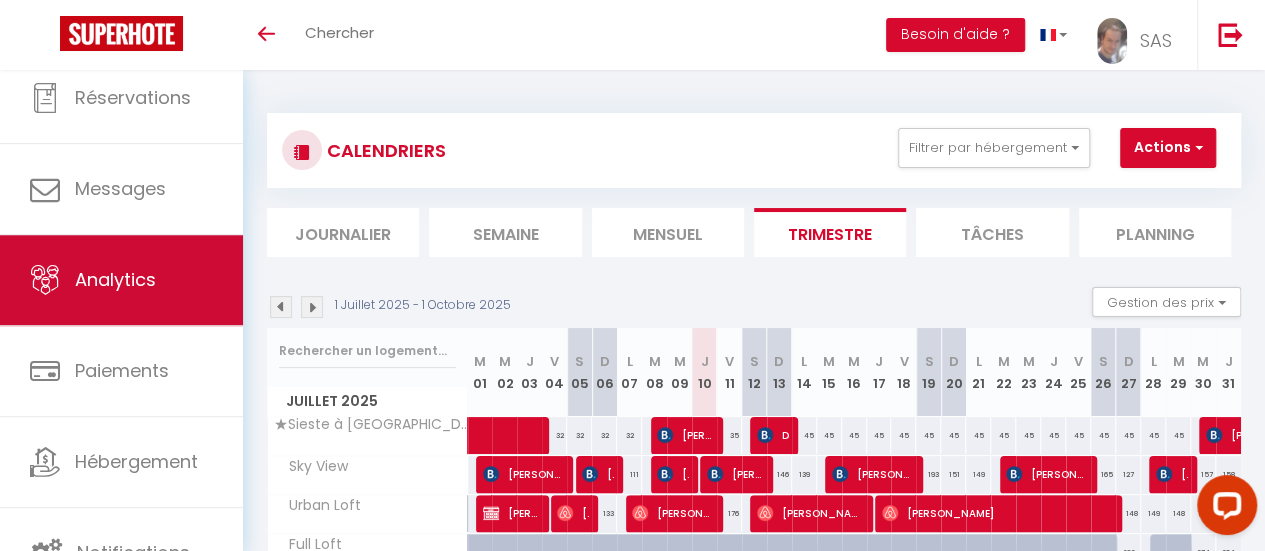 click on "Analytics" at bounding box center [115, 279] 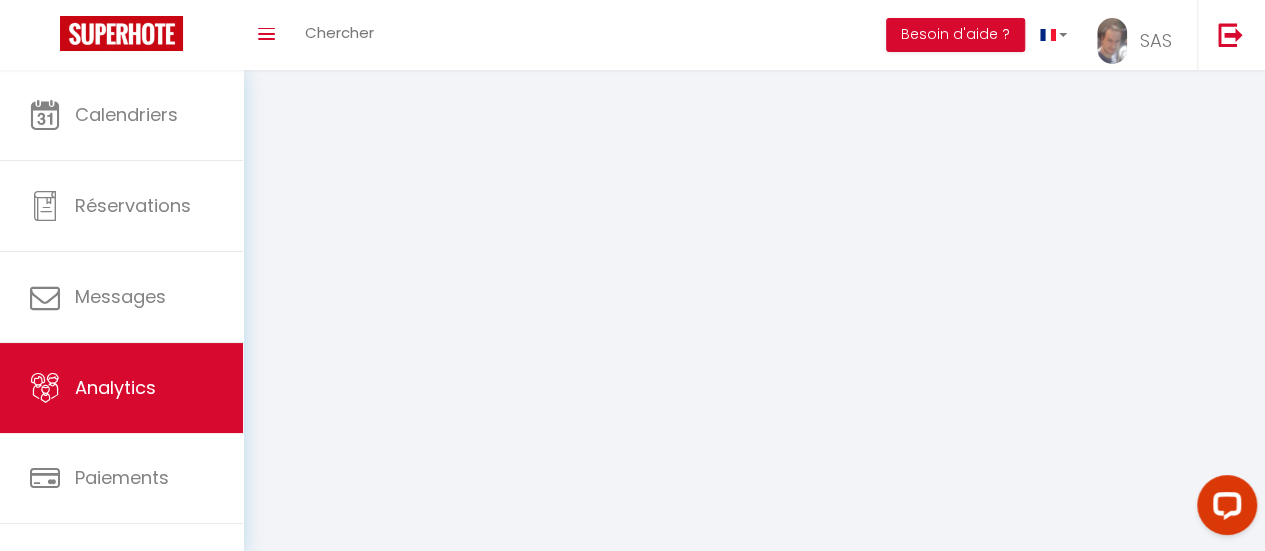 select on "2025" 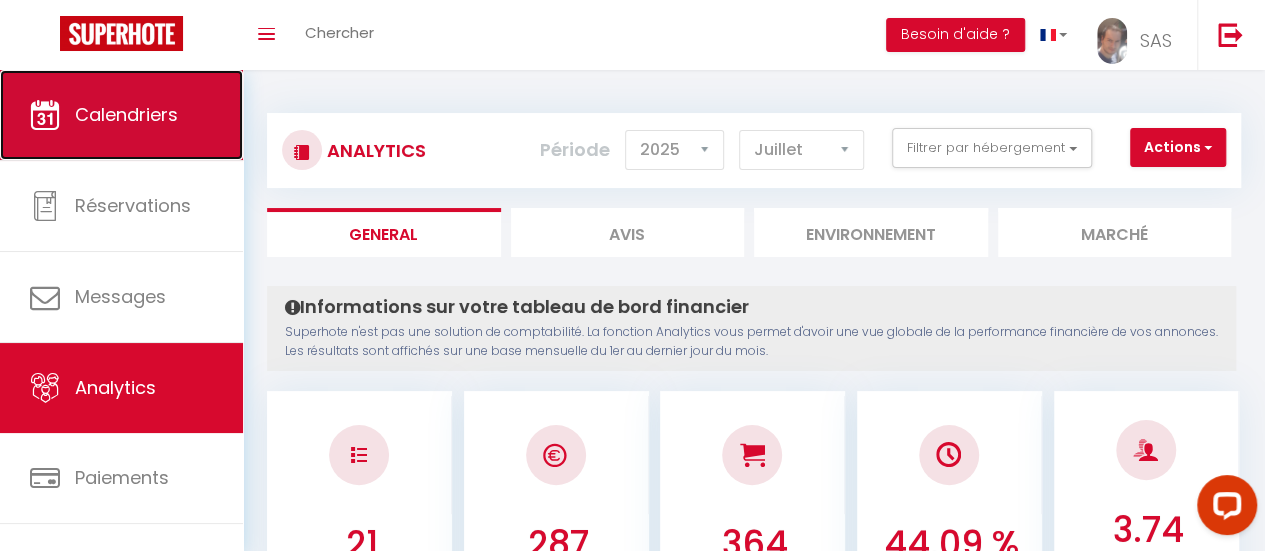 click on "Calendriers" at bounding box center (126, 114) 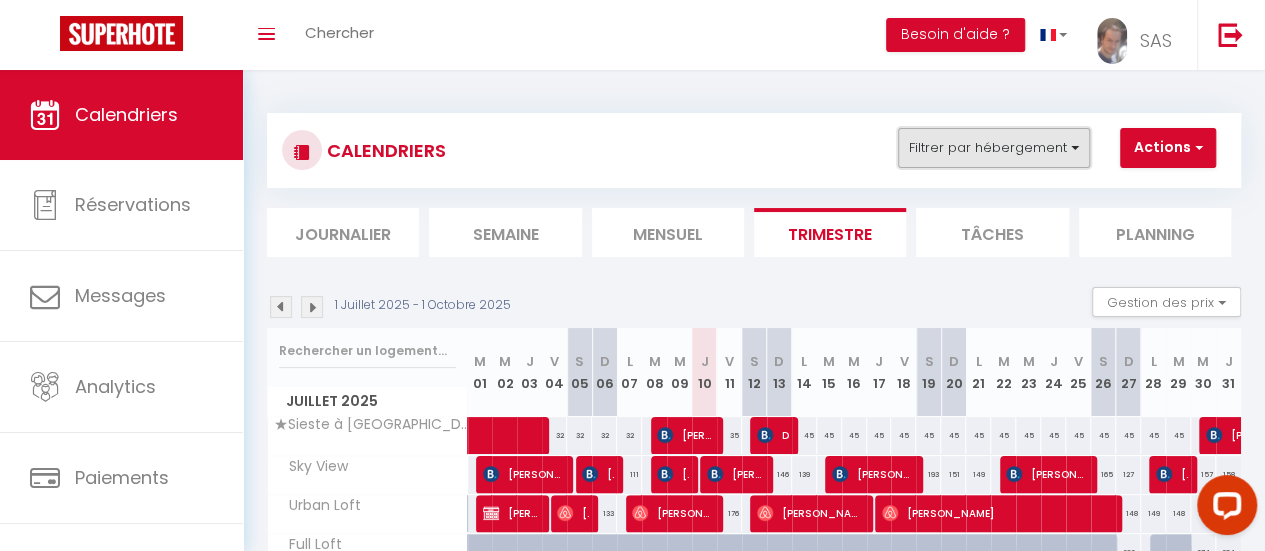 click on "Filtrer par hébergement" at bounding box center (994, 148) 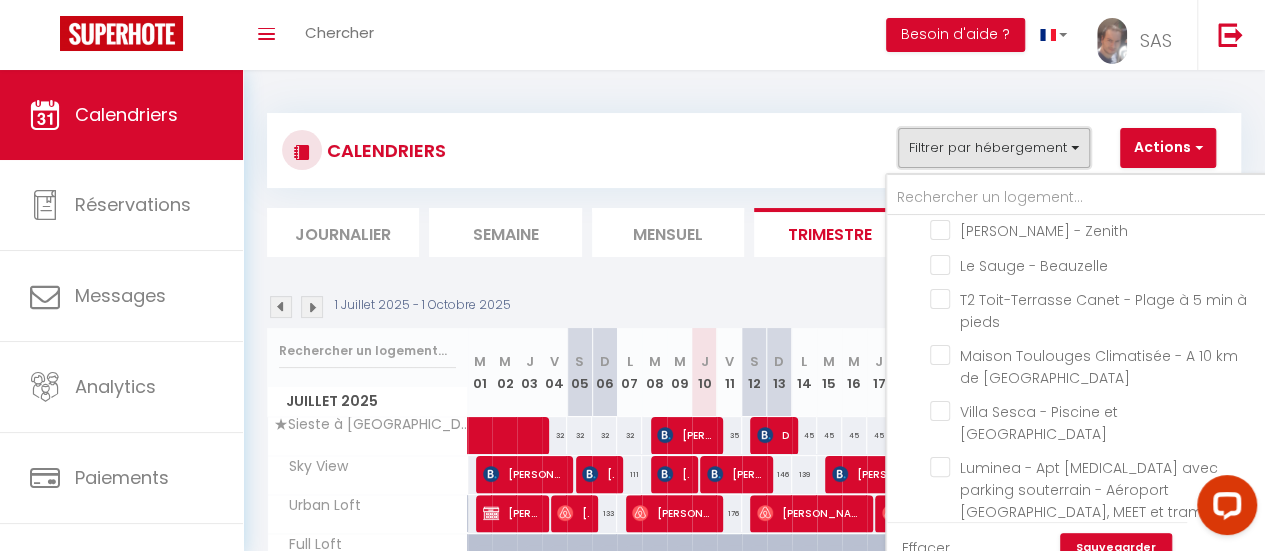 scroll, scrollTop: 726, scrollLeft: 0, axis: vertical 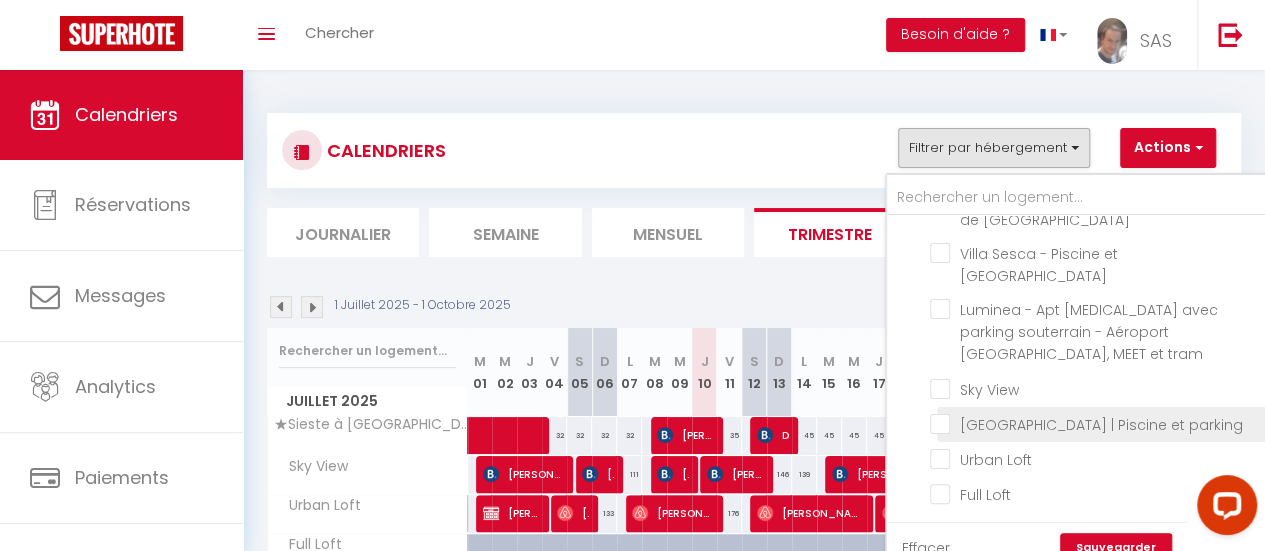 click on "[GEOGRAPHIC_DATA] | Piscine et parking" at bounding box center [1096, 423] 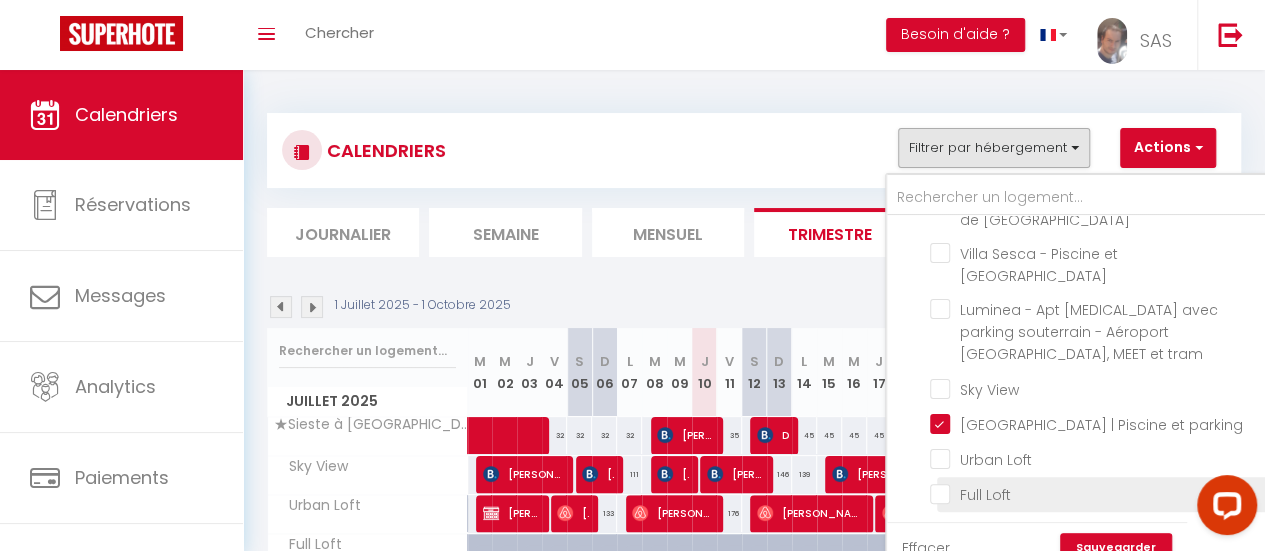 checkbox on "false" 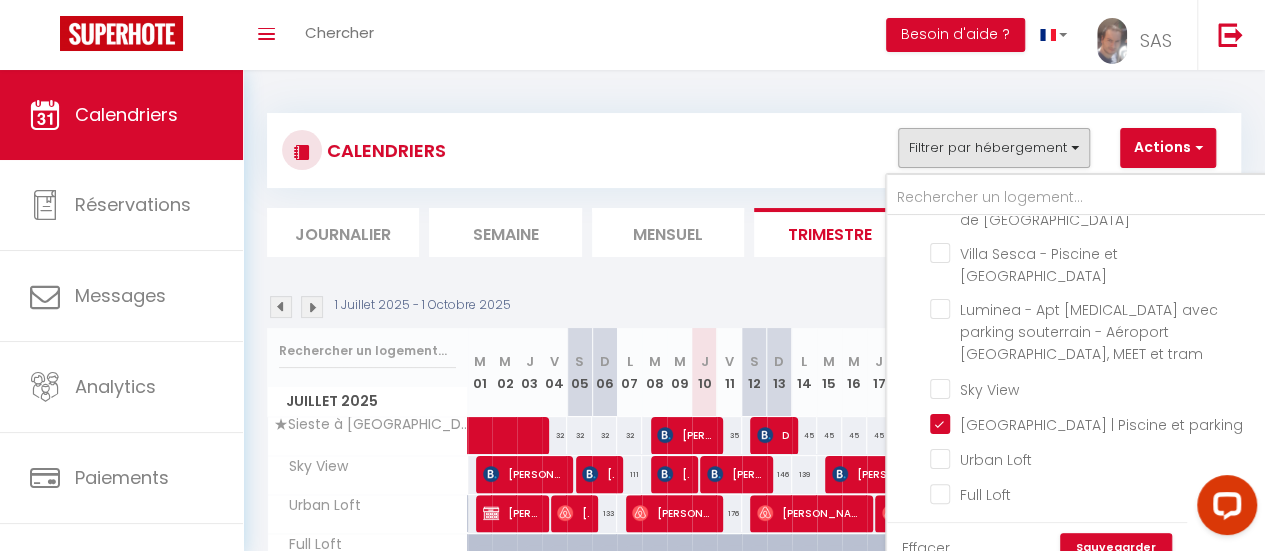click on "Sauvegarder" at bounding box center [1116, 548] 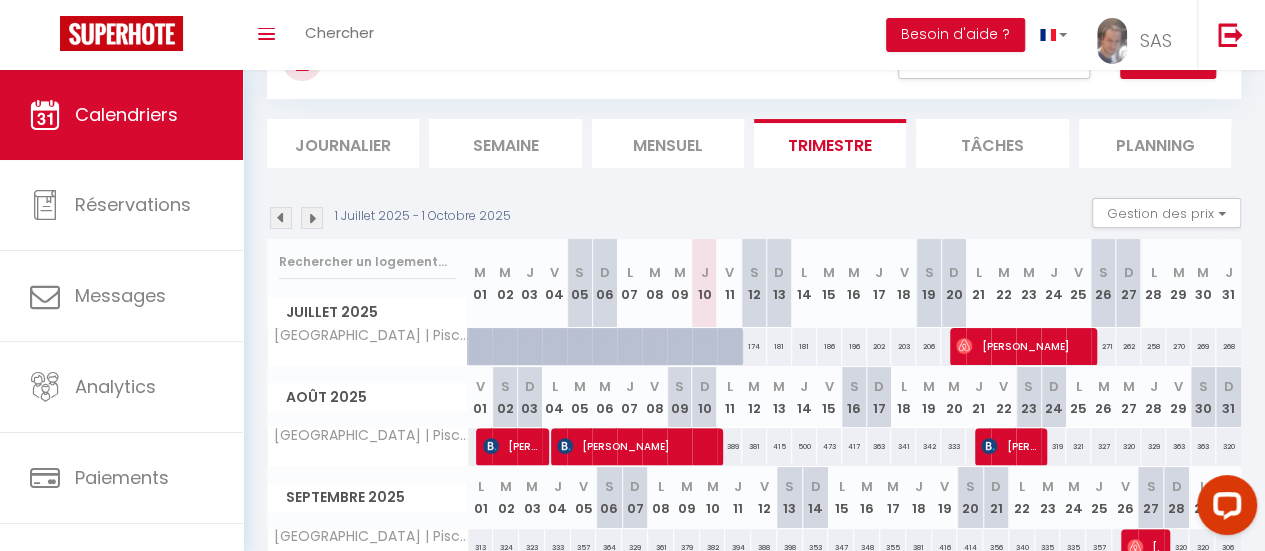 scroll, scrollTop: 92, scrollLeft: 0, axis: vertical 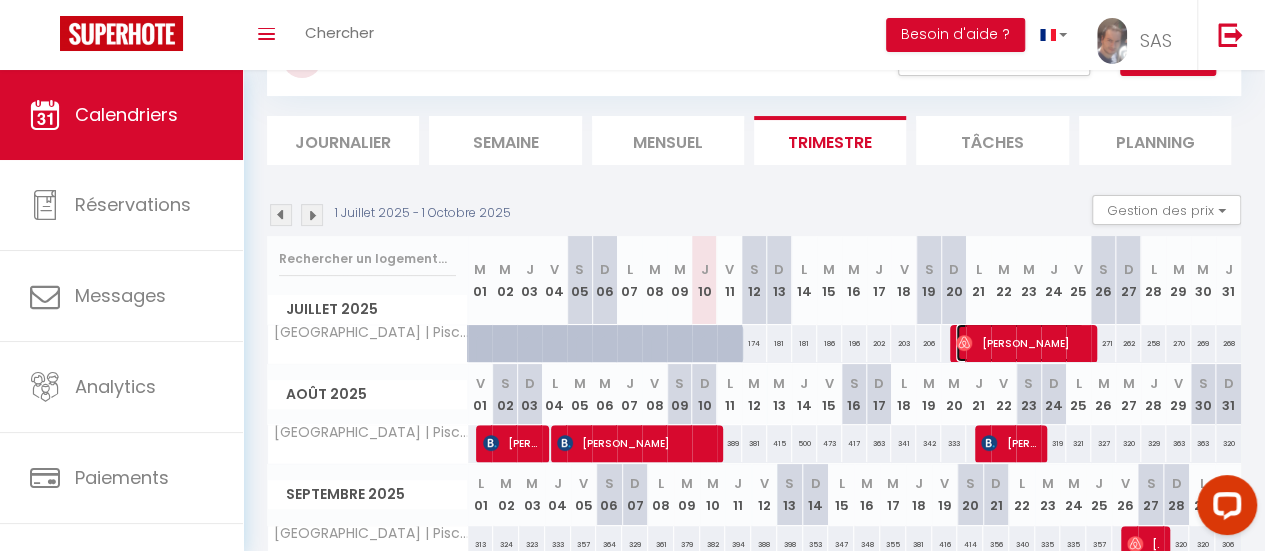 click on "[PERSON_NAME]" at bounding box center [1020, 343] 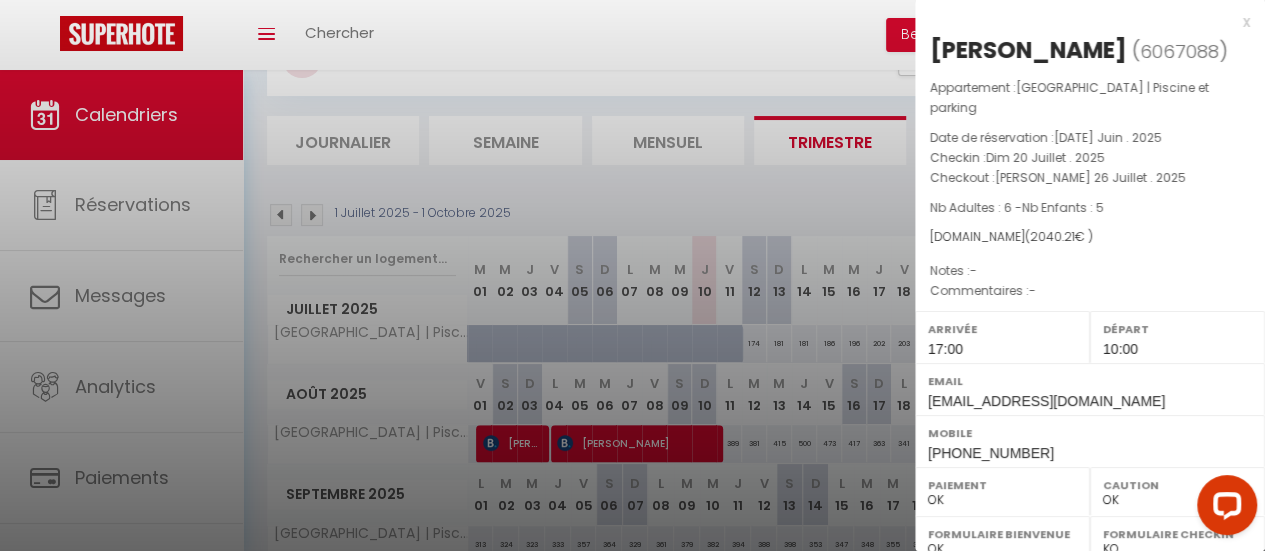 click on "x" at bounding box center (1082, 22) 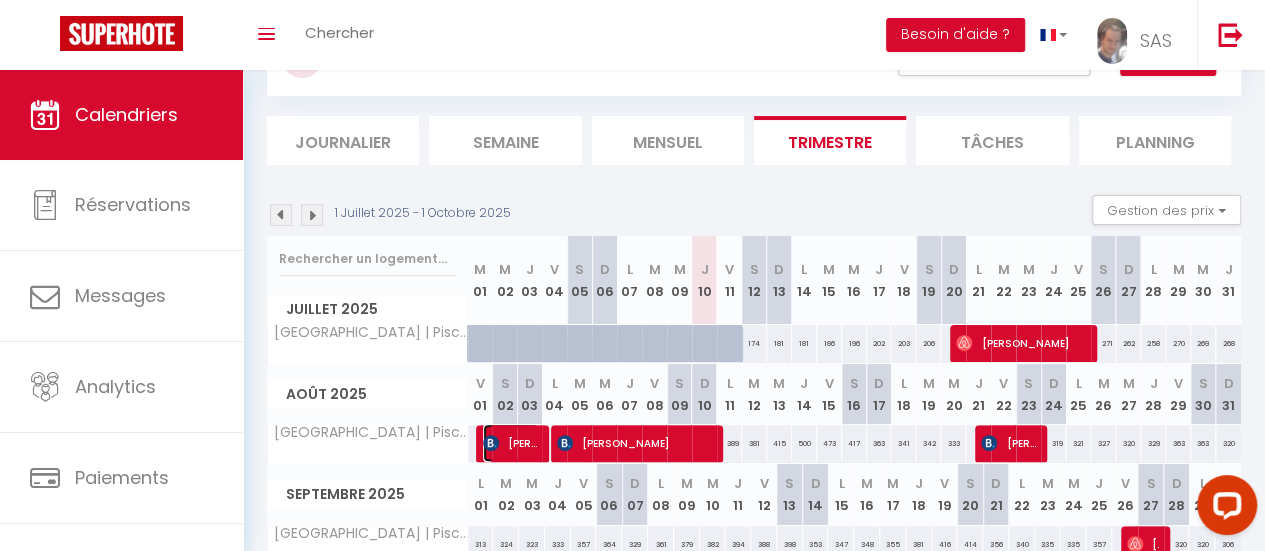 click on "[PERSON_NAME]" at bounding box center (511, 443) 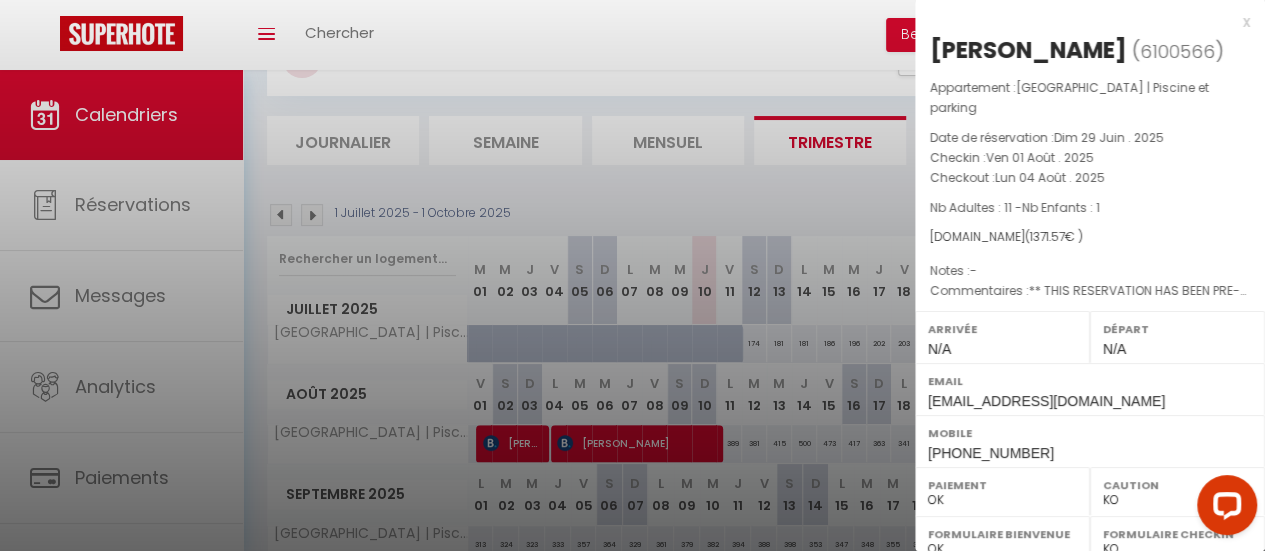 click on "x" at bounding box center [1082, 22] 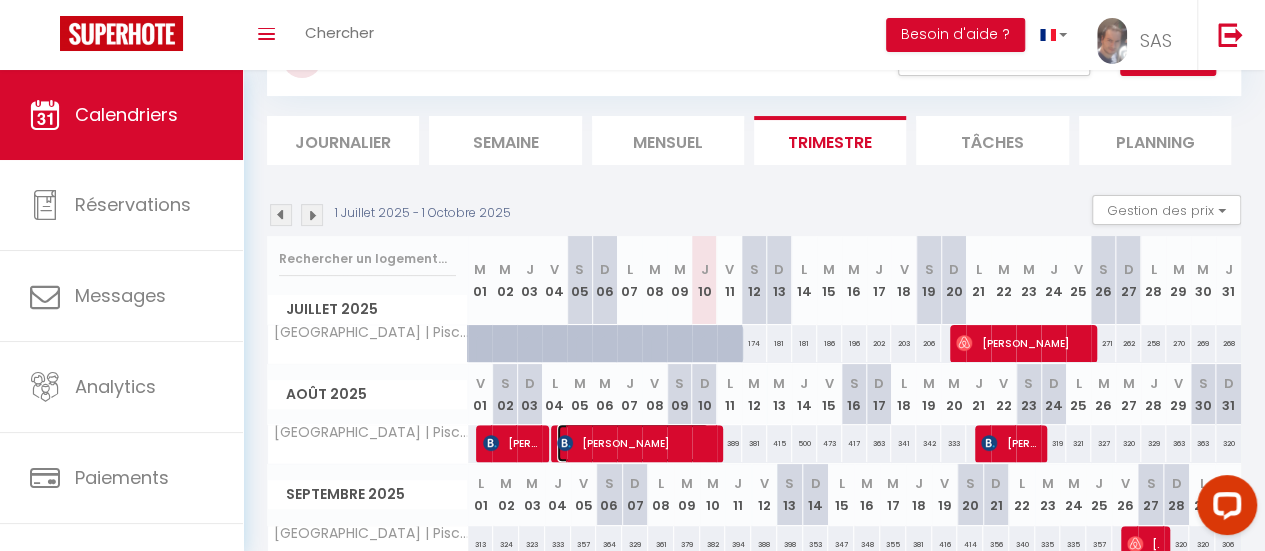 click on "[PERSON_NAME]" at bounding box center [633, 443] 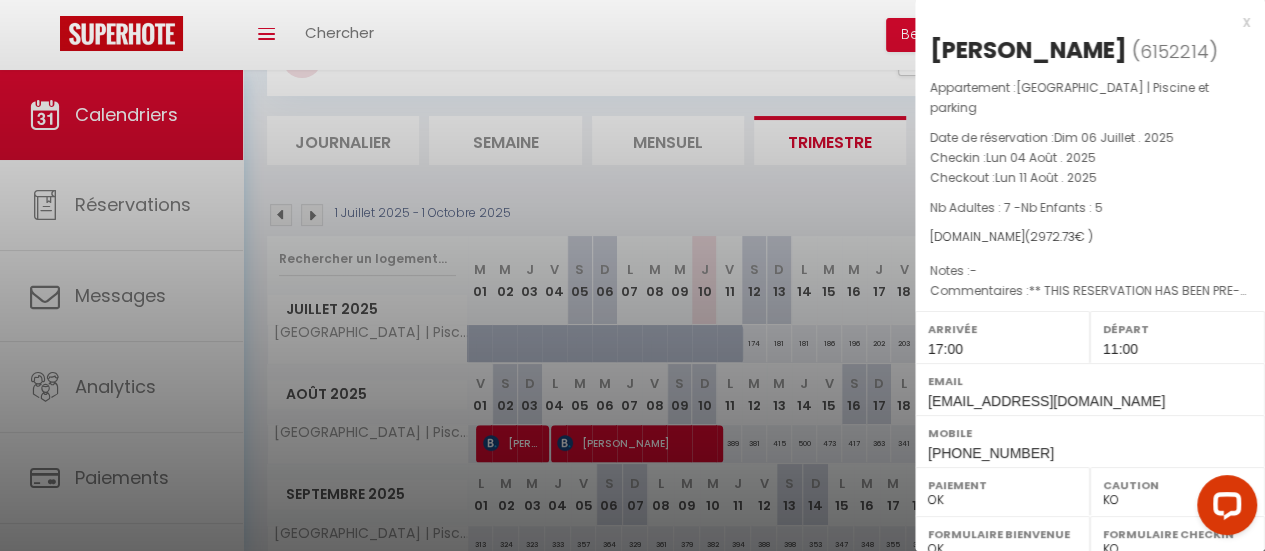 click on "x" at bounding box center [1082, 22] 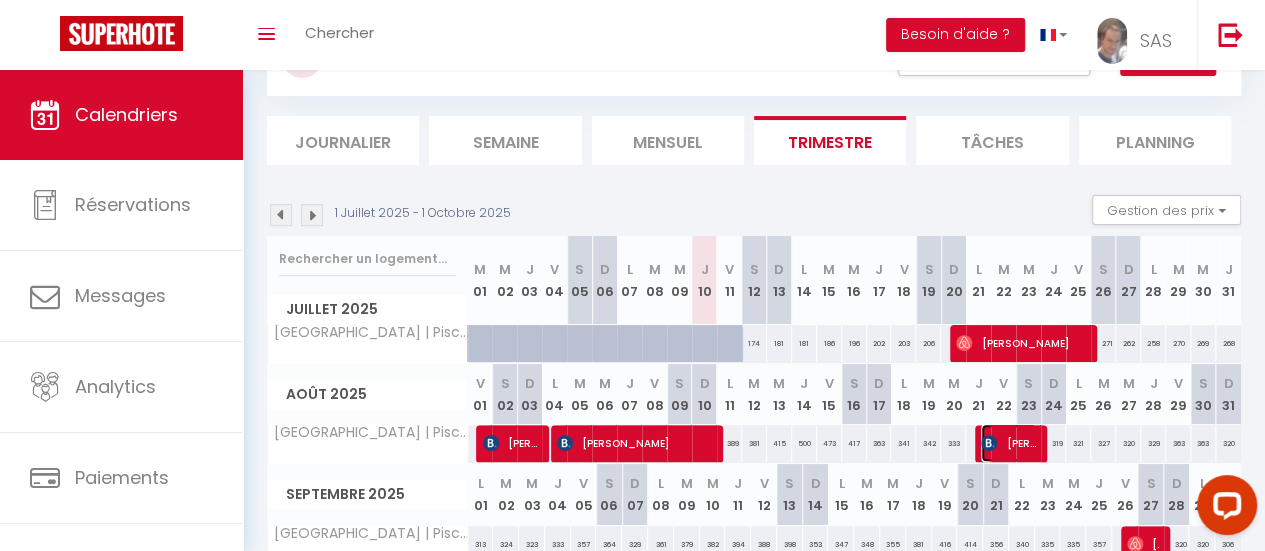 click at bounding box center (989, 443) 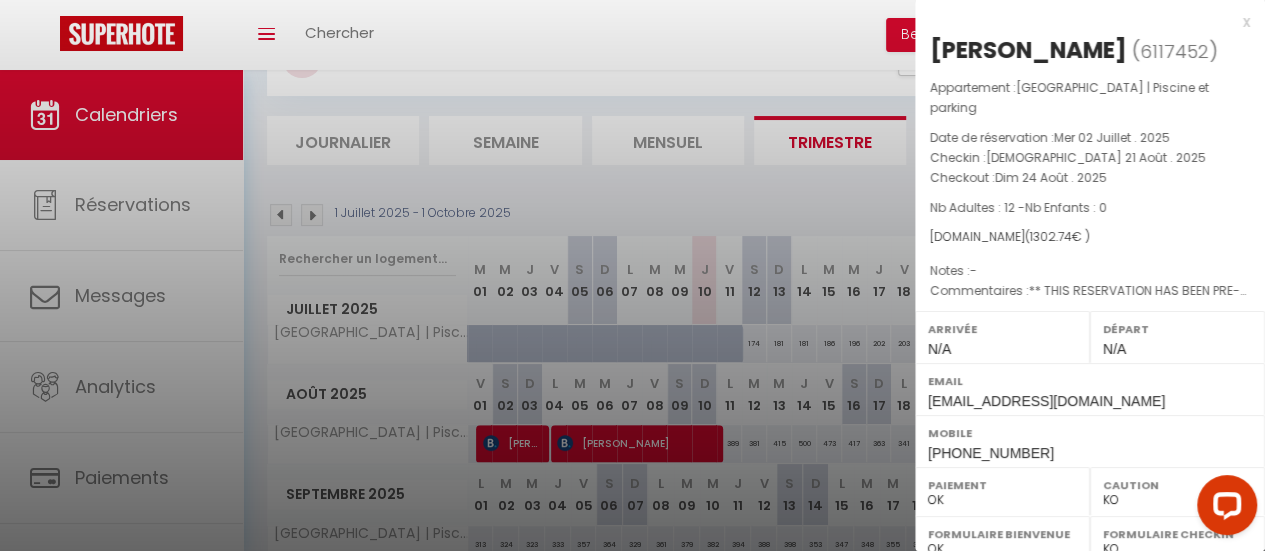 click on "x" at bounding box center (1082, 22) 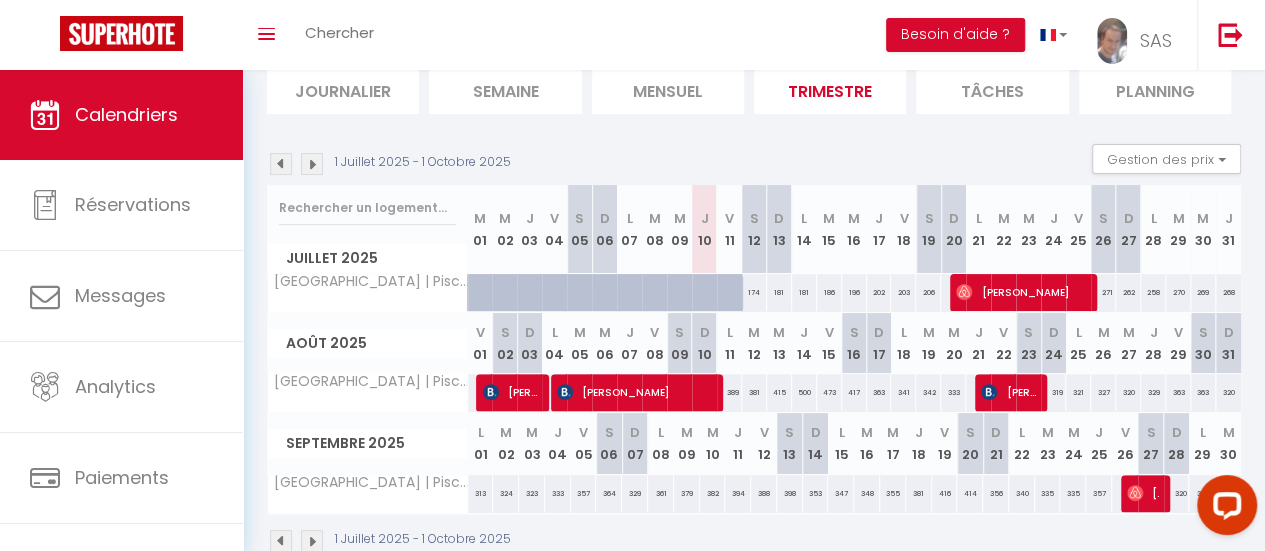 scroll, scrollTop: 200, scrollLeft: 0, axis: vertical 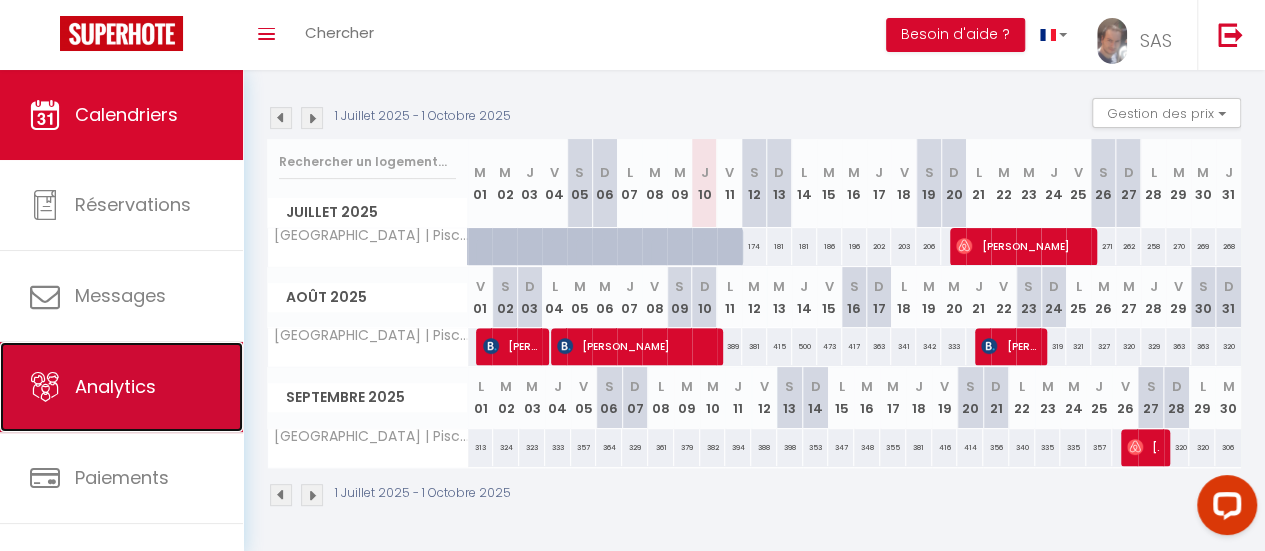 click on "Analytics" at bounding box center [121, 387] 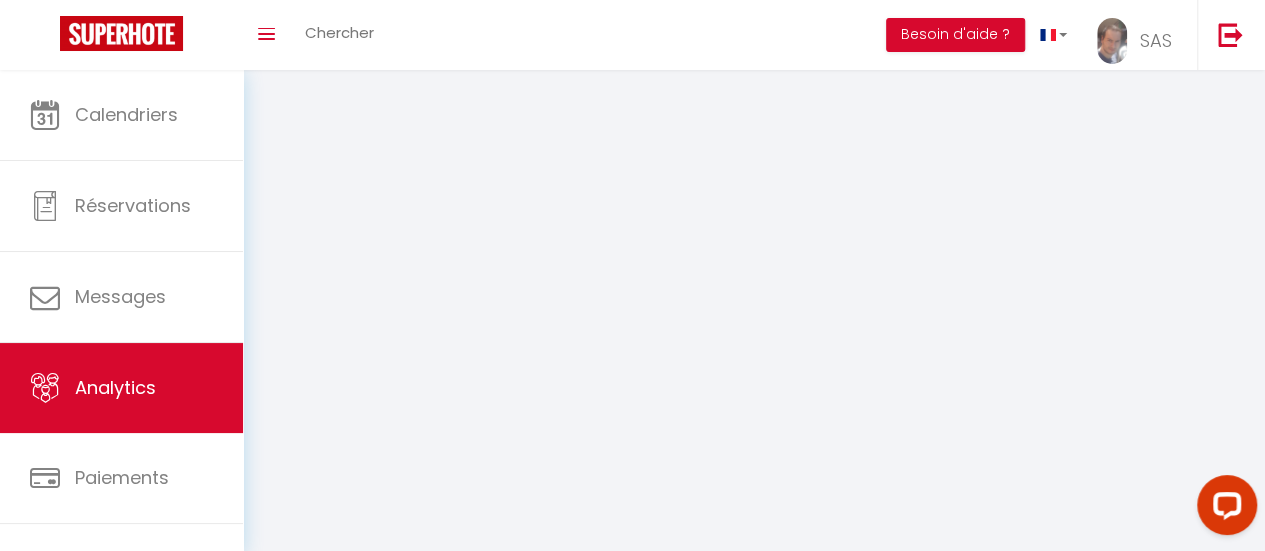 scroll, scrollTop: 0, scrollLeft: 0, axis: both 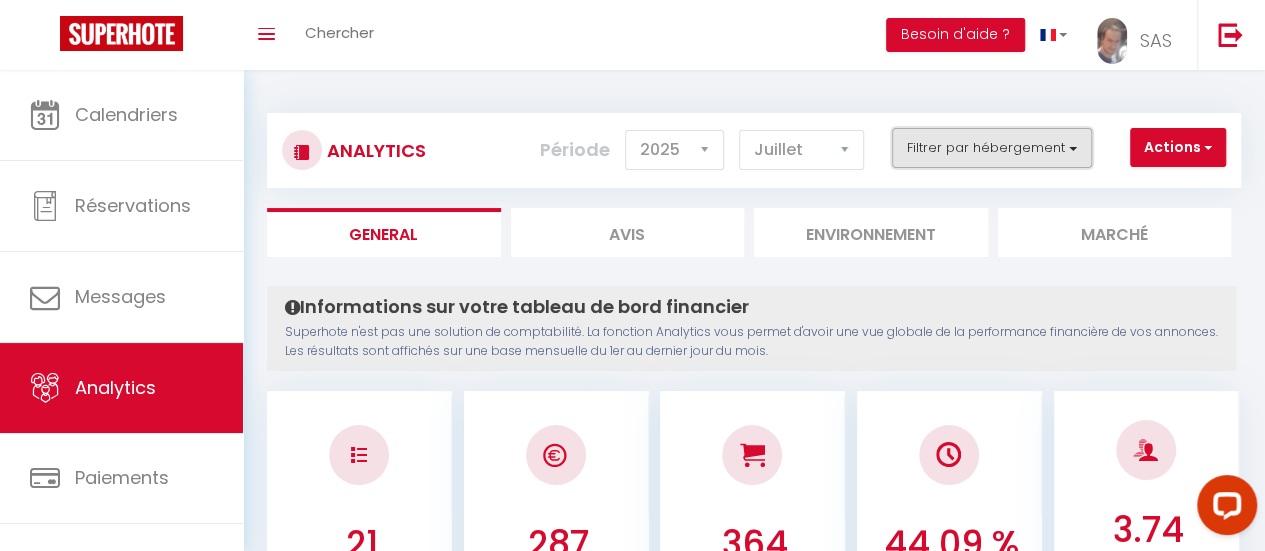click on "Filtrer par hébergement" at bounding box center [992, 148] 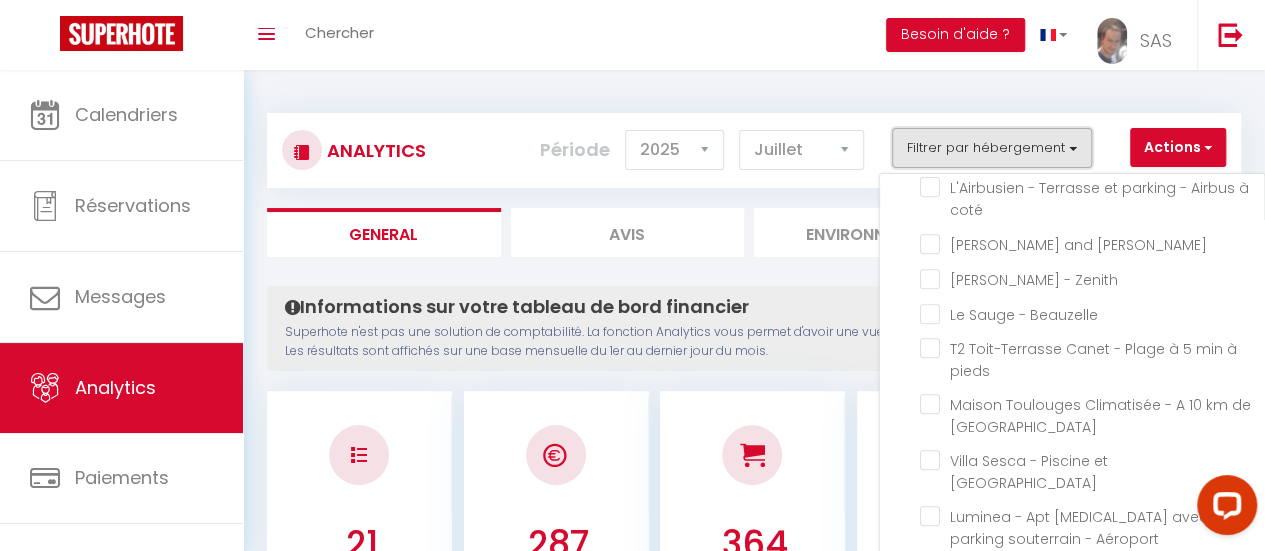 scroll, scrollTop: 545, scrollLeft: 0, axis: vertical 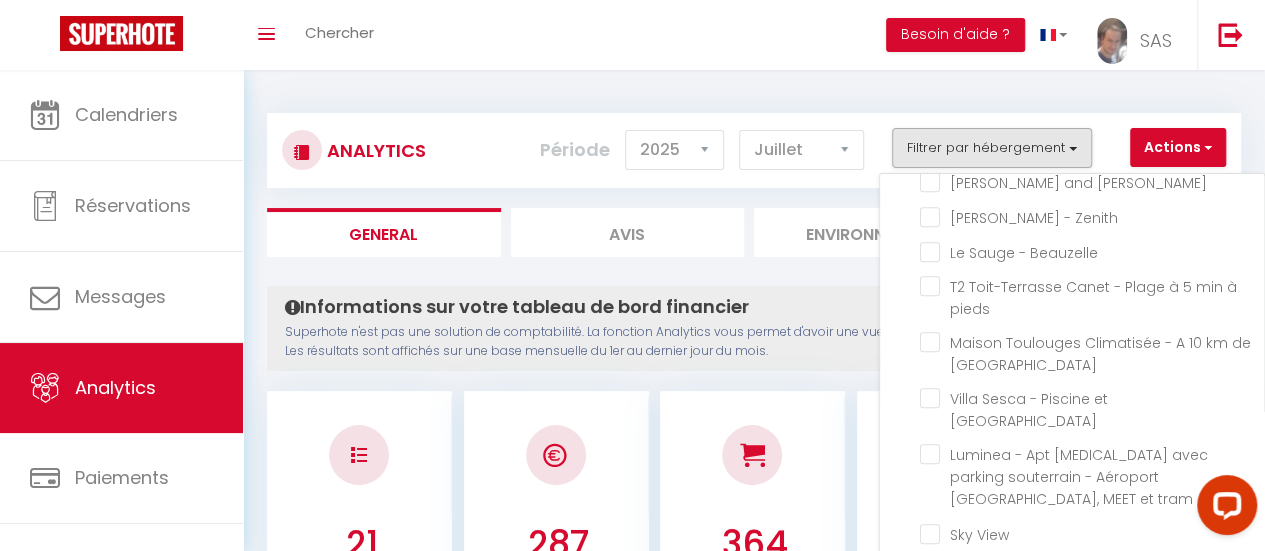 drag, startPoint x: 1187, startPoint y: 472, endPoint x: 1178, endPoint y: 419, distance: 53.75872 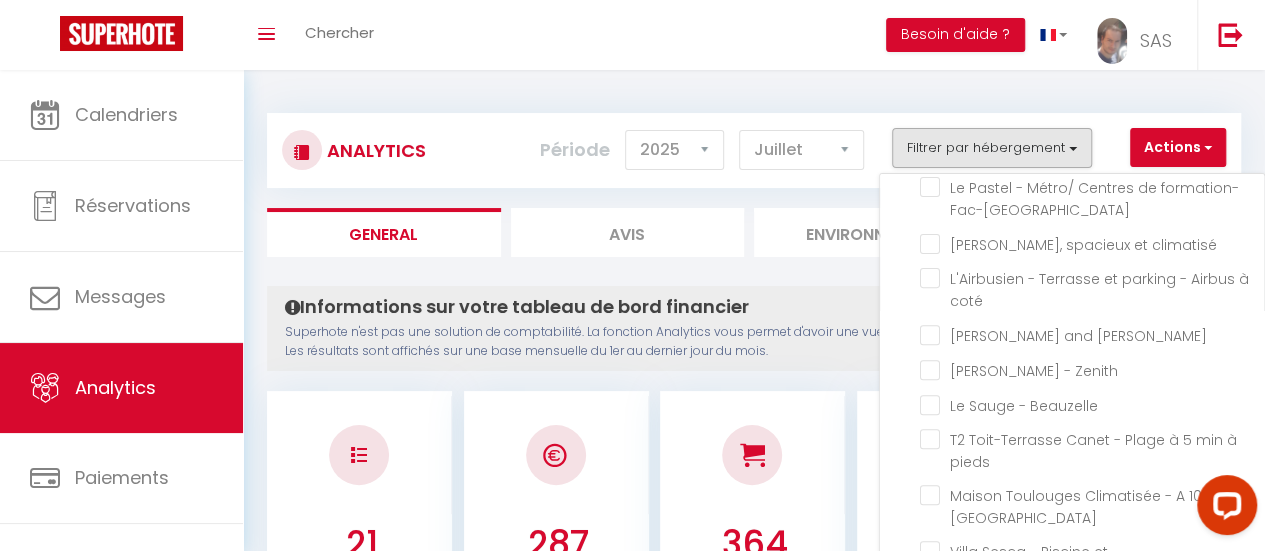 scroll, scrollTop: 545, scrollLeft: 0, axis: vertical 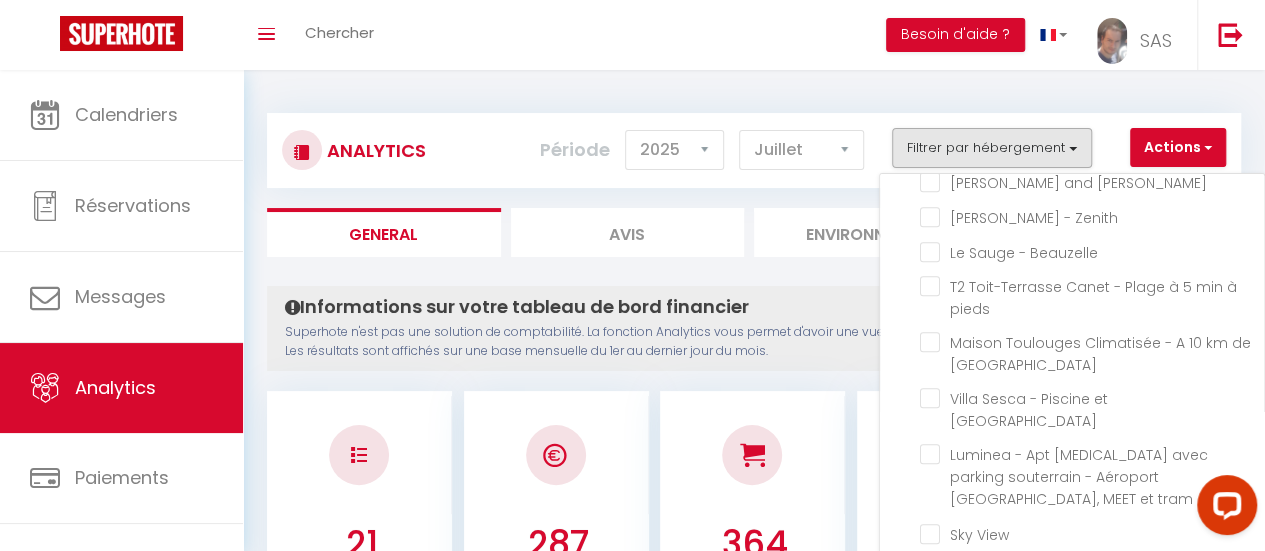 drag, startPoint x: 1189, startPoint y: 452, endPoint x: 10, endPoint y: 11, distance: 1258.778 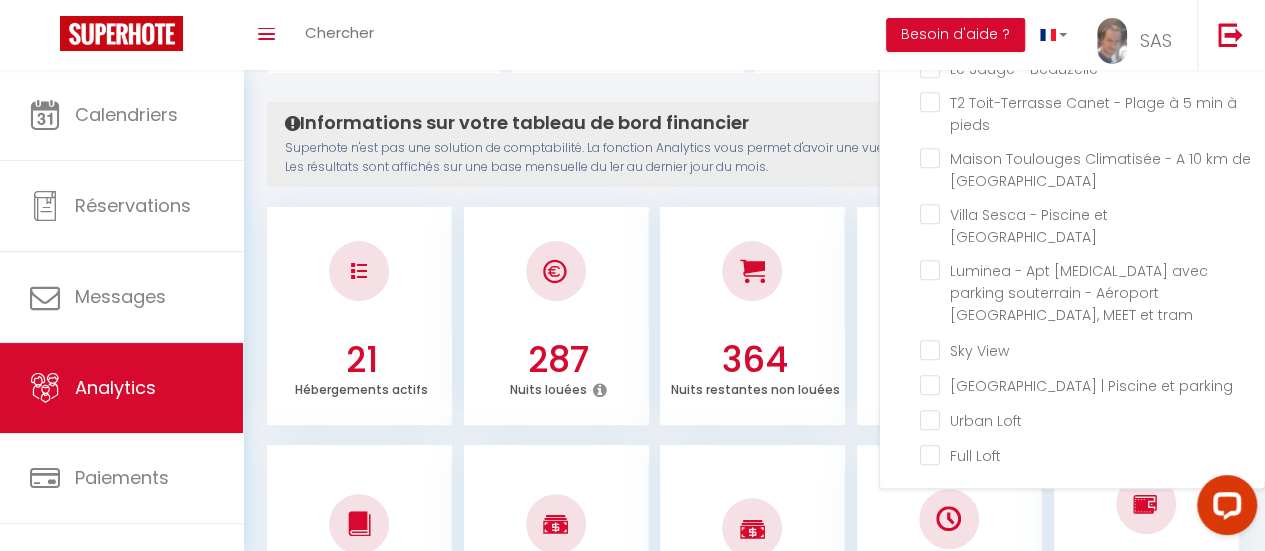 scroll, scrollTop: 196, scrollLeft: 0, axis: vertical 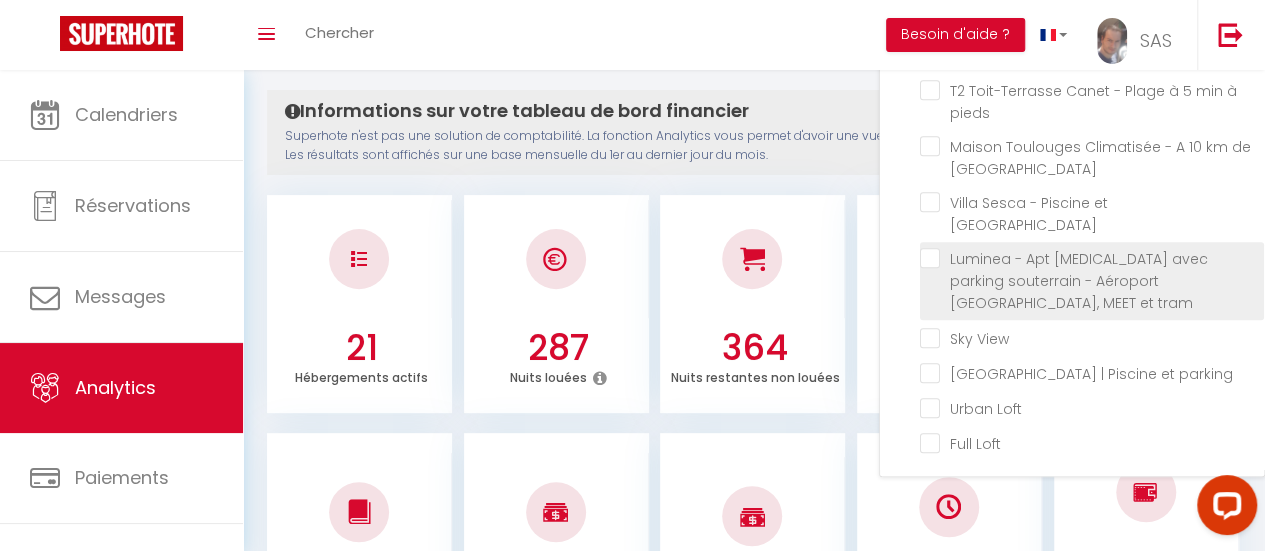 click at bounding box center [1092, 372] 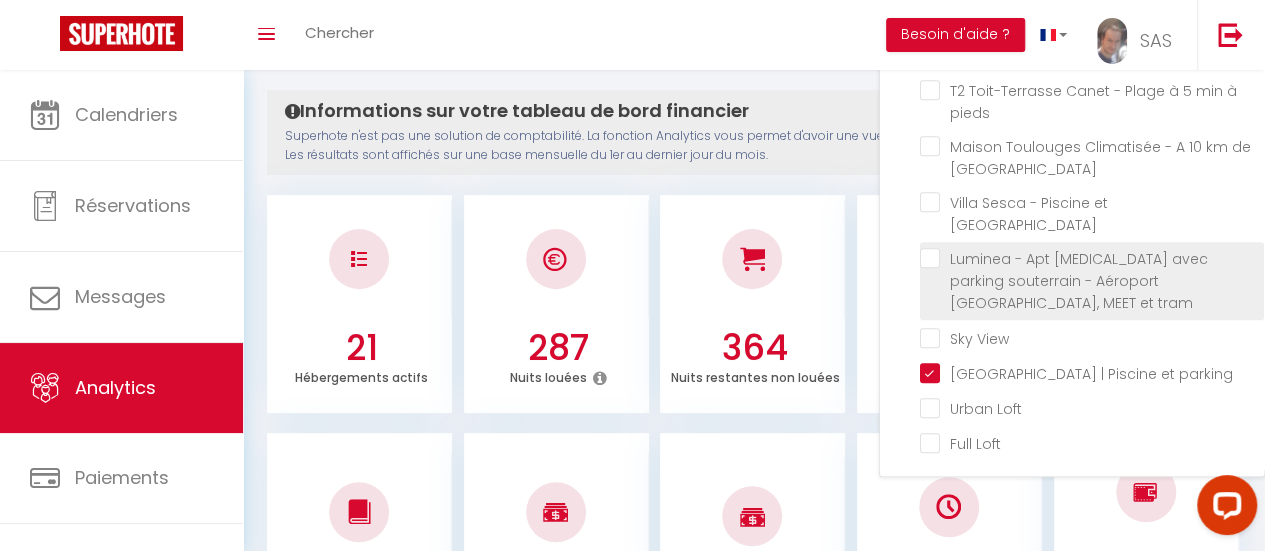 checkbox on "false" 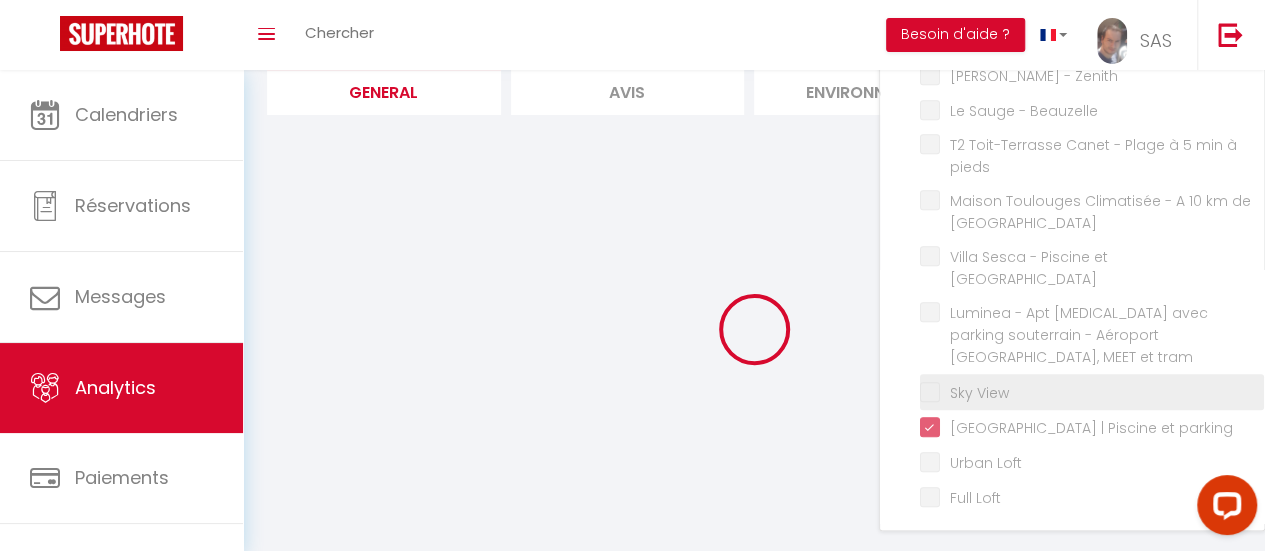checkbox on "false" 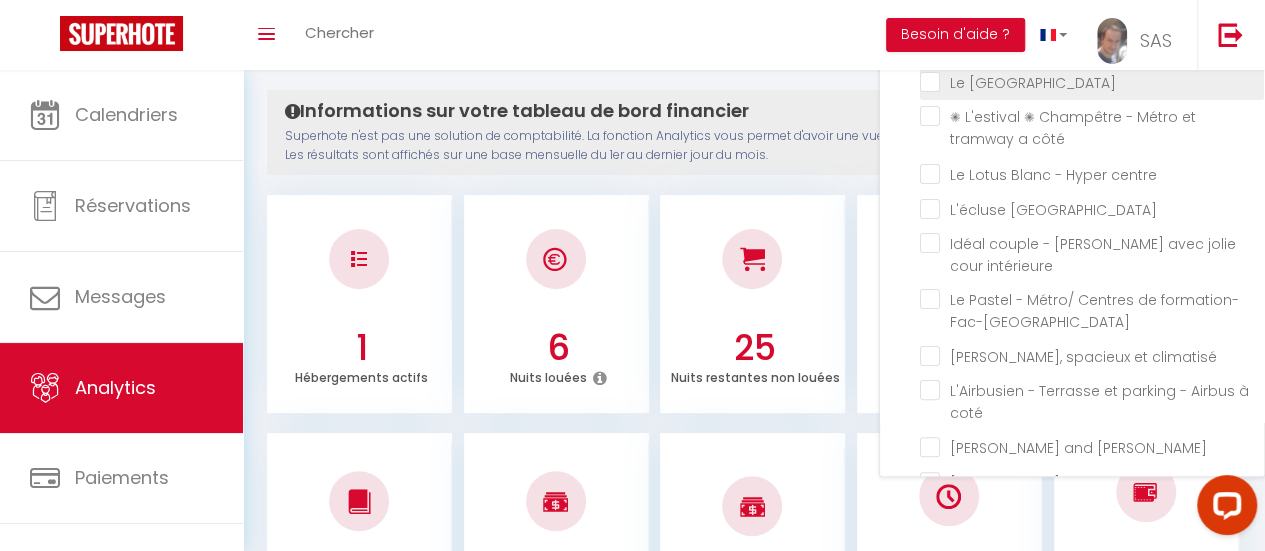 scroll, scrollTop: 28, scrollLeft: 0, axis: vertical 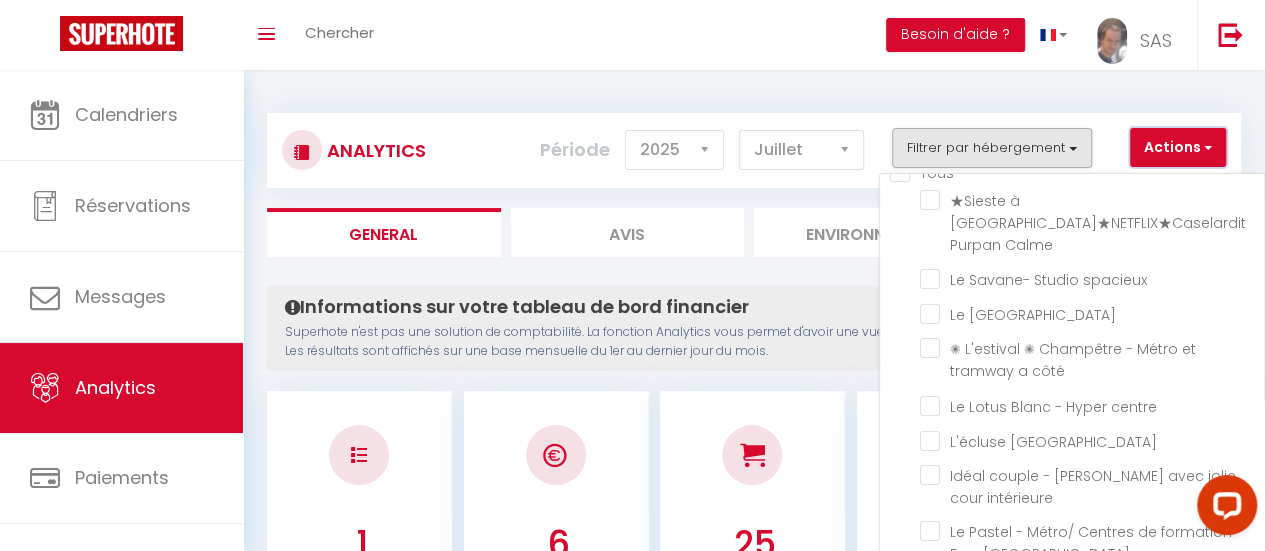 click on "Actions" at bounding box center [1178, 148] 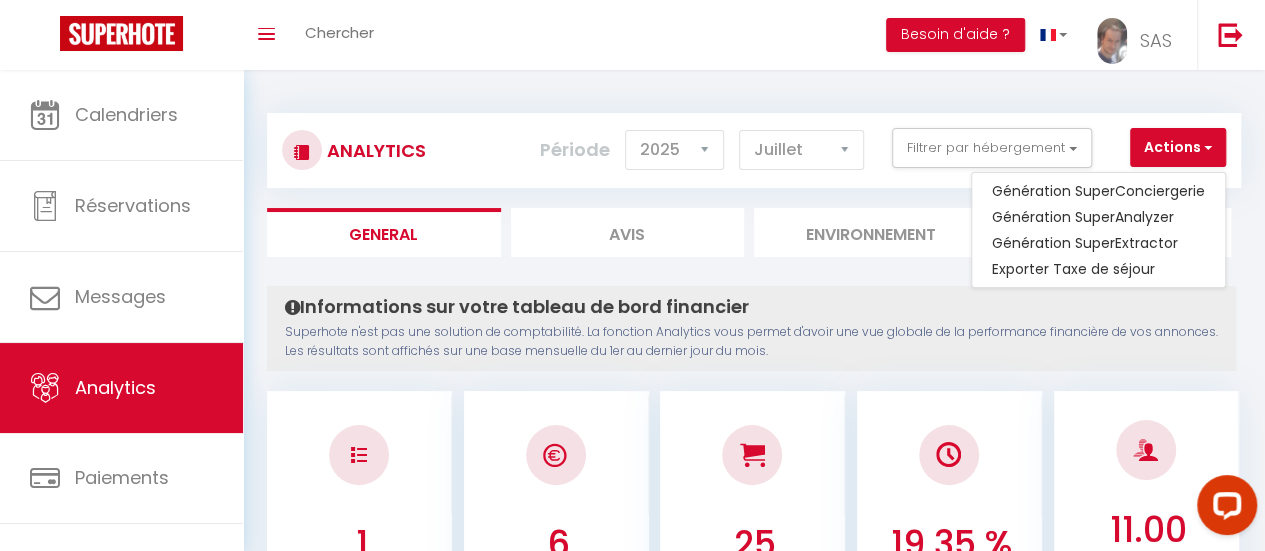 drag, startPoint x: 1263, startPoint y: 198, endPoint x: 1264, endPoint y: 185, distance: 13.038404 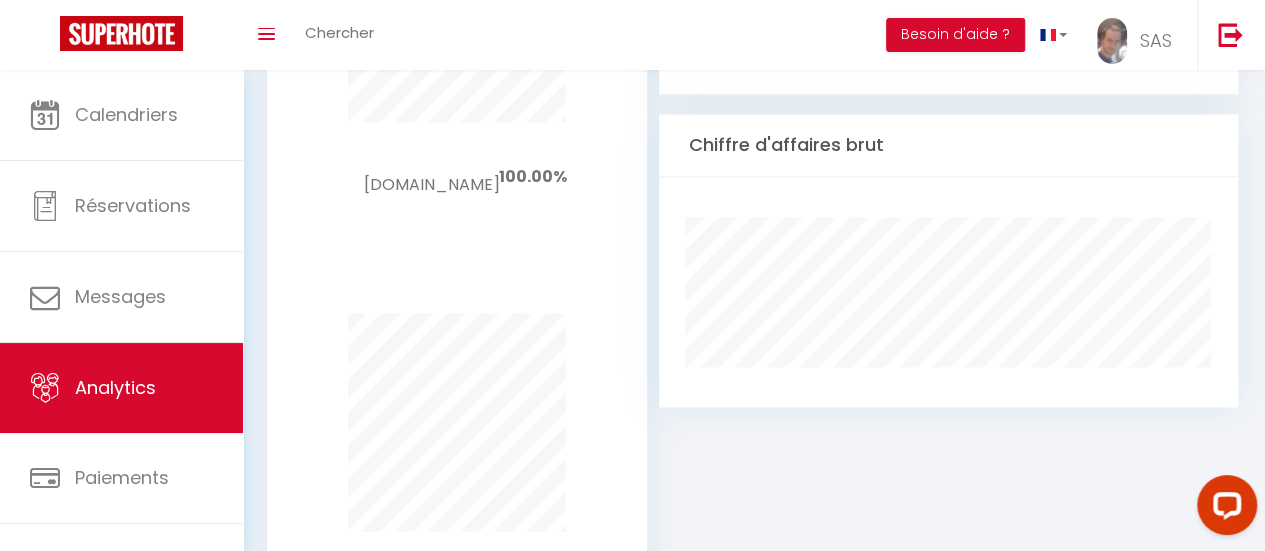 scroll, scrollTop: 2263, scrollLeft: 0, axis: vertical 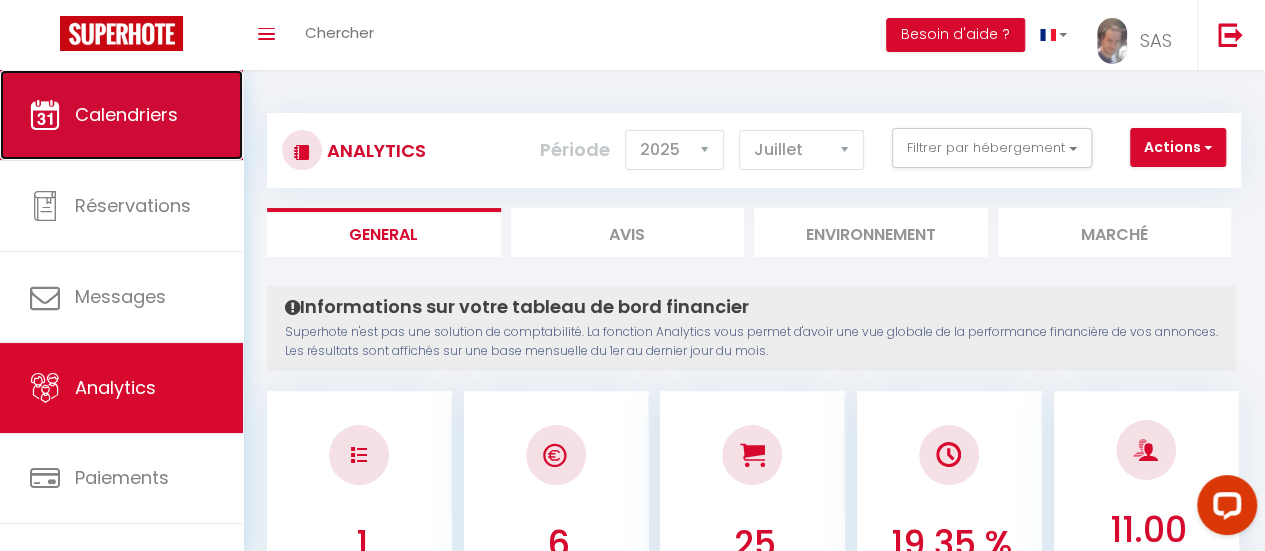 click on "Calendriers" at bounding box center [121, 115] 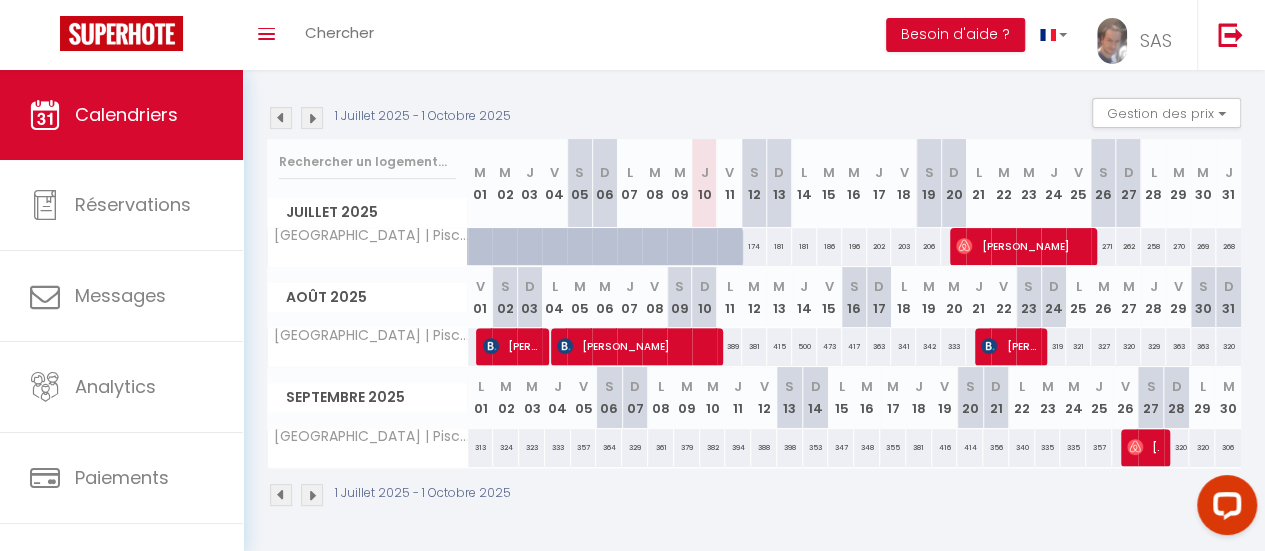scroll, scrollTop: 200, scrollLeft: 0, axis: vertical 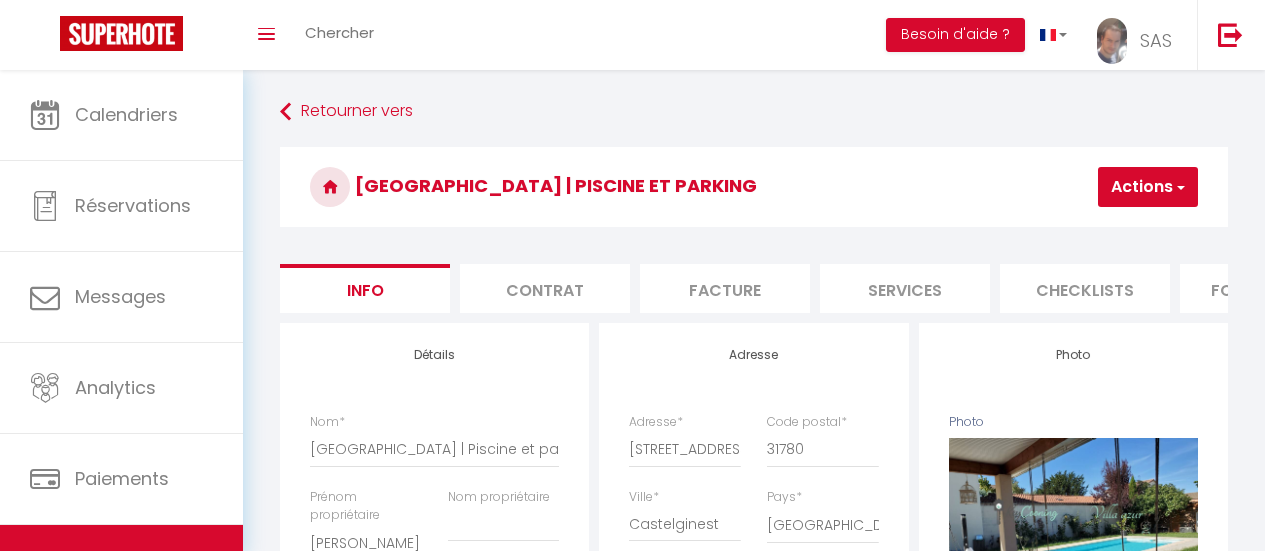 select on "12" 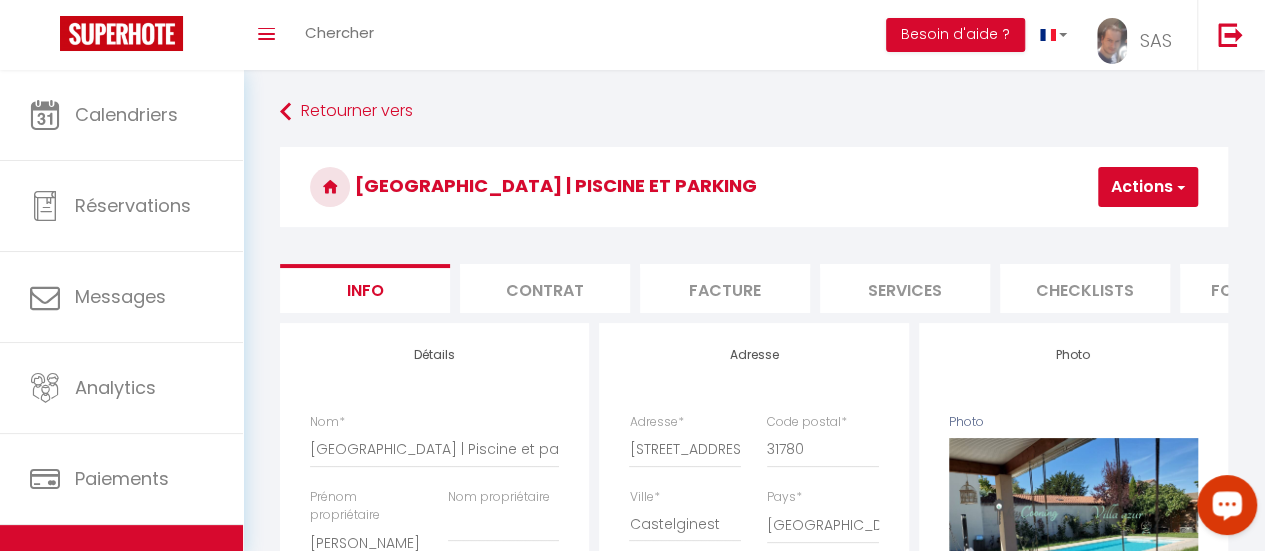 scroll, scrollTop: 0, scrollLeft: 0, axis: both 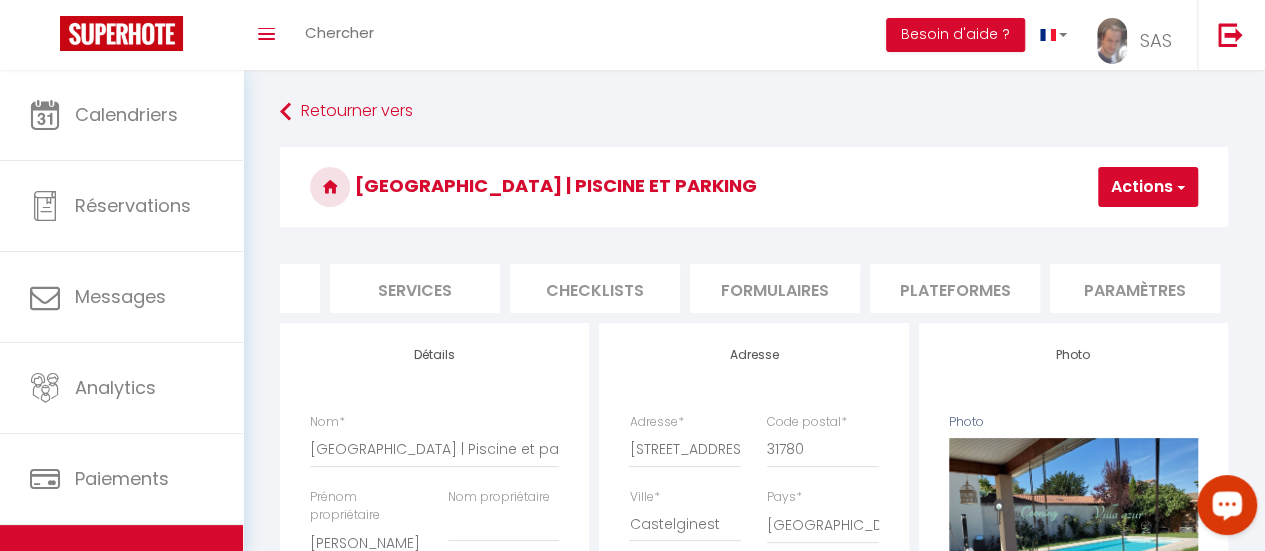 click on "Plateformes" at bounding box center [955, 288] 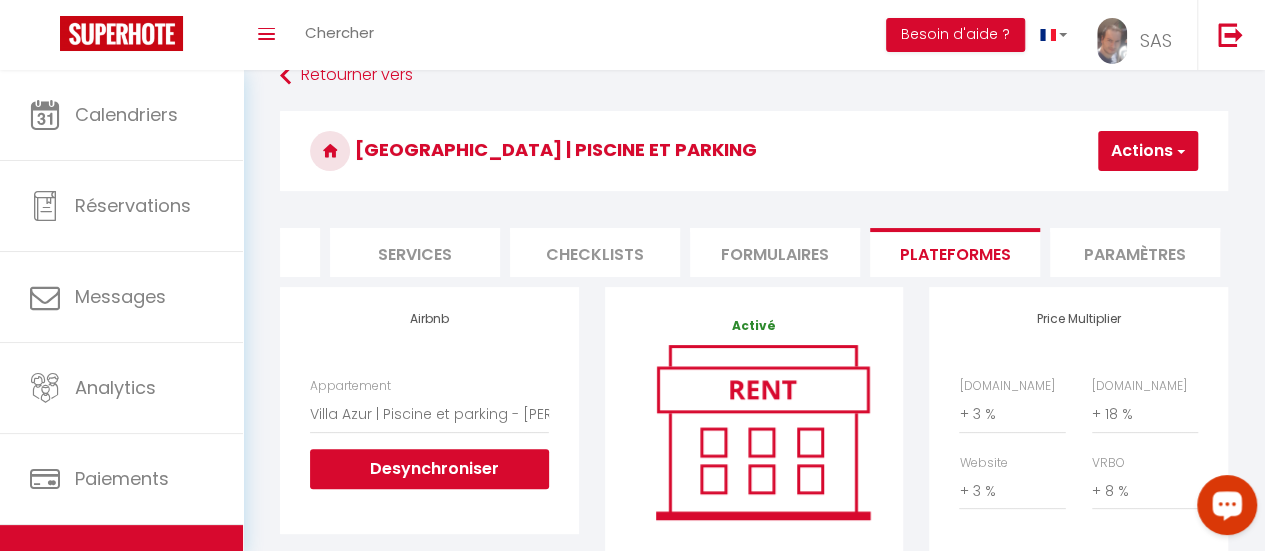 scroll, scrollTop: 76, scrollLeft: 0, axis: vertical 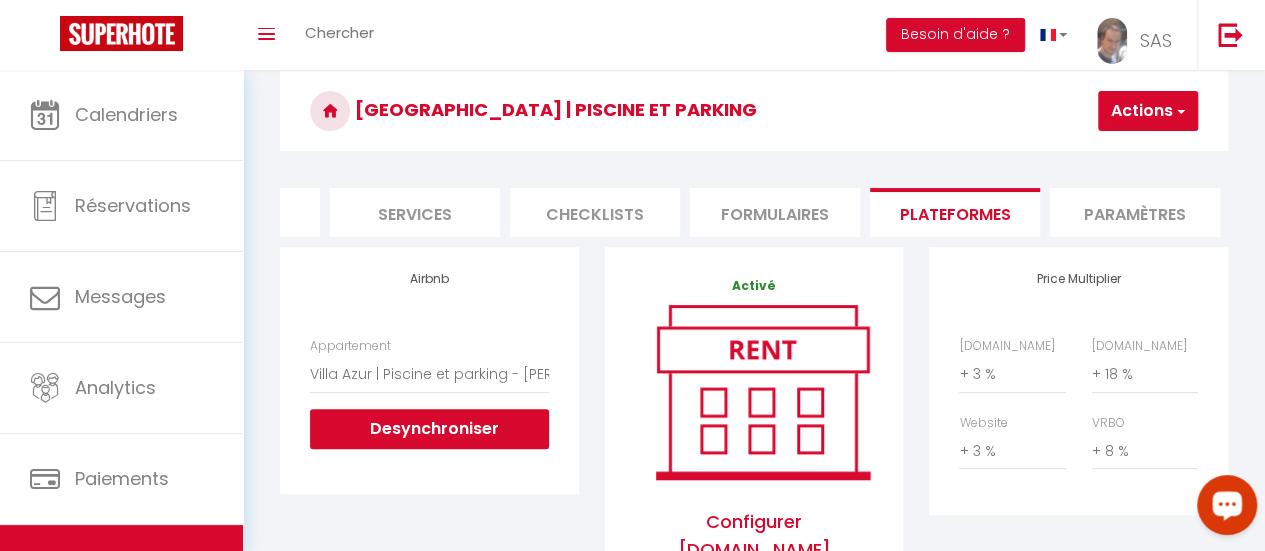 click on "Paramètres" at bounding box center (1135, 212) 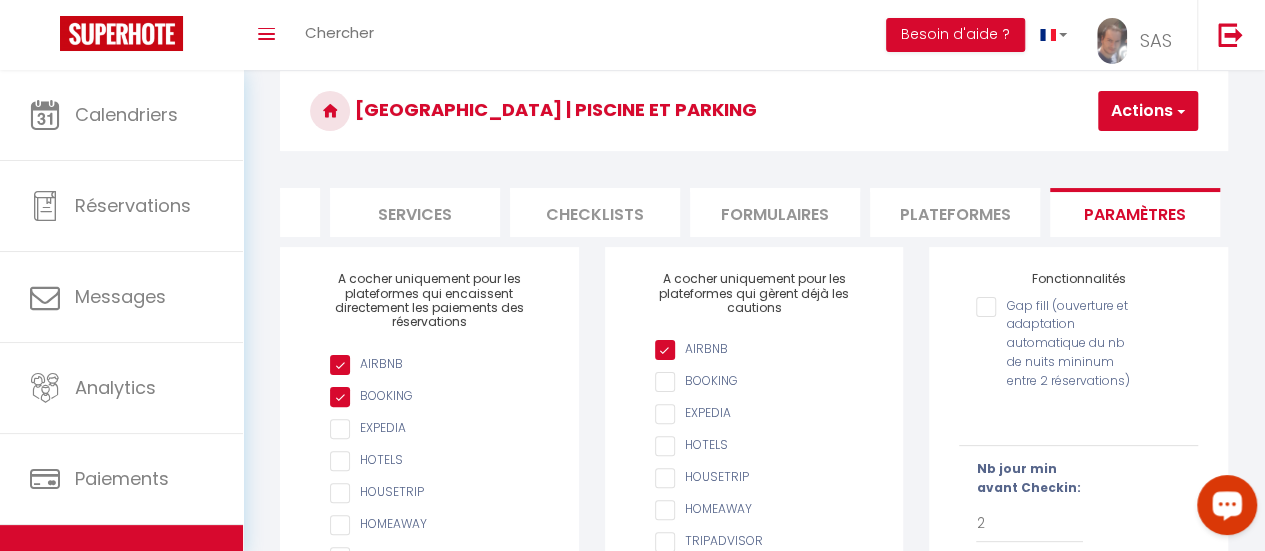 click on "Coaching SuperHote ce soir à 18h00, pour participer:  [URL][DOMAIN_NAME][SECURITY_DATA]   ×     Toggle navigation       Toggle Search     Toggle menubar     Chercher   BUTTON
Besoin d'aide ?
SAS   Paramètres        Équipe     Résultat de la recherche   Aucun résultat     Calendriers     Réservations     Messages     Analytics      Paiements     Hébergement     Notifications                 Résultat de la recherche   Id   Appart   Voyageur    Checkin   Checkout   Nuits   Pers.   Plateforme   Statut     Résultat de la recherche   Aucun résultat               Retourner vers    [GEOGRAPHIC_DATA] | Piscine et parking
Actions
Enregistrer
Info
Contrat
Facture
Services
×" at bounding box center (632, 199) 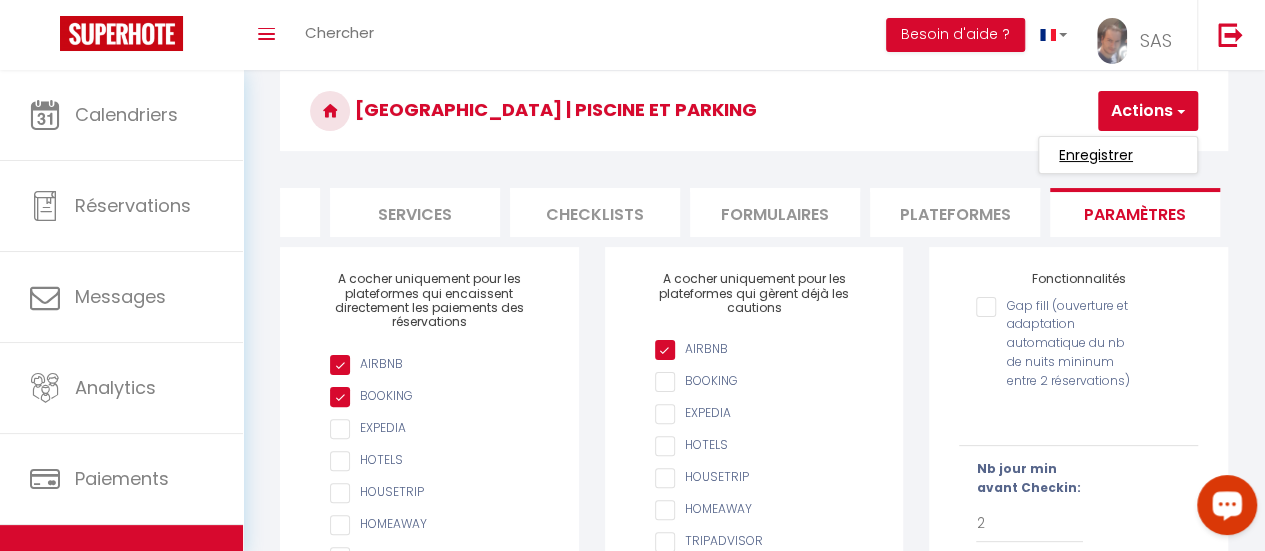 click on "Enregistrer" at bounding box center [1096, 155] 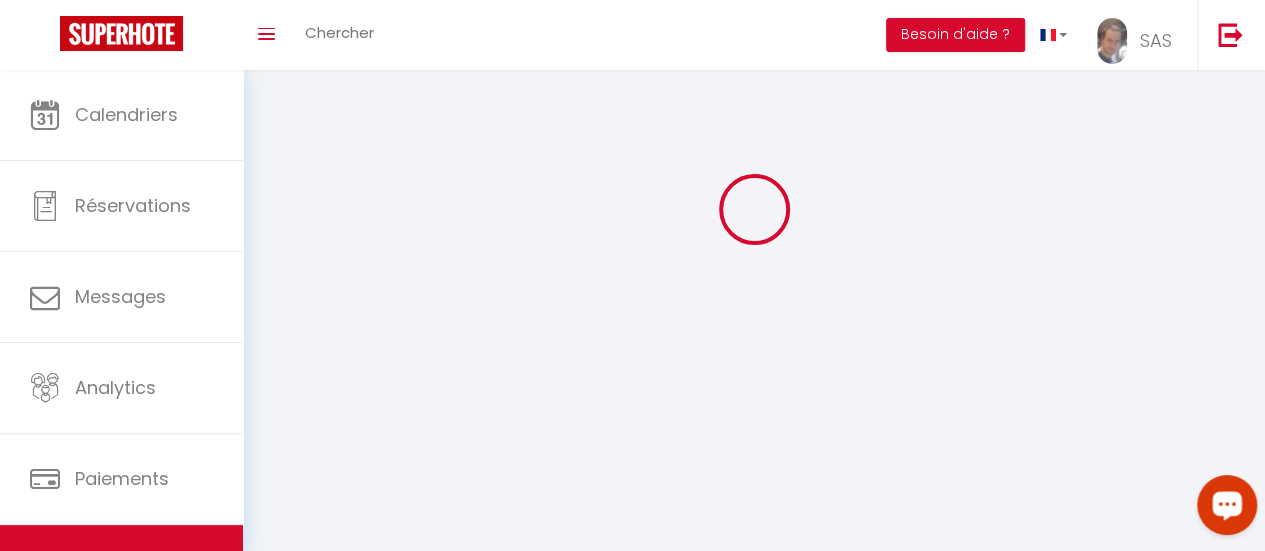 select 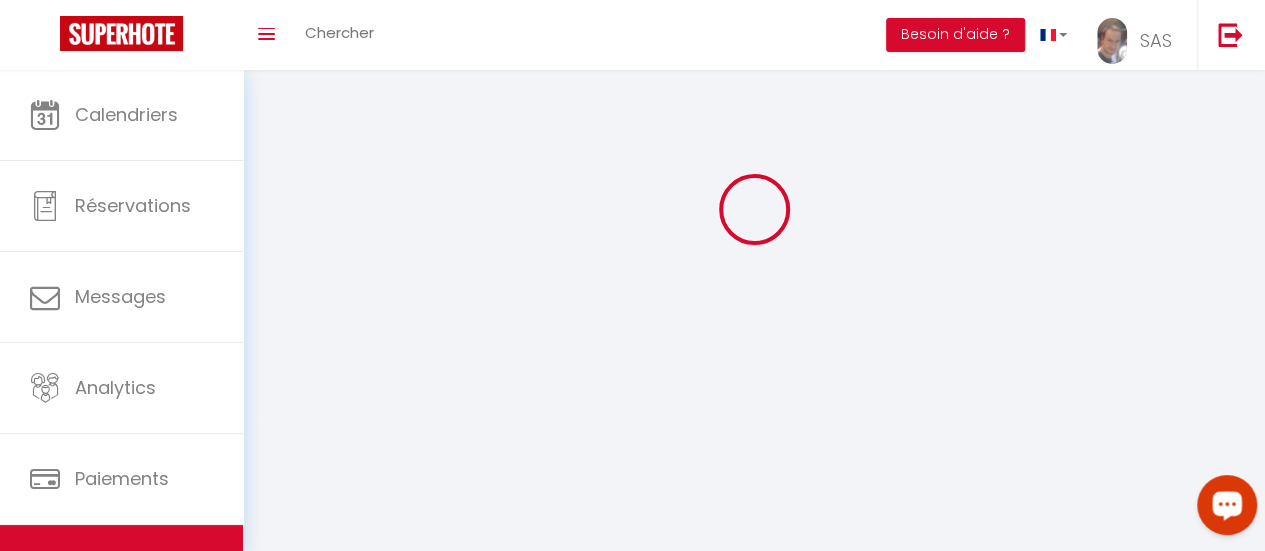 select 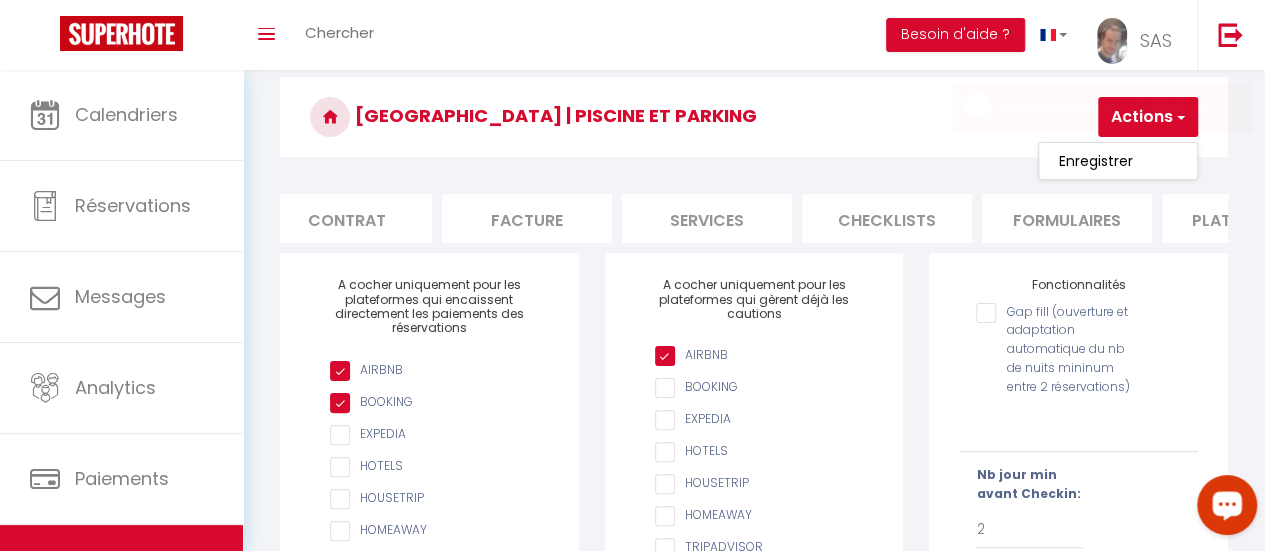 scroll, scrollTop: 0, scrollLeft: 0, axis: both 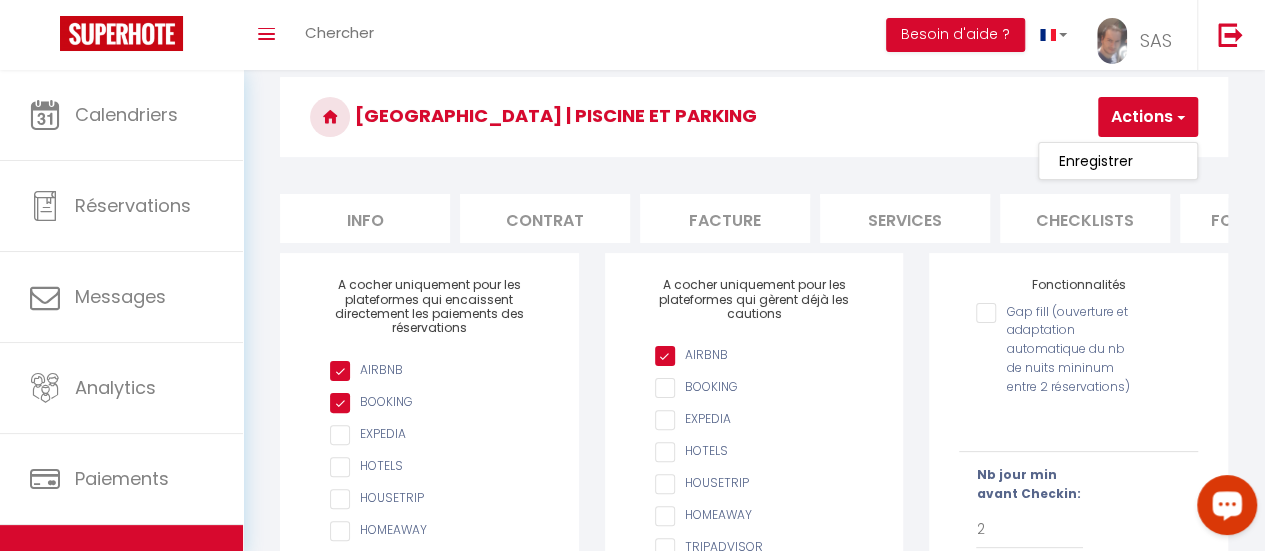 click on "Info" at bounding box center [365, 218] 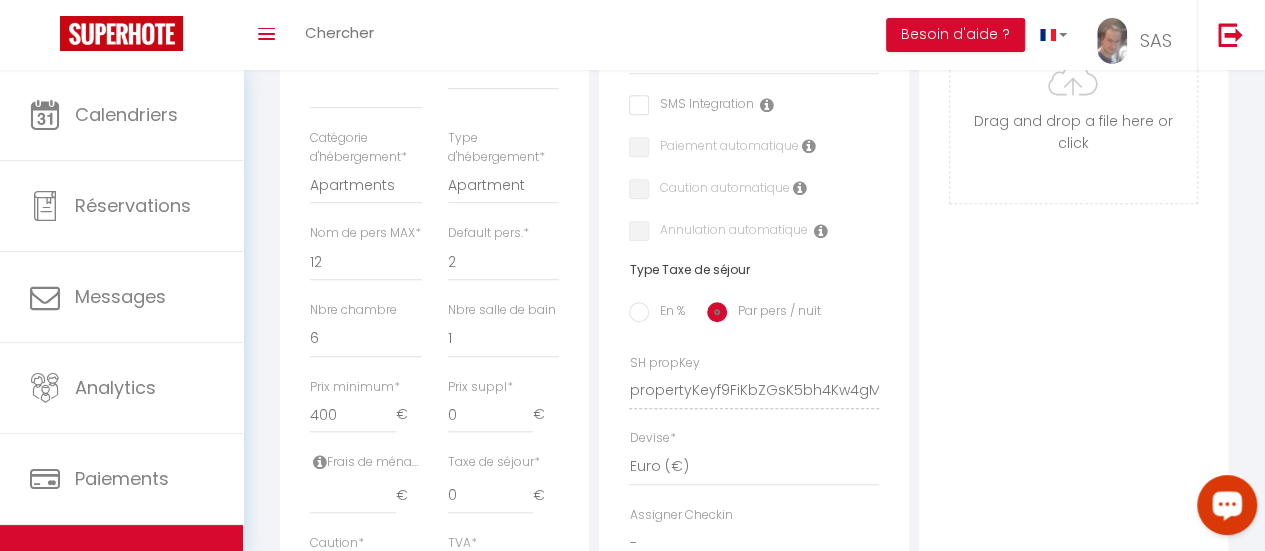 scroll, scrollTop: 1186, scrollLeft: 0, axis: vertical 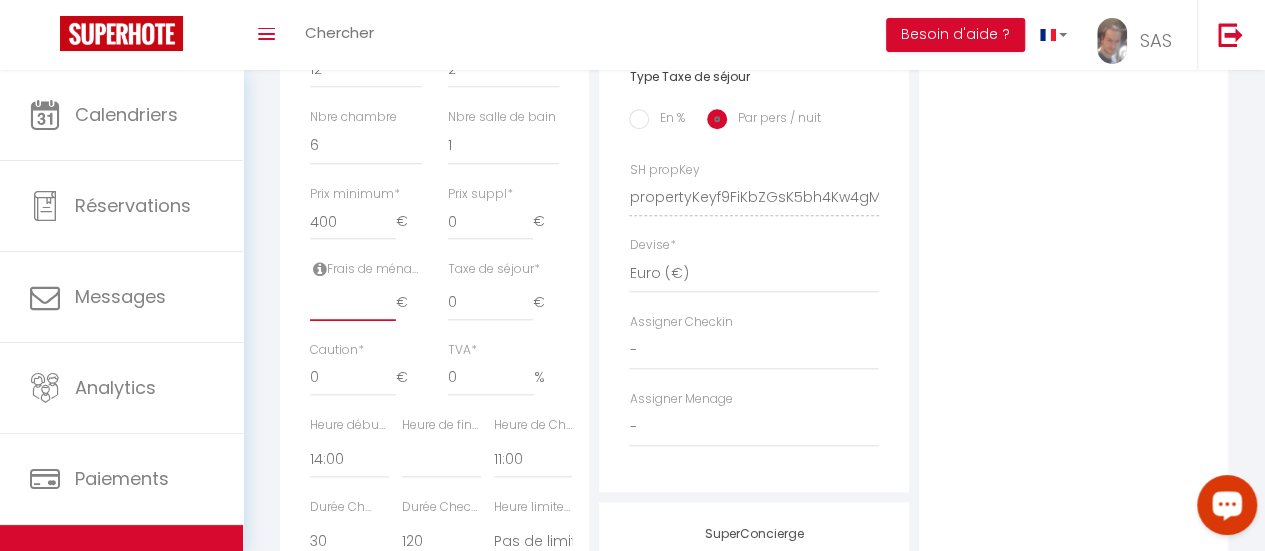 click at bounding box center (352, 303) 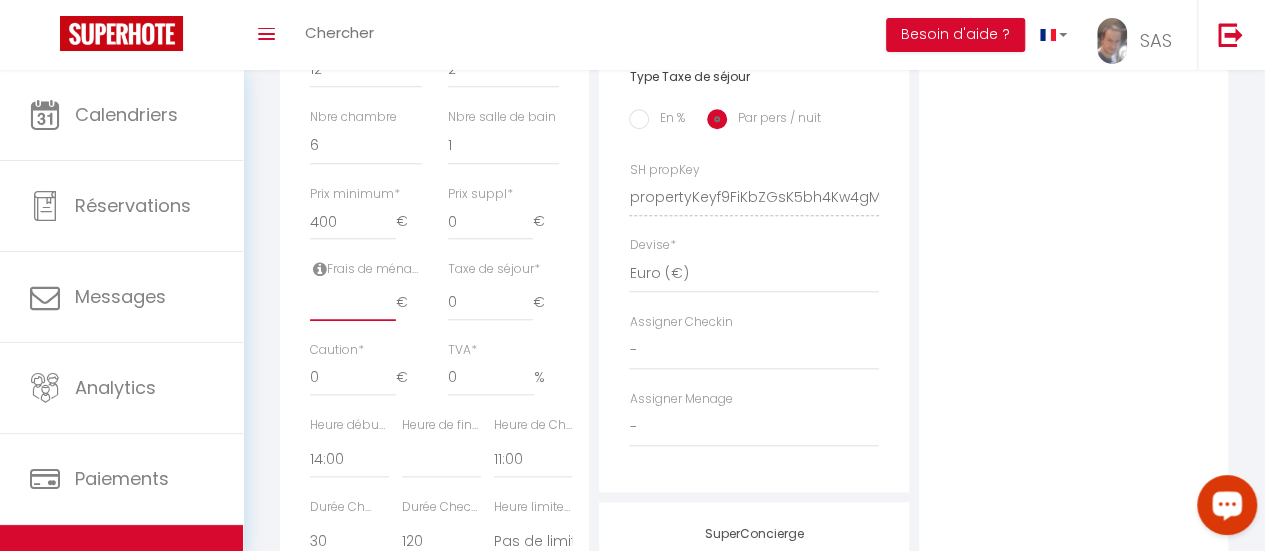 type on "4" 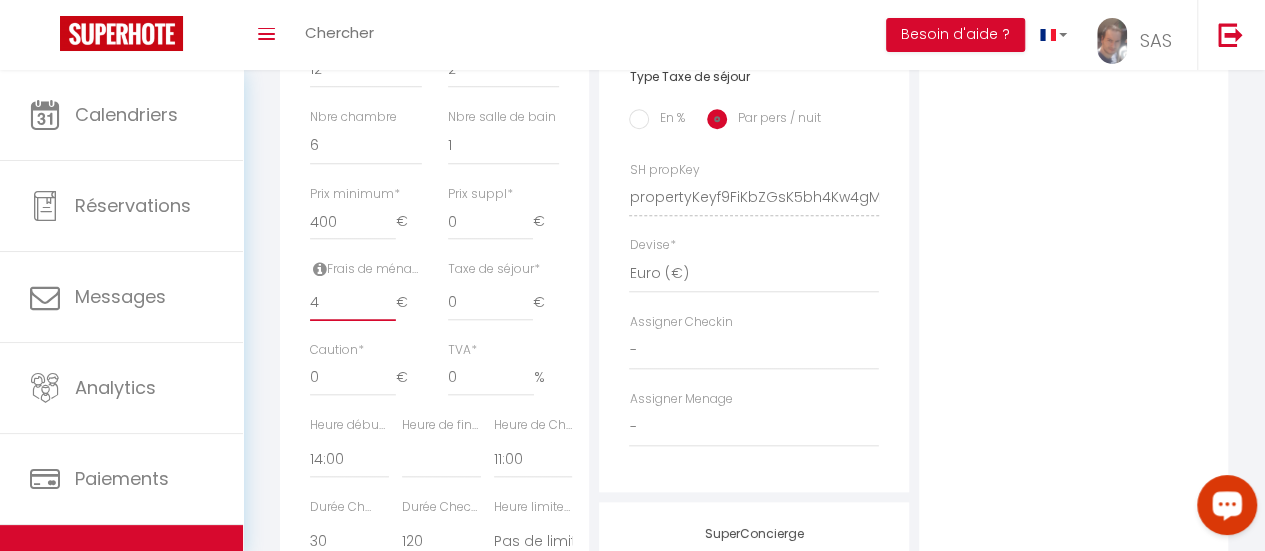 select 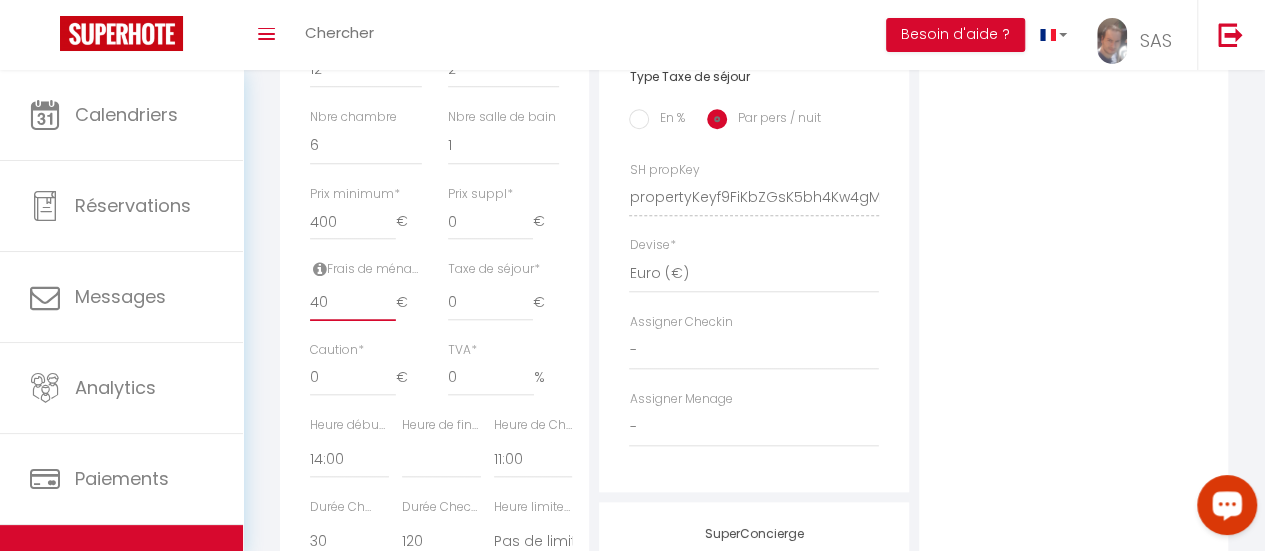 select 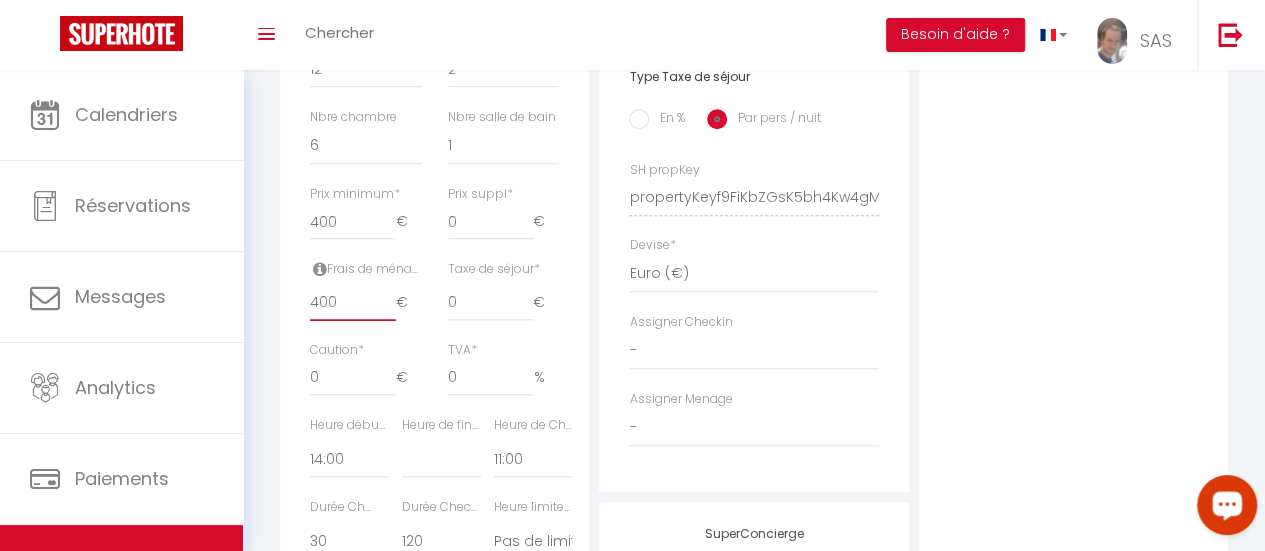 select 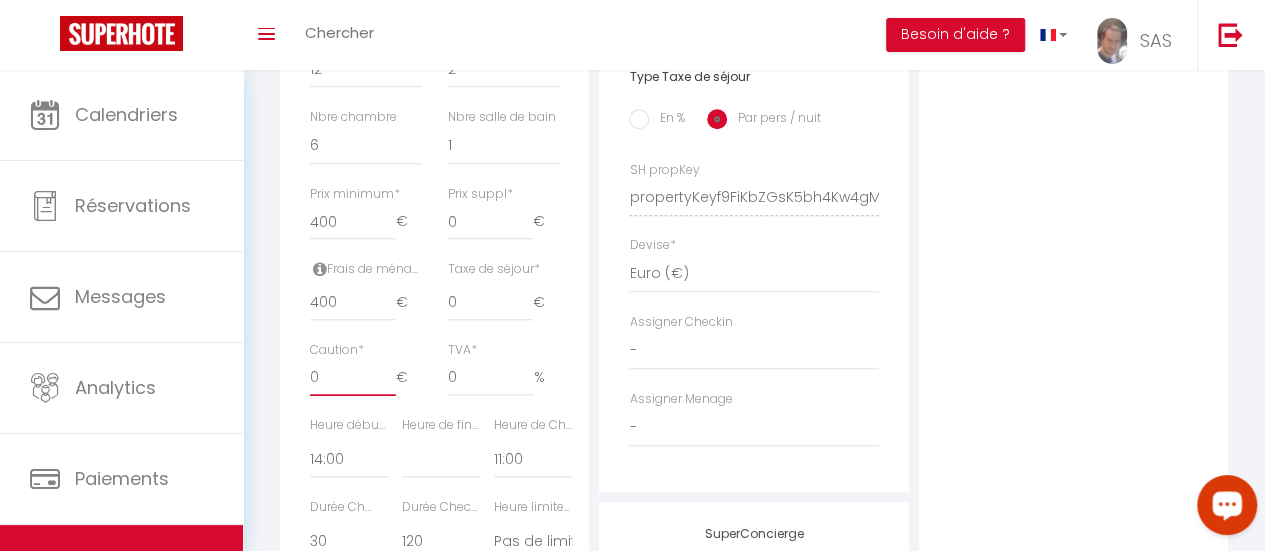 click on "0" at bounding box center [352, 378] 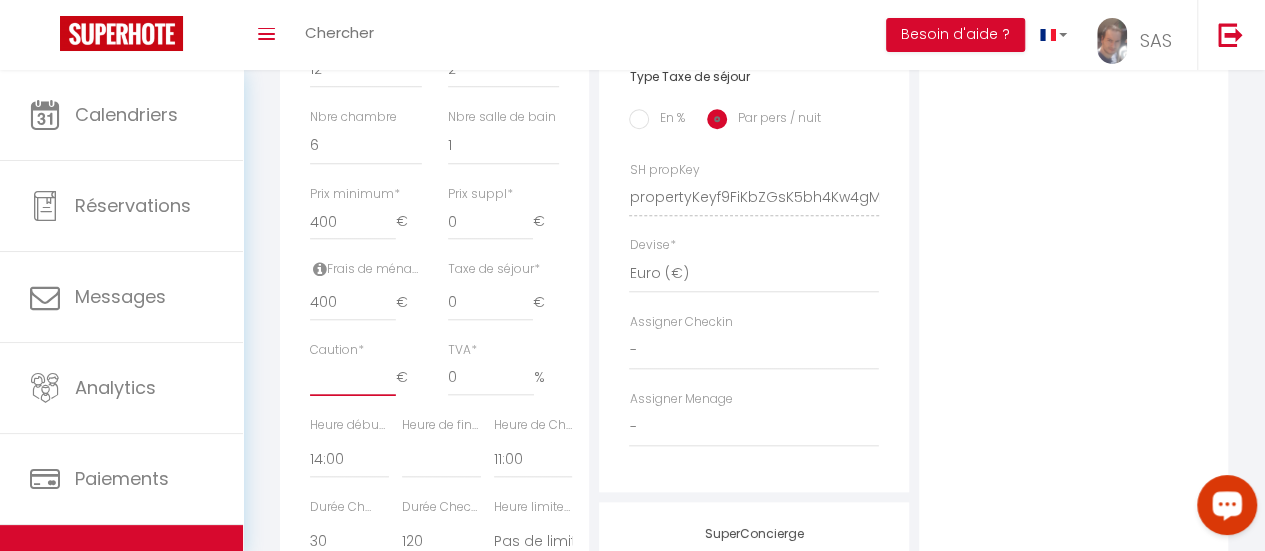 select 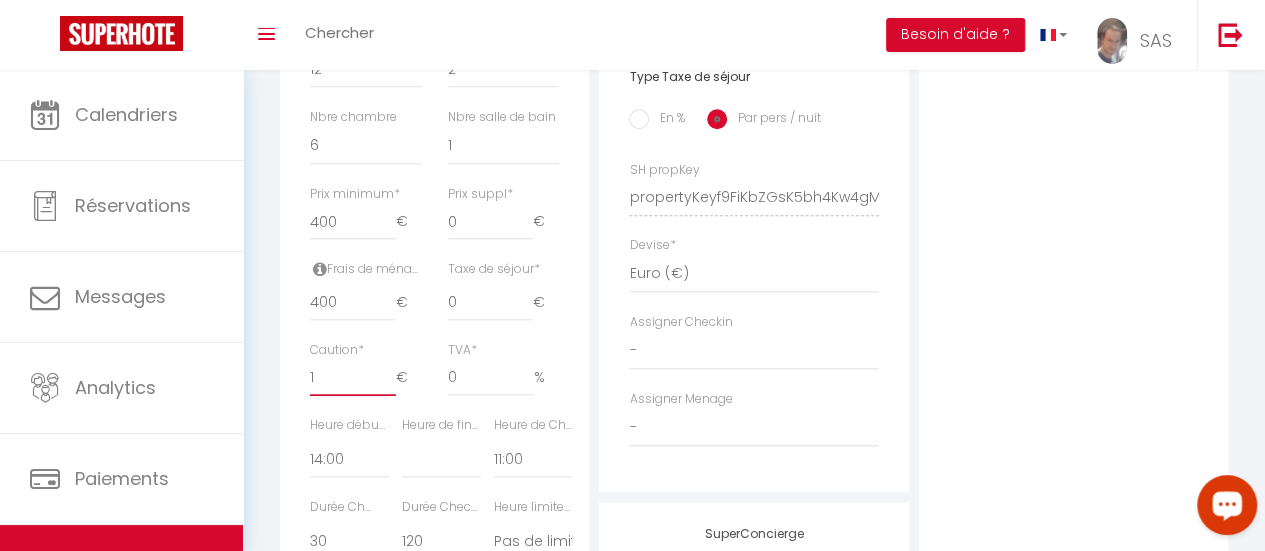select 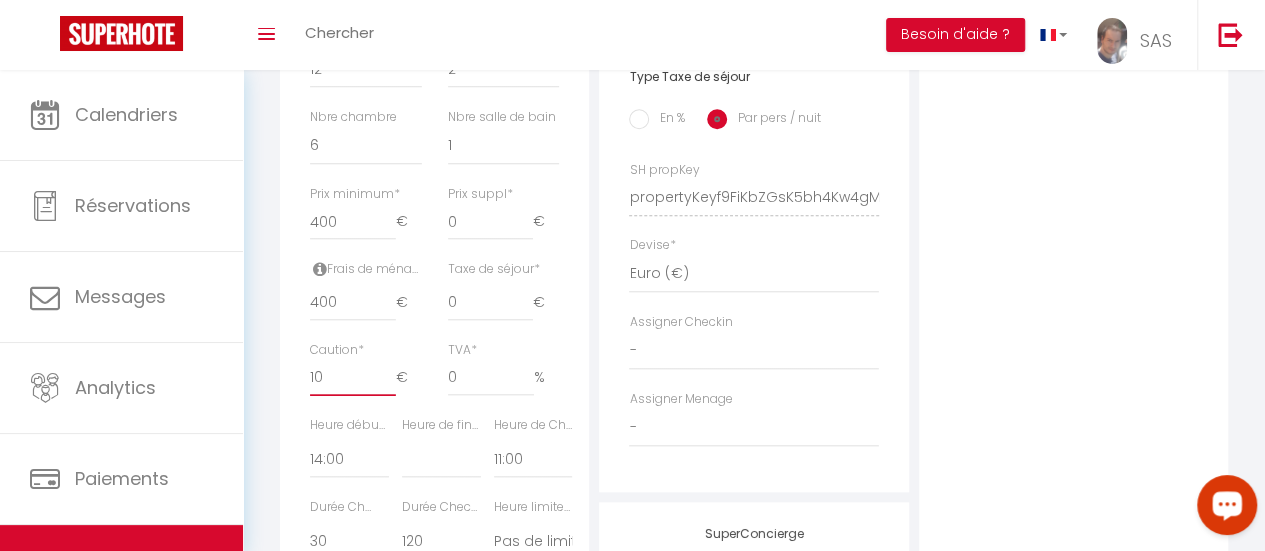select 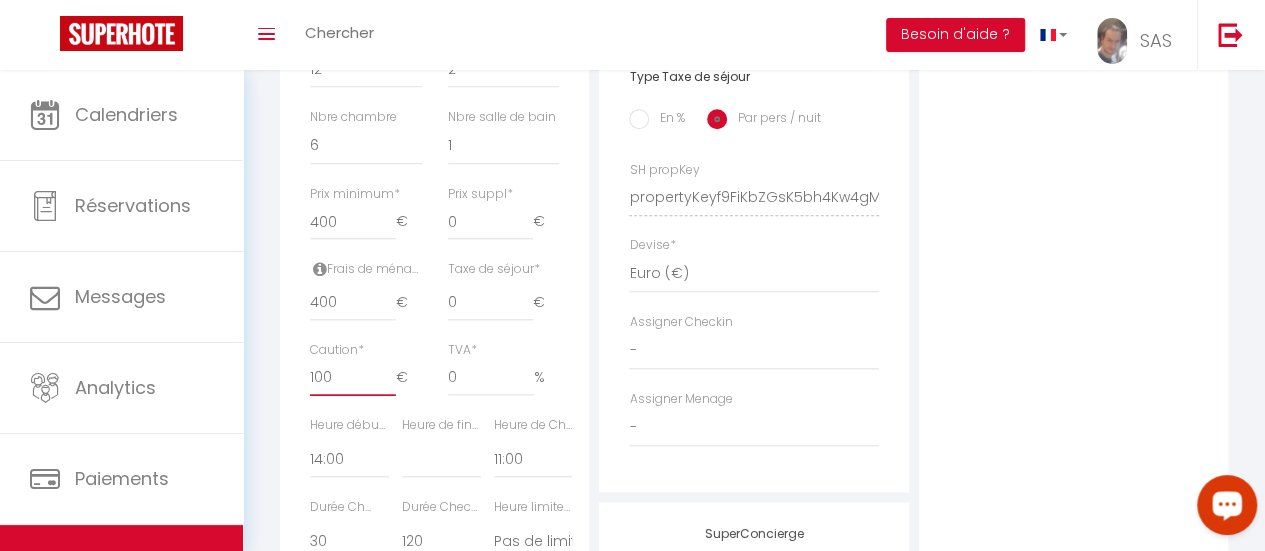 select 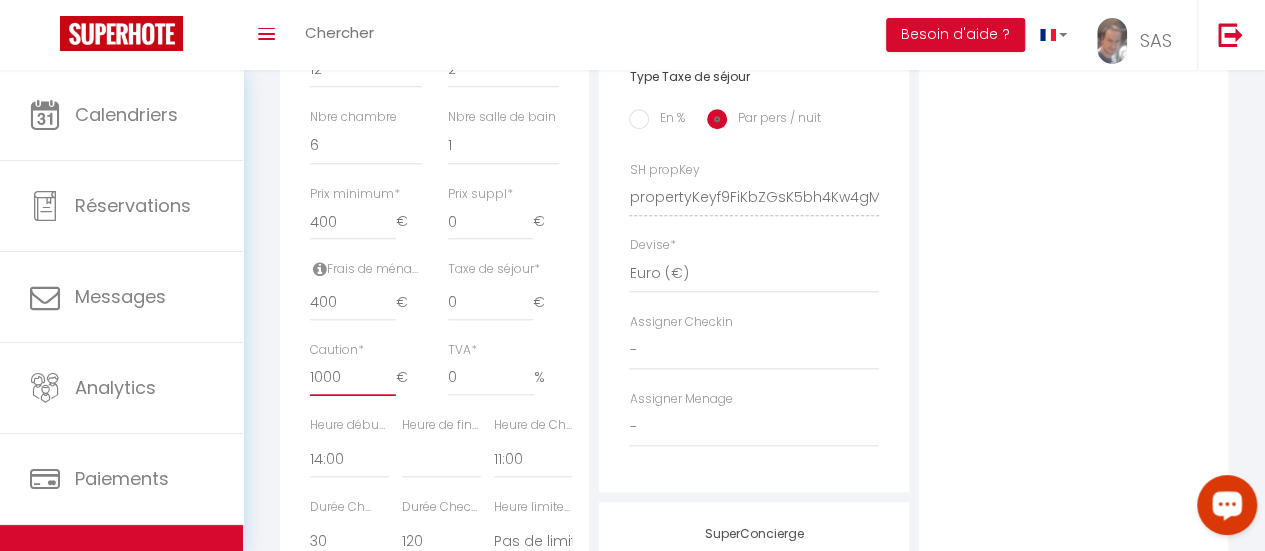 select 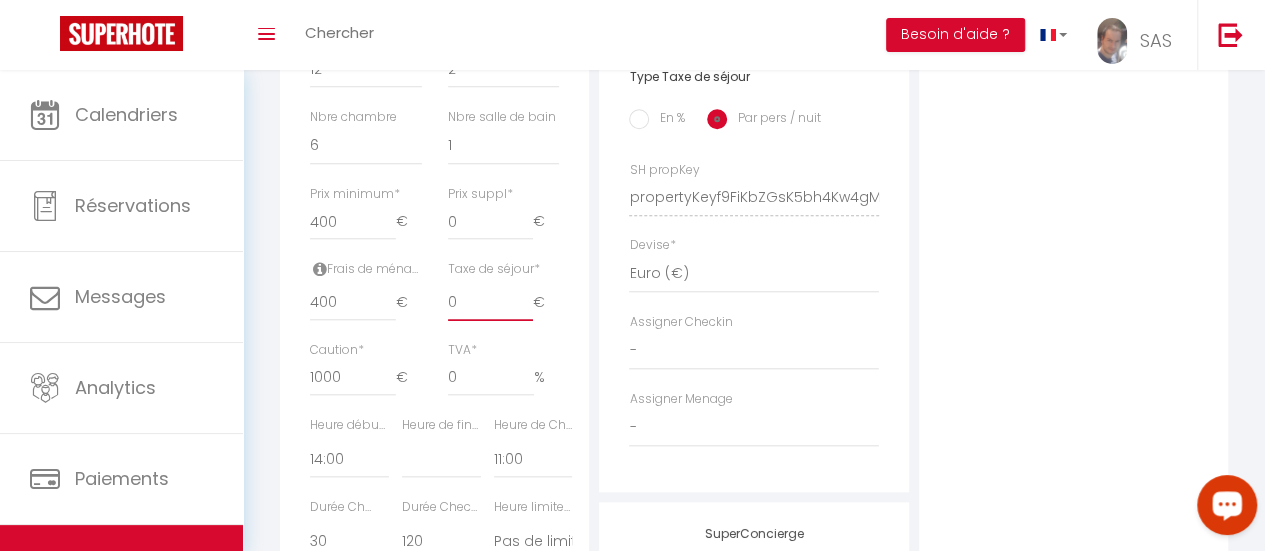 click on "0" at bounding box center (490, 303) 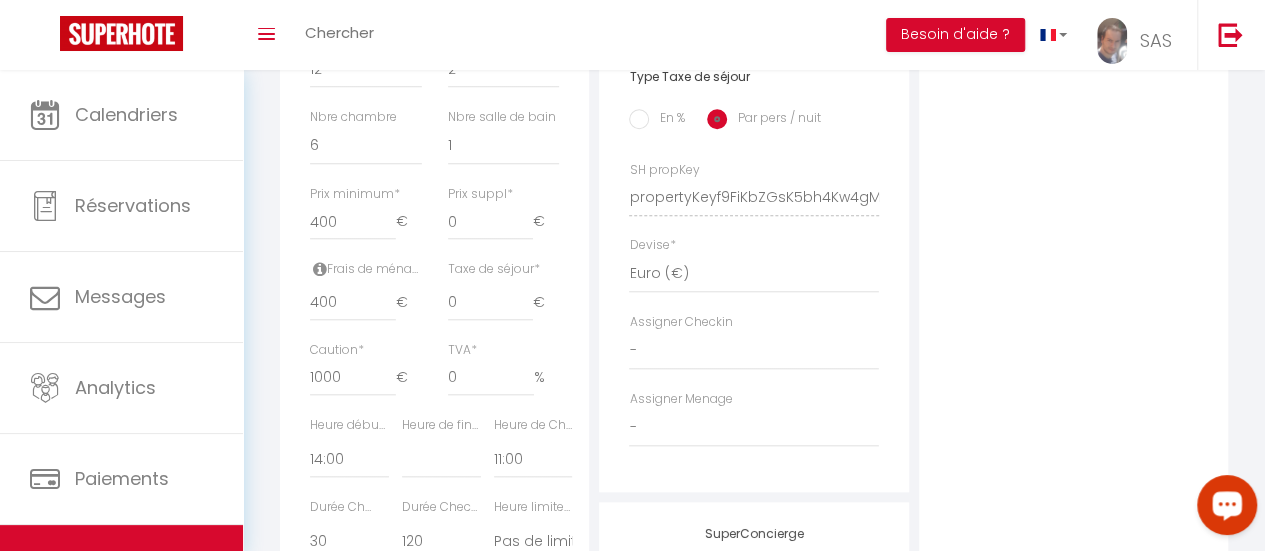 click on "En %" at bounding box center (639, 119) 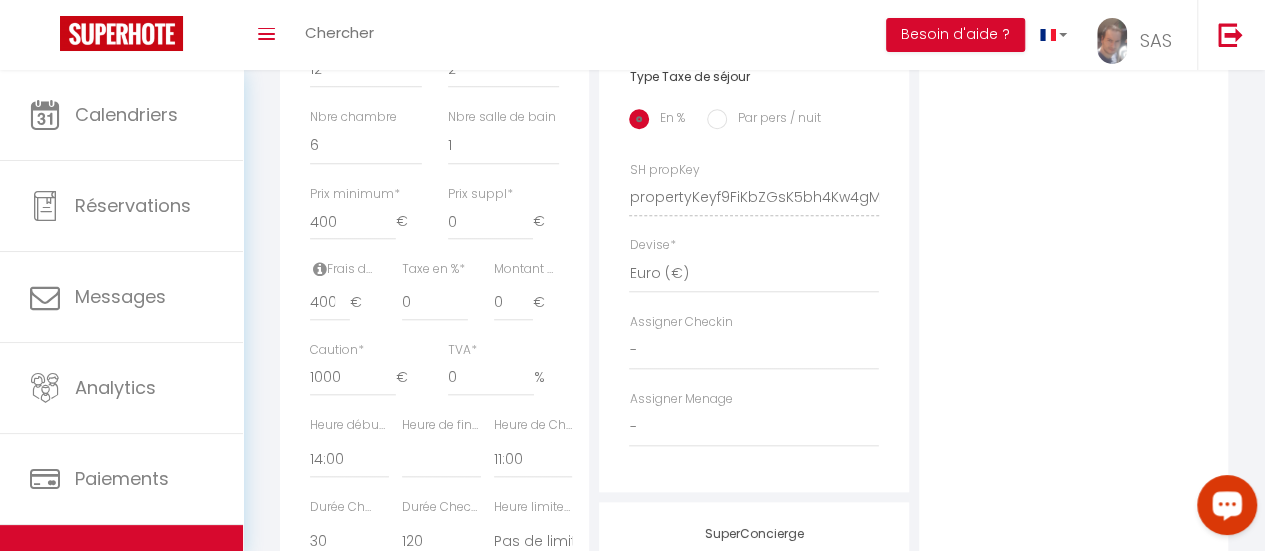 select 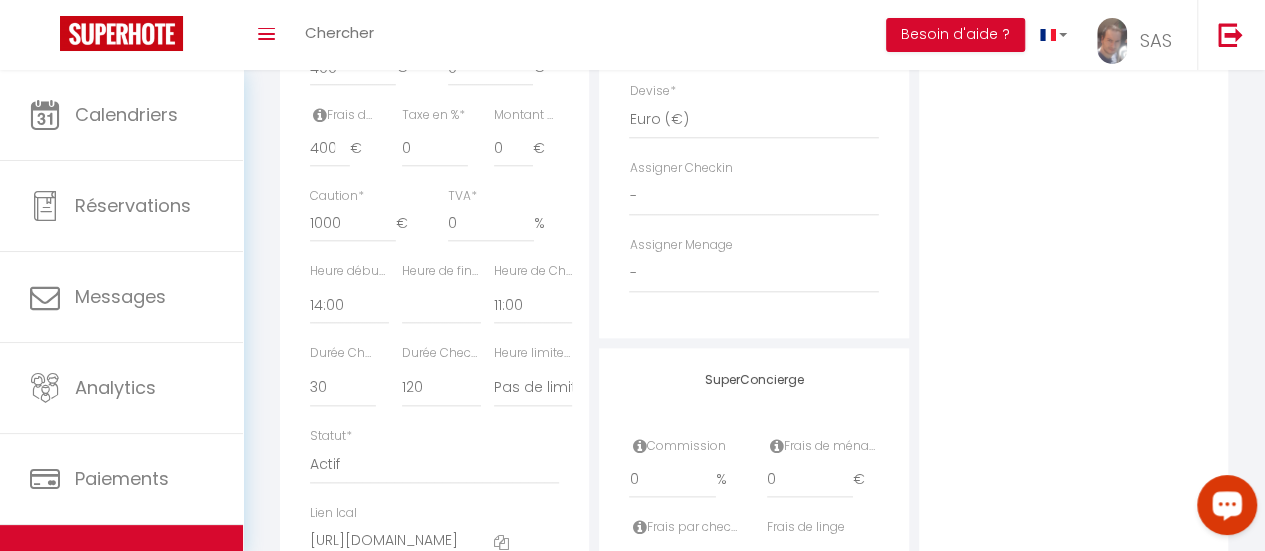 scroll, scrollTop: 986, scrollLeft: 0, axis: vertical 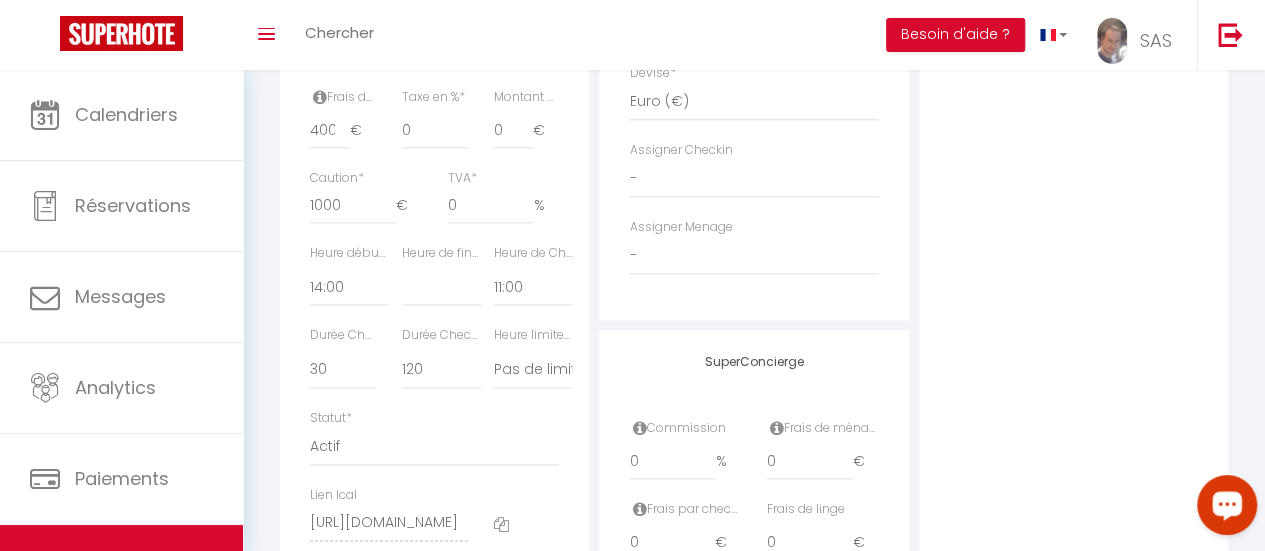 drag, startPoint x: 1259, startPoint y: 361, endPoint x: 1264, endPoint y: 350, distance: 12.083046 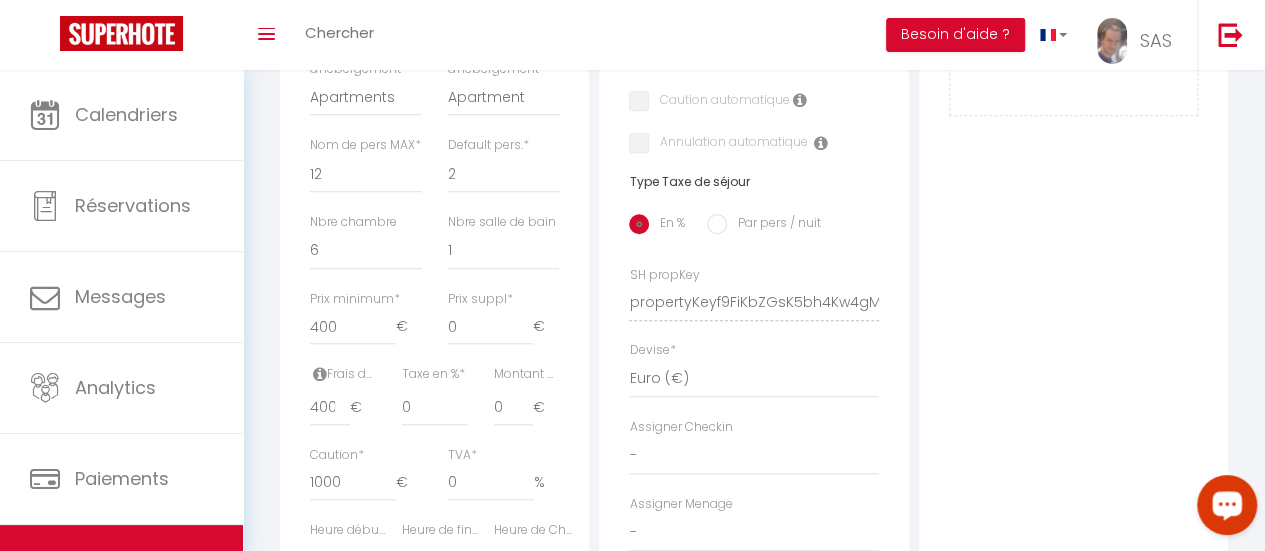 scroll, scrollTop: 700, scrollLeft: 0, axis: vertical 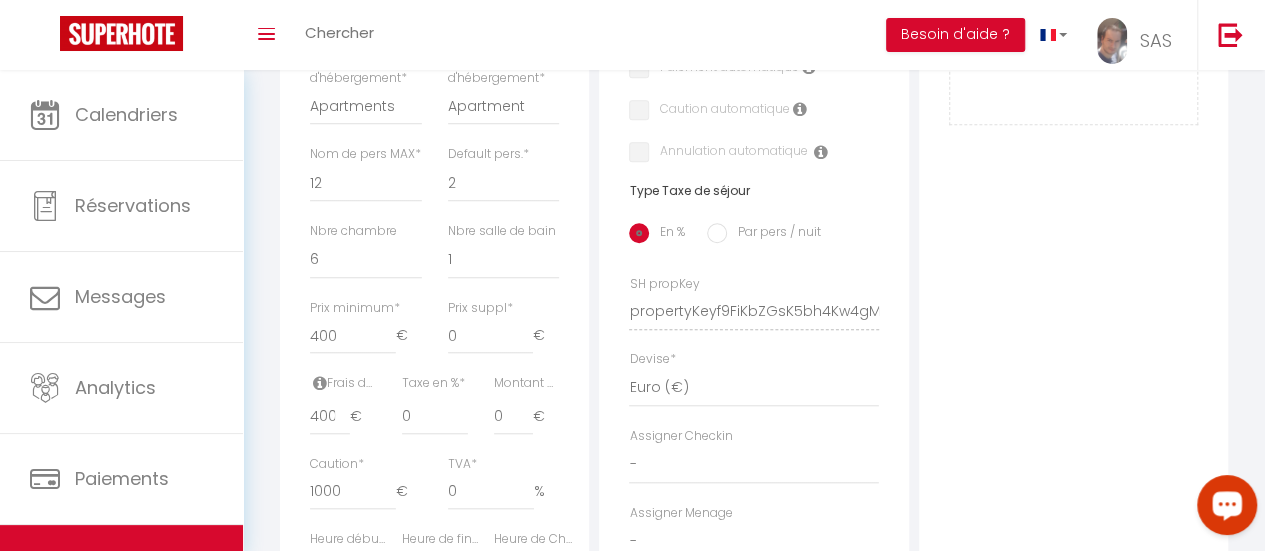 click on "Par pers / nuit" at bounding box center [717, 233] 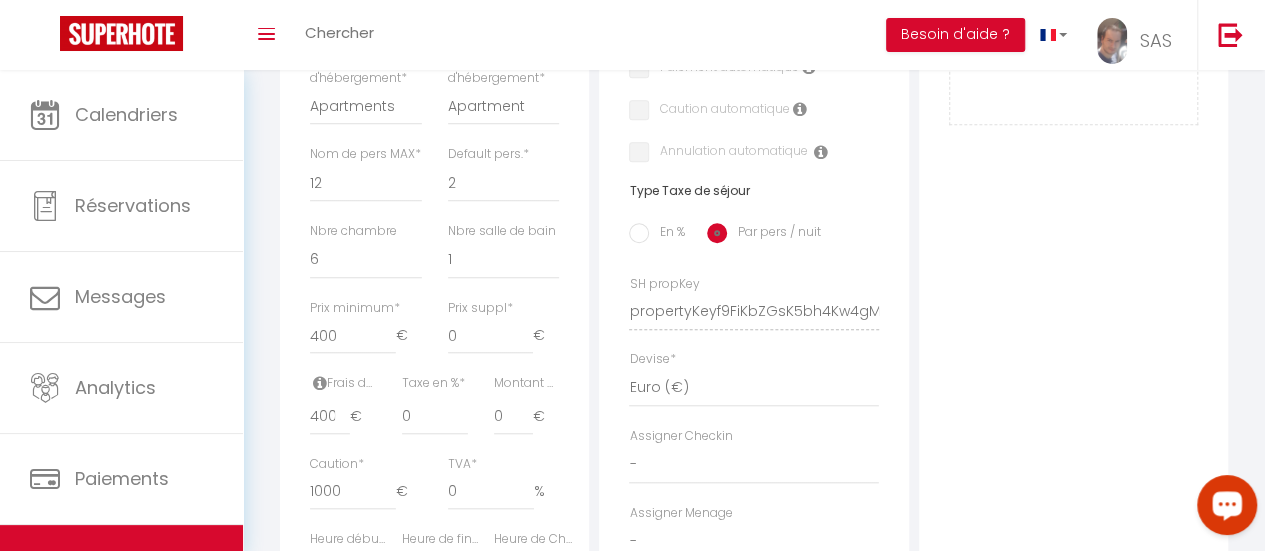 select 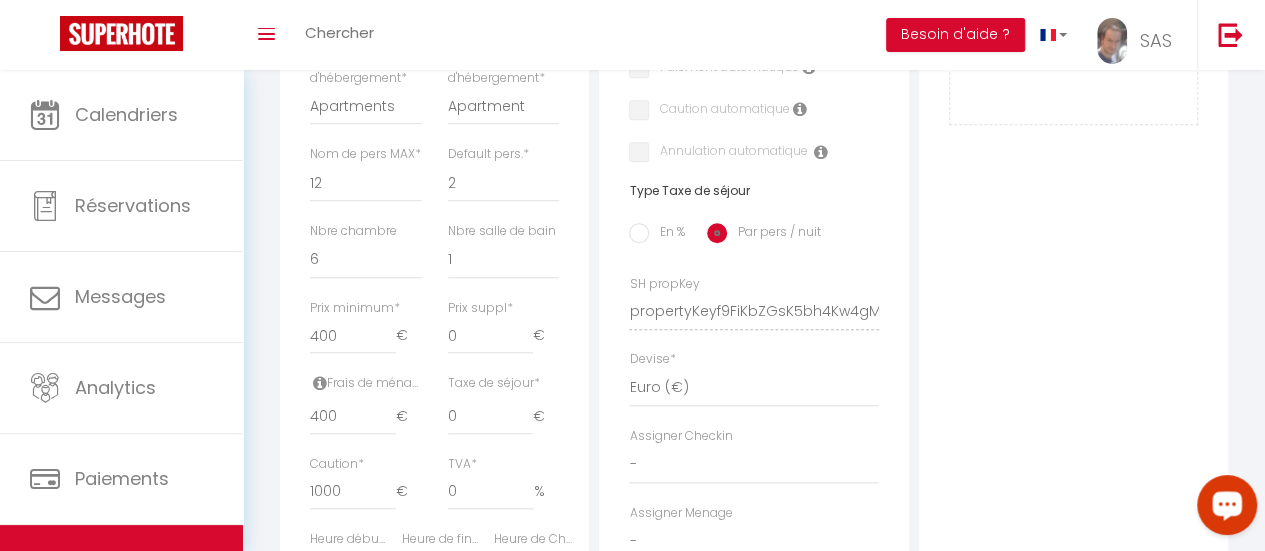 click on "En %" at bounding box center (639, 233) 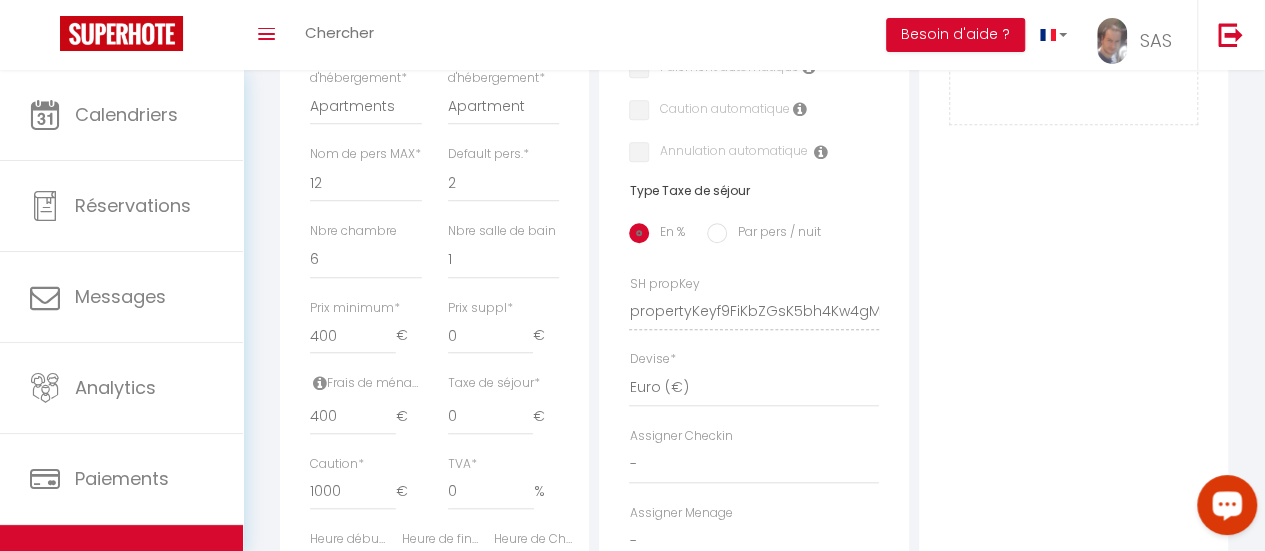 select 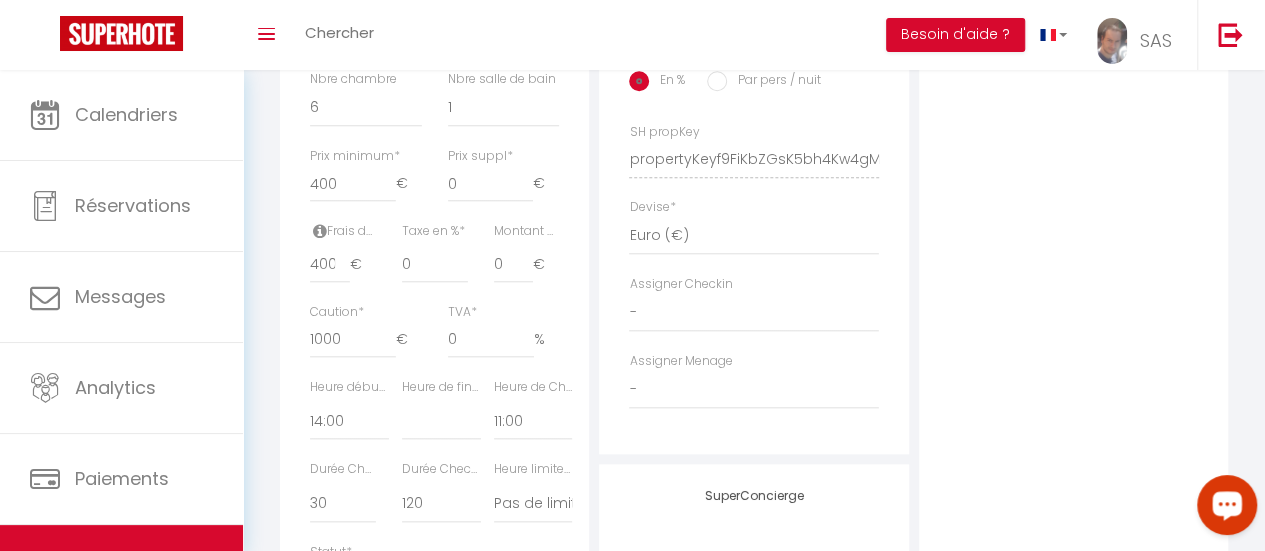 scroll, scrollTop: 860, scrollLeft: 0, axis: vertical 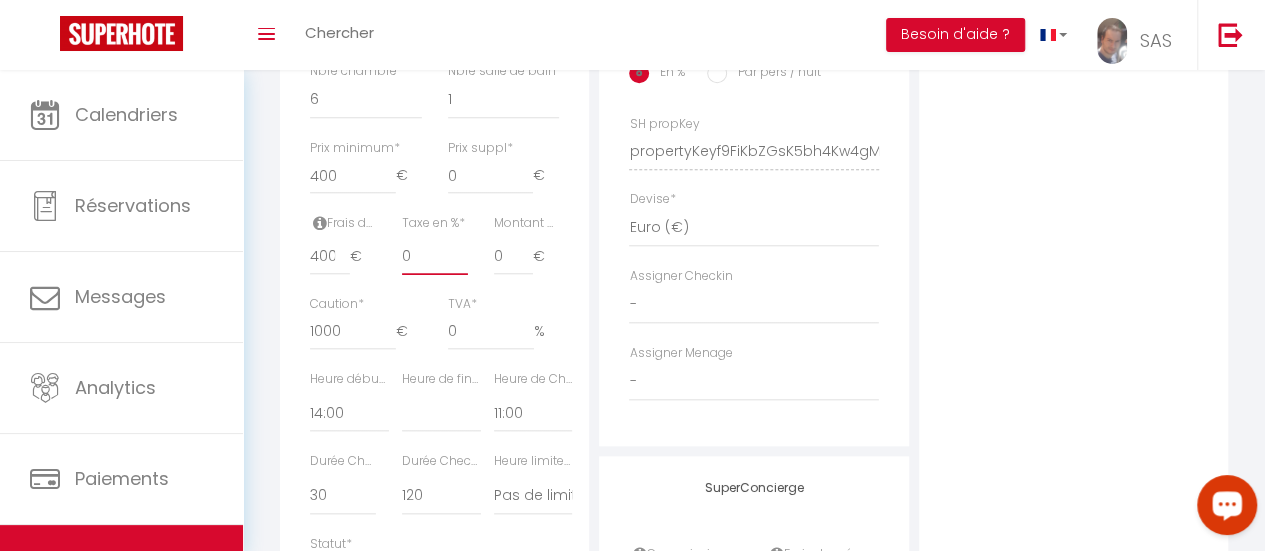 click on "0" at bounding box center [435, 257] 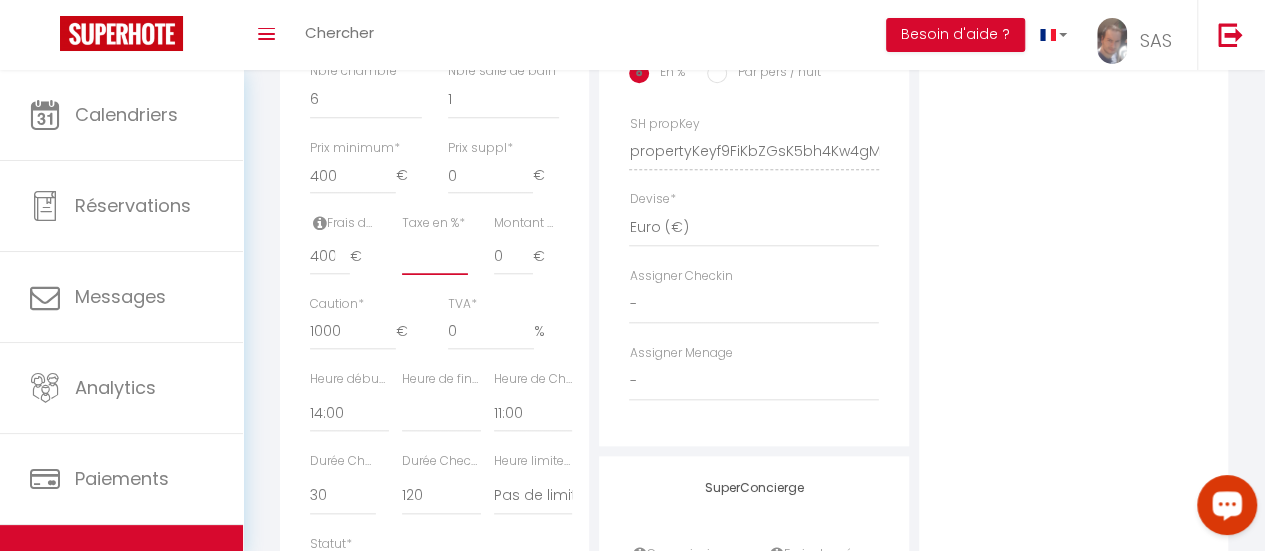 select 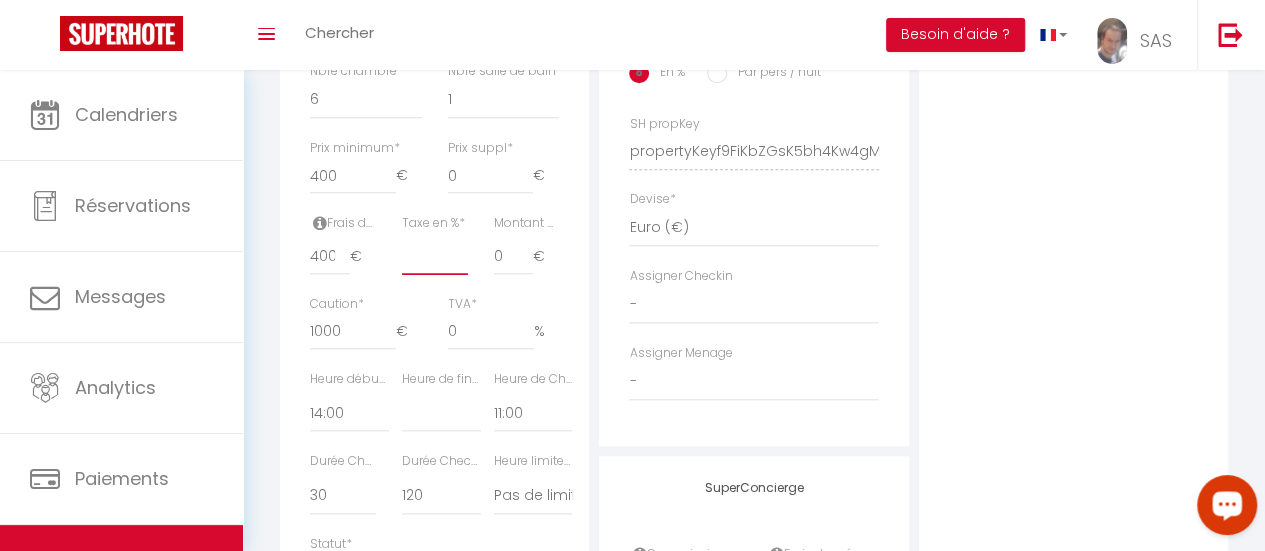 type on "7" 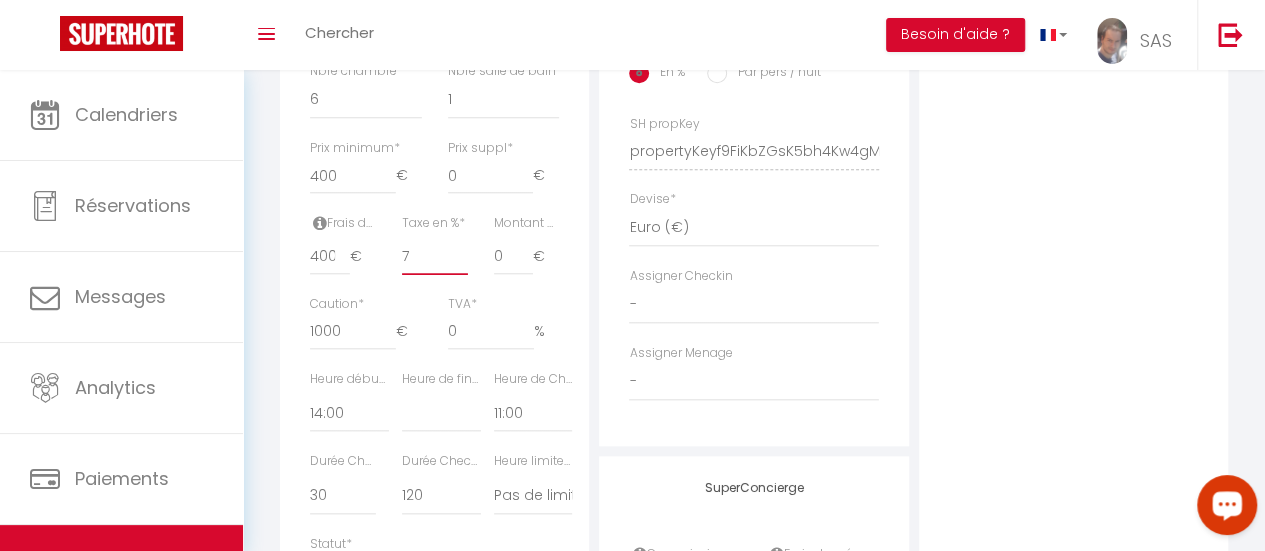 select 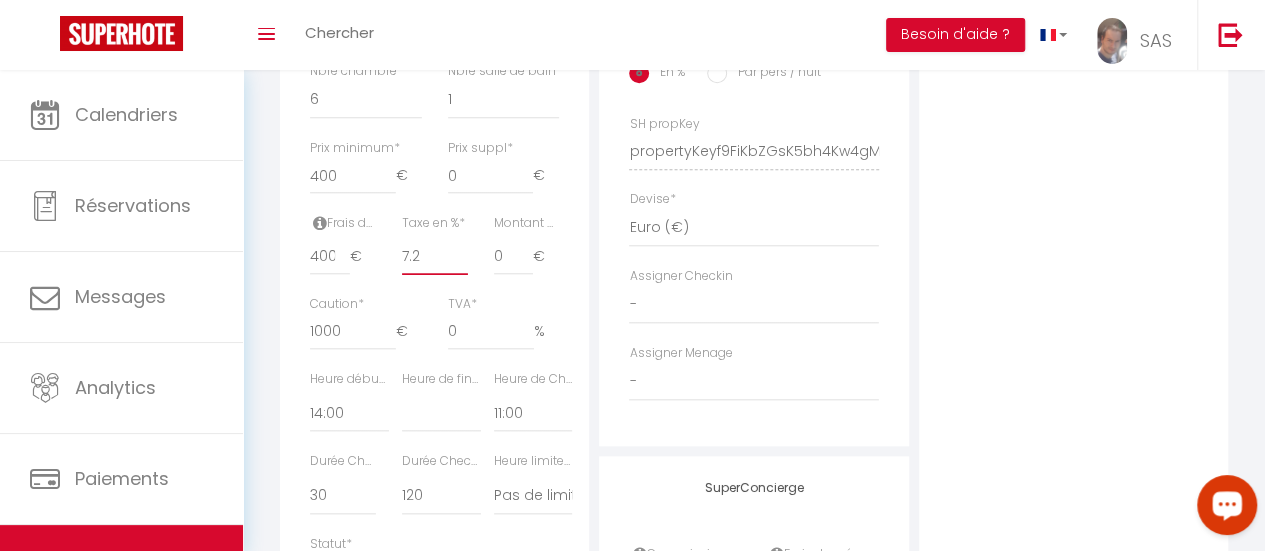 select 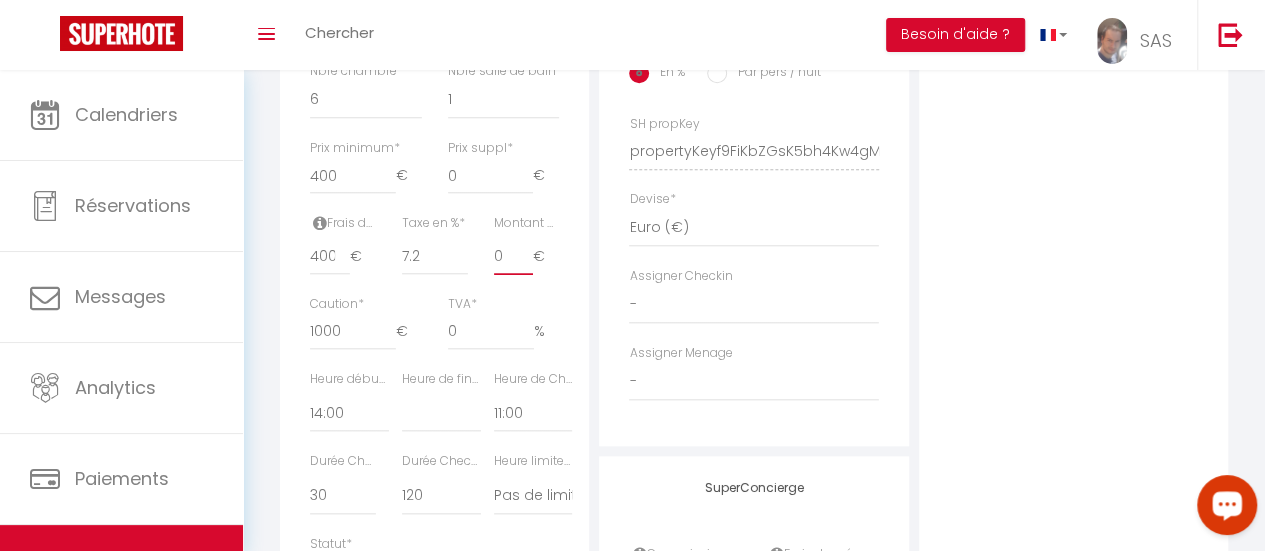 click on "0" at bounding box center [514, 257] 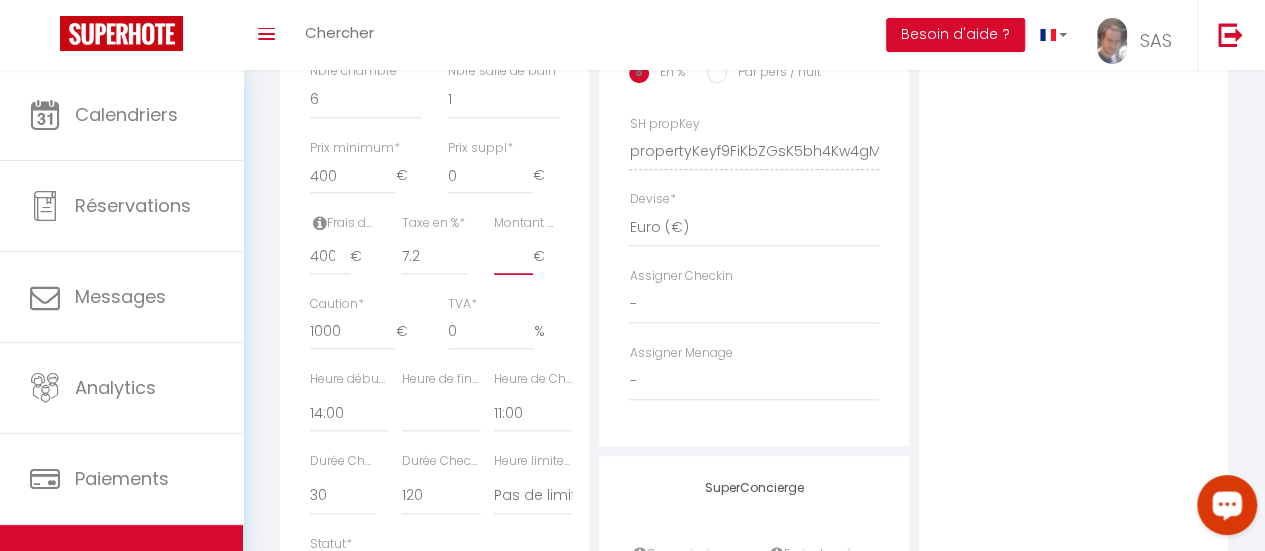 select 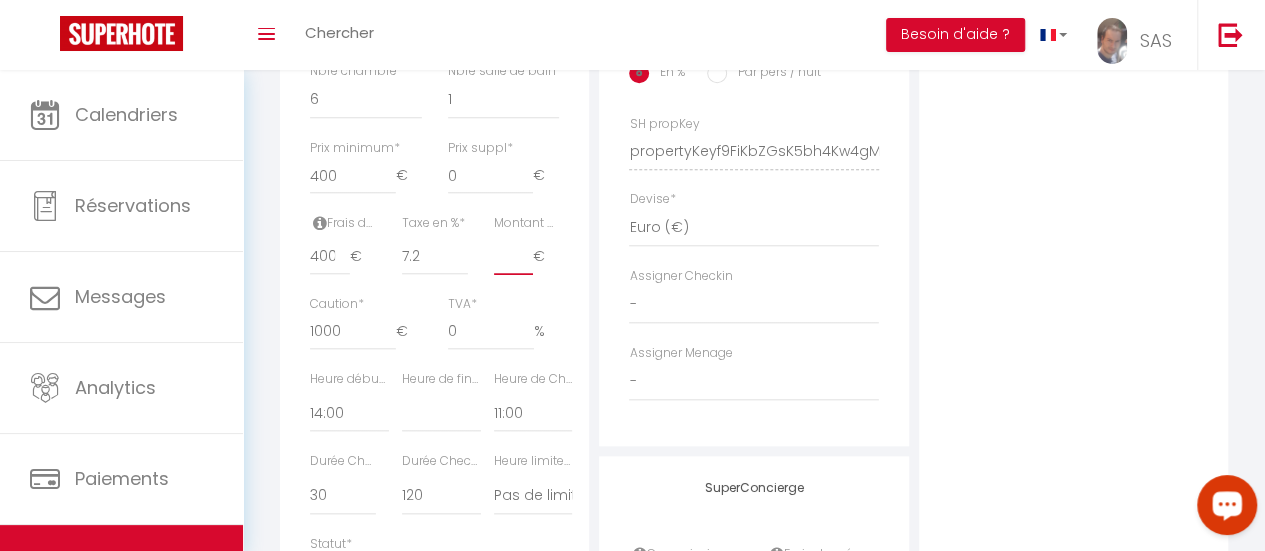 type on "6" 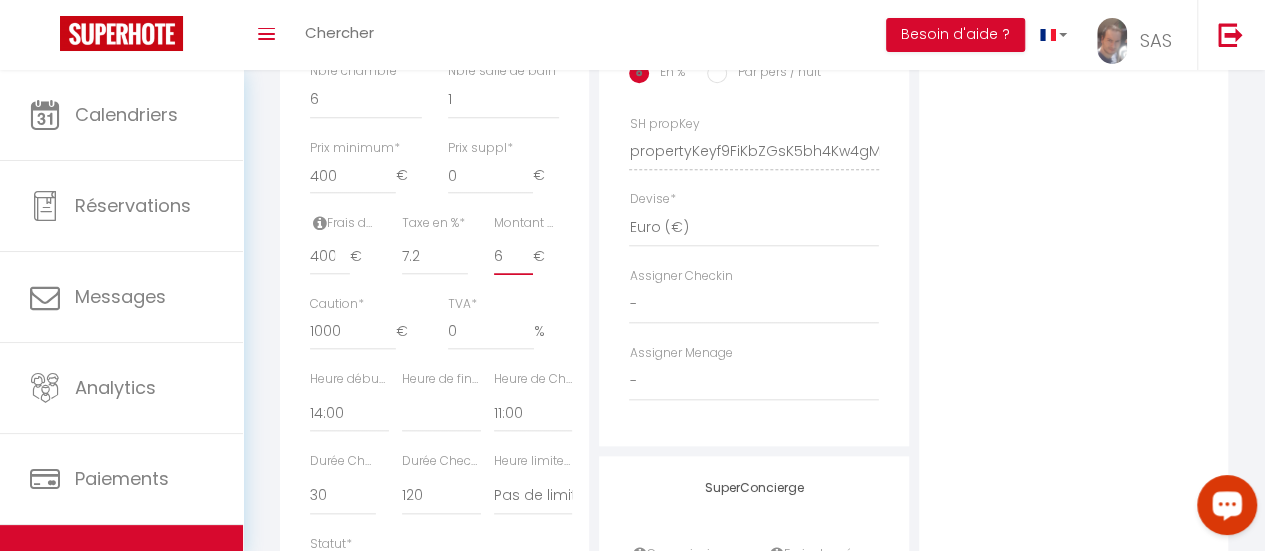 select 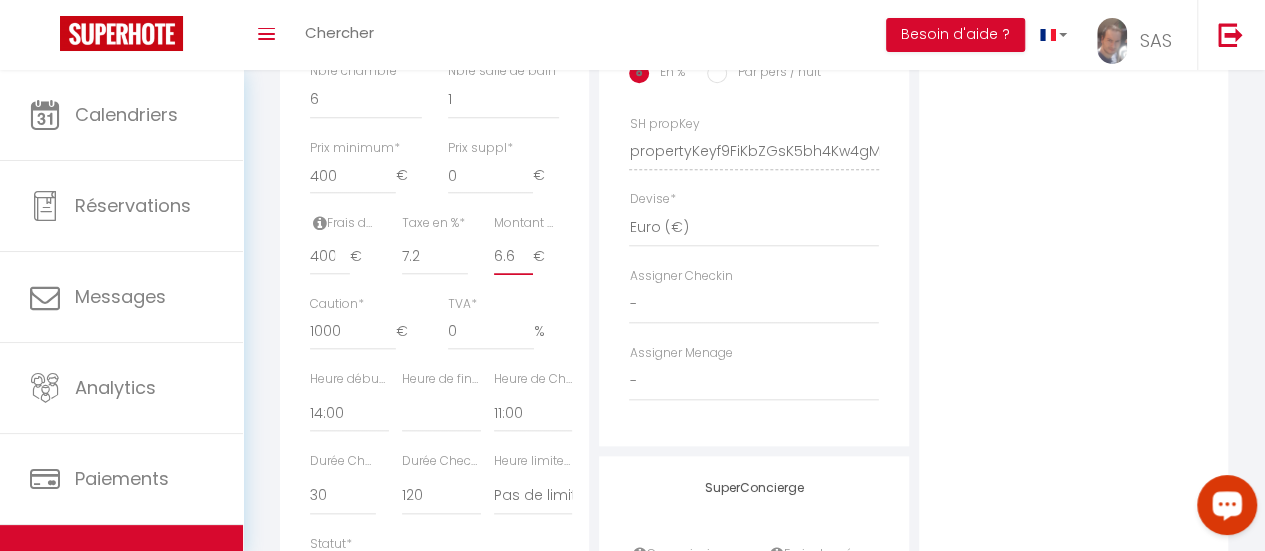 select 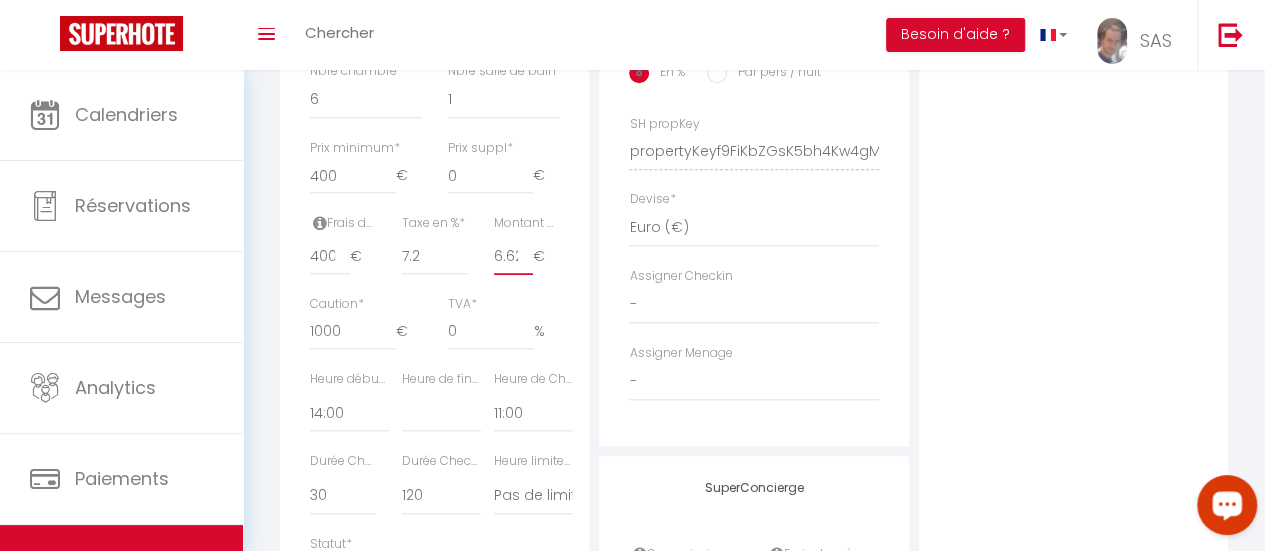 select 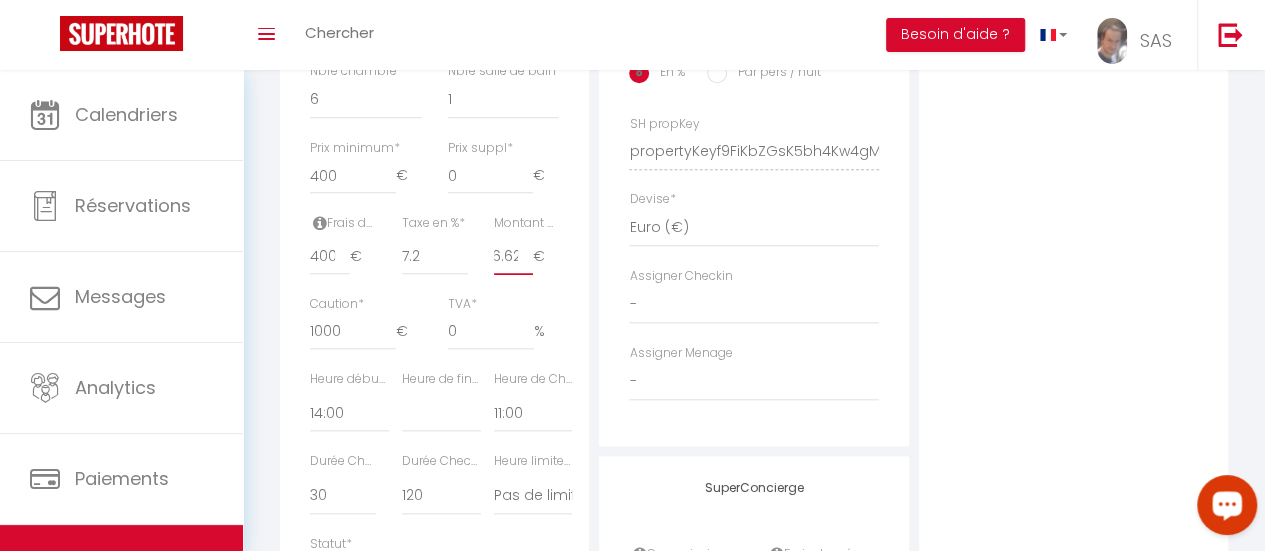 type on "6.62" 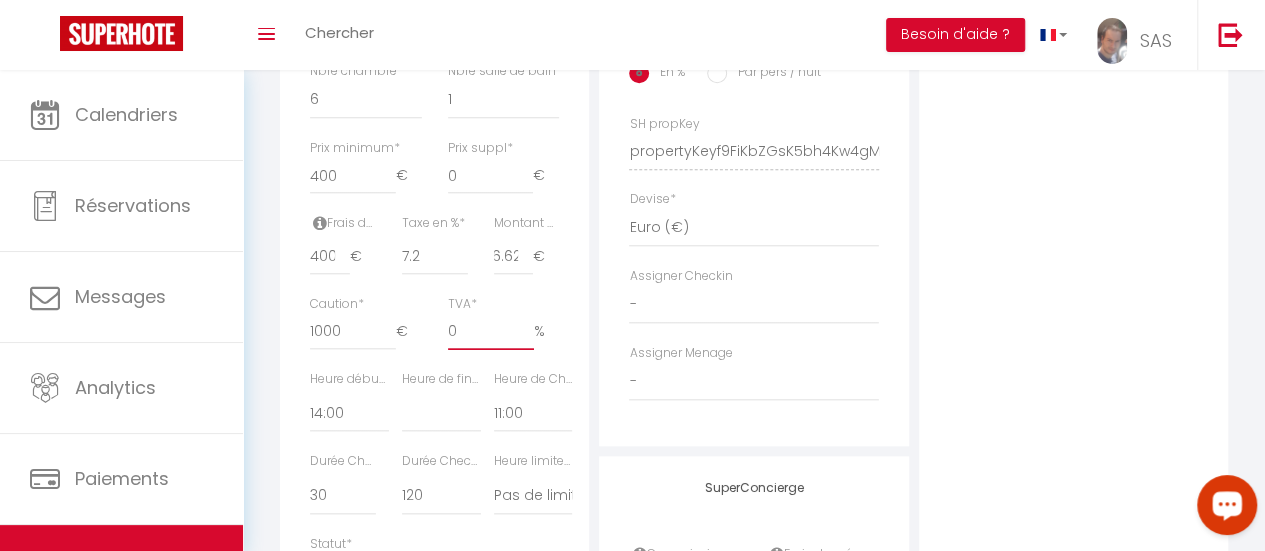 scroll, scrollTop: 0, scrollLeft: 0, axis: both 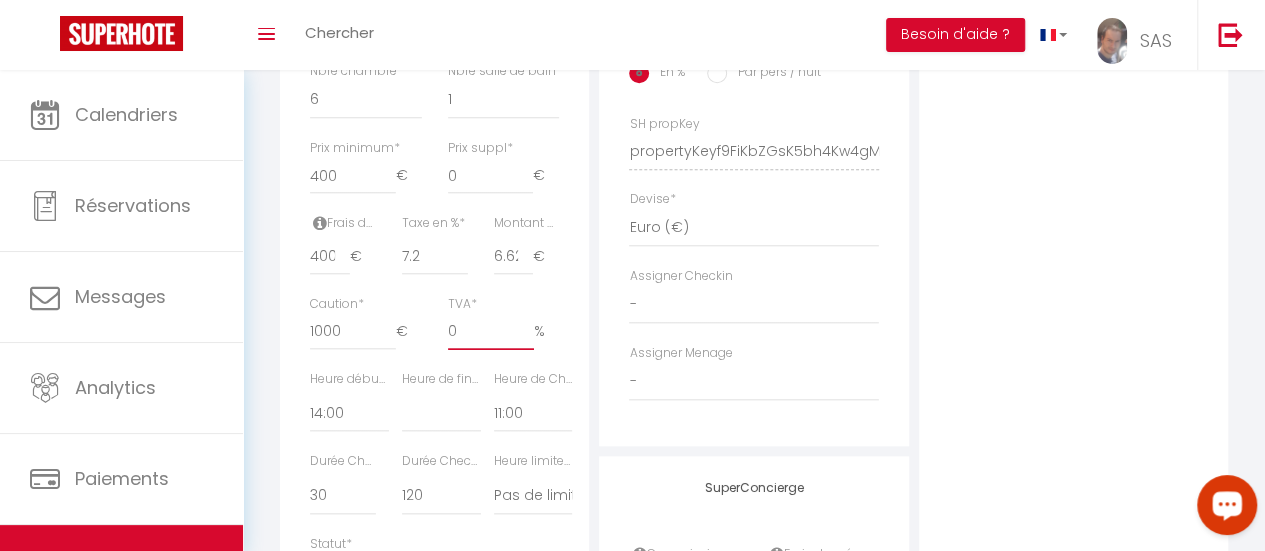 click on "0" at bounding box center (491, 332) 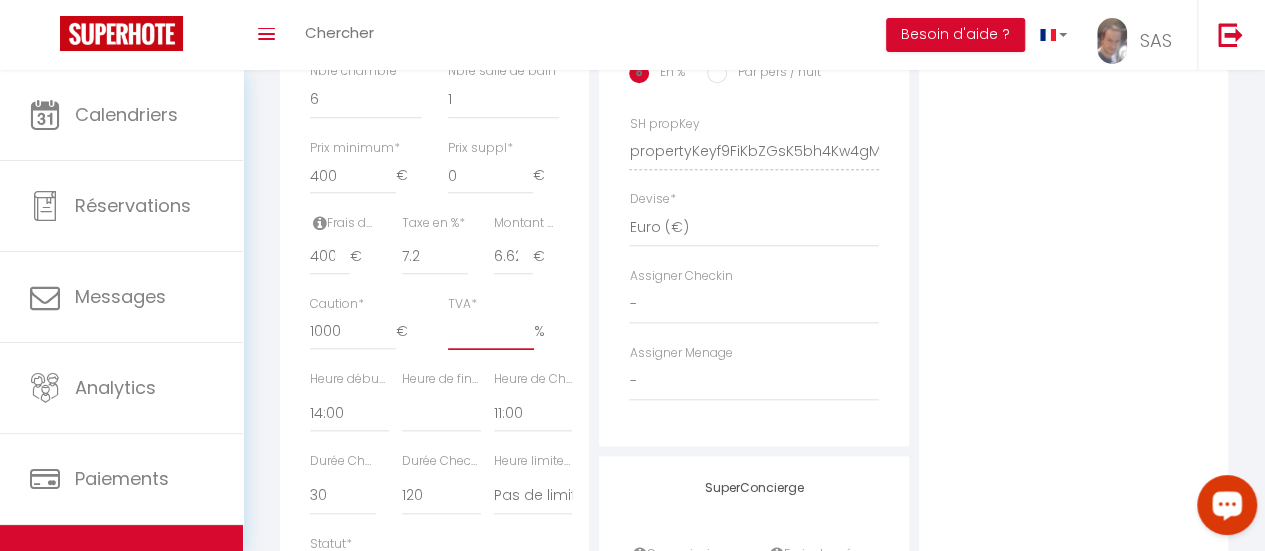 select 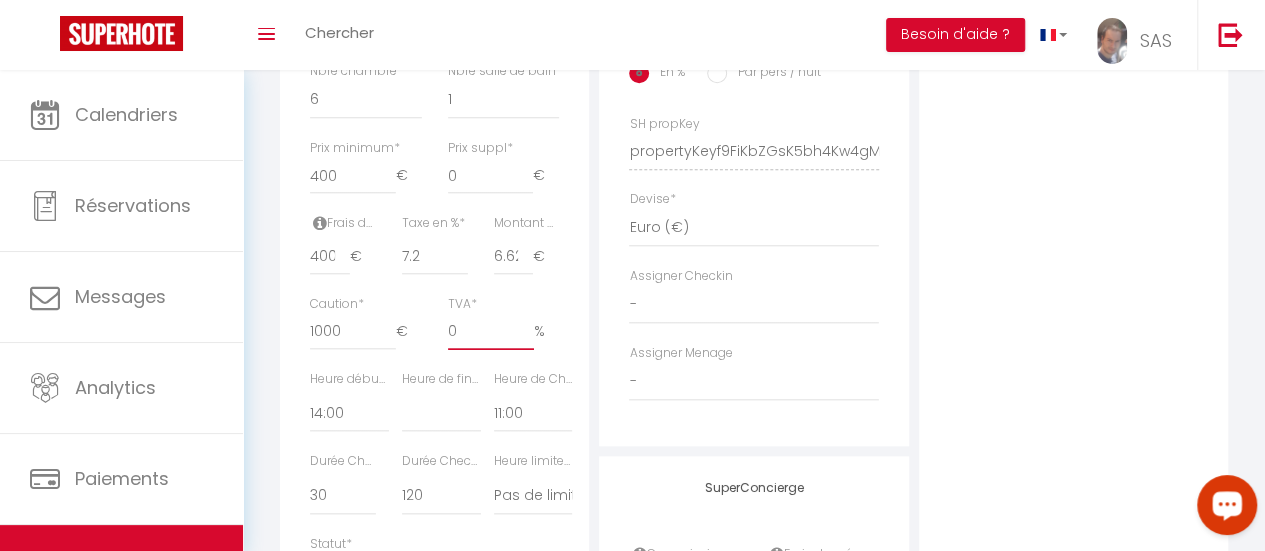select 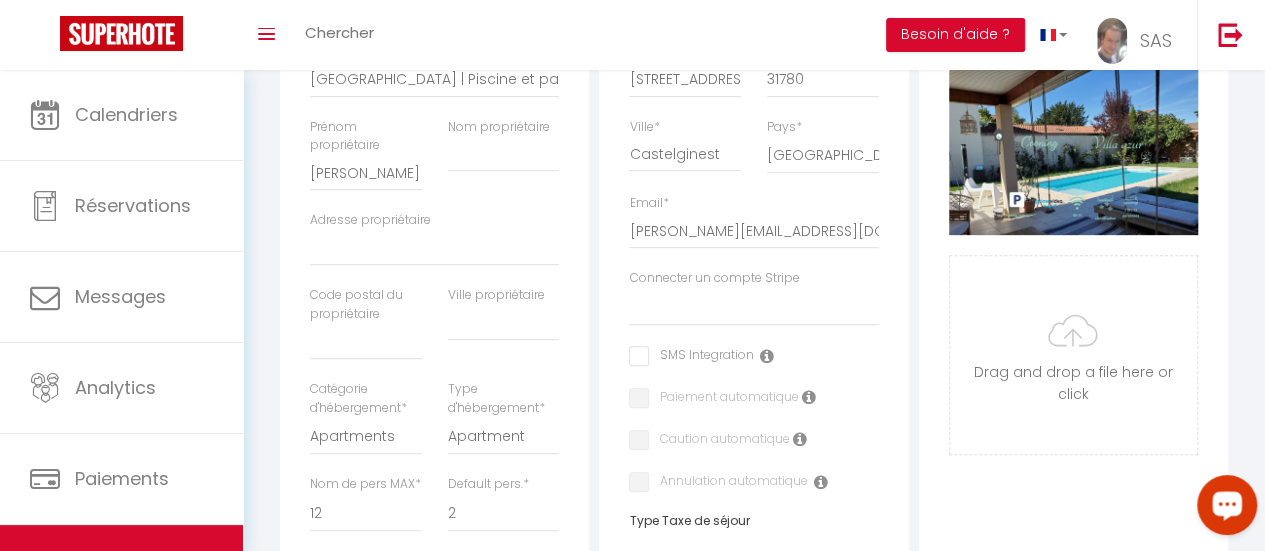 scroll, scrollTop: 0, scrollLeft: 0, axis: both 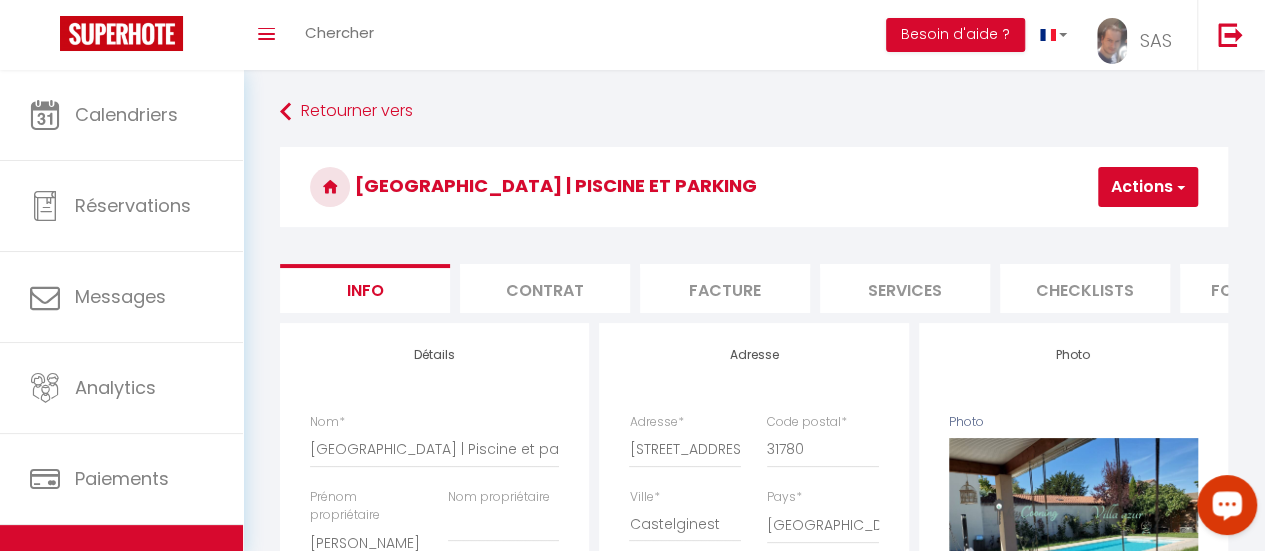 click on "Actions" at bounding box center [1148, 187] 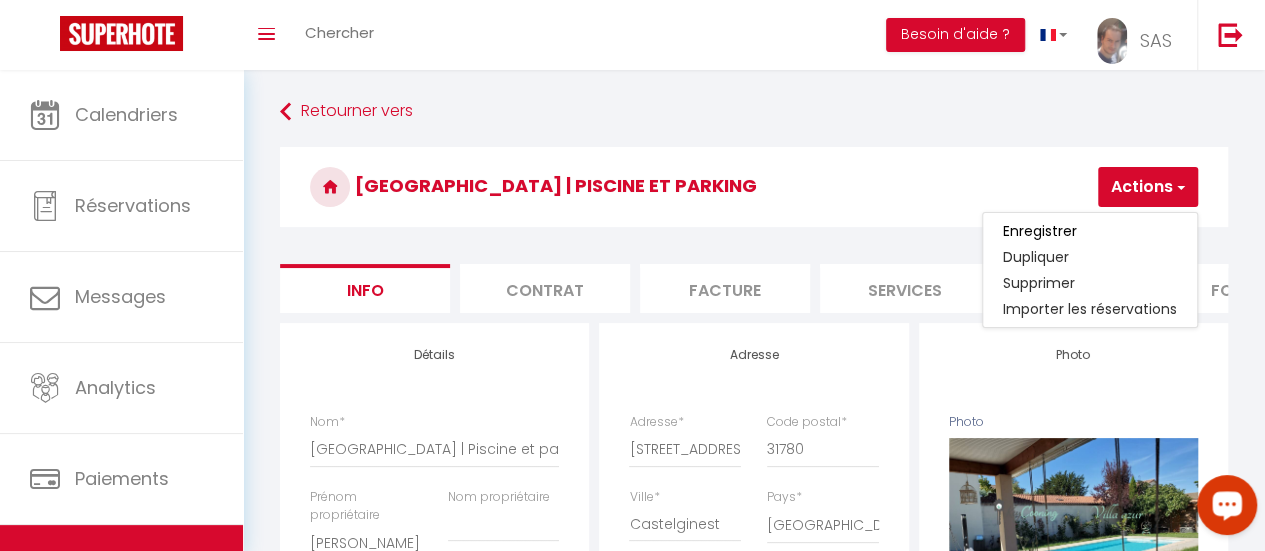 click on "Enregistrer" at bounding box center [1090, 231] 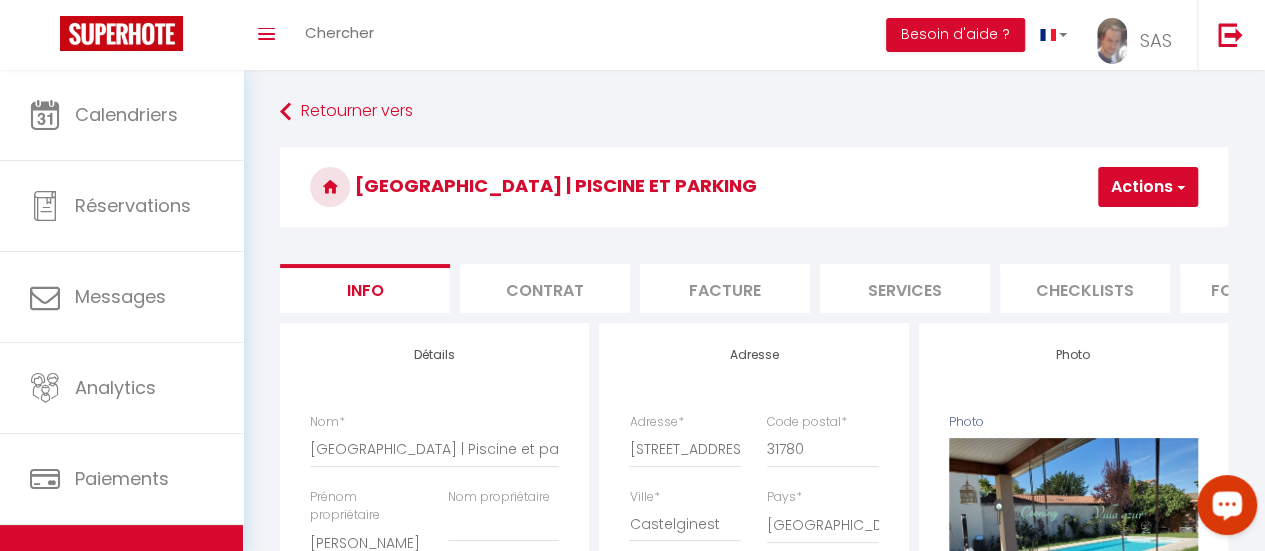 drag, startPoint x: 1135, startPoint y: 189, endPoint x: 1102, endPoint y: 196, distance: 33.734257 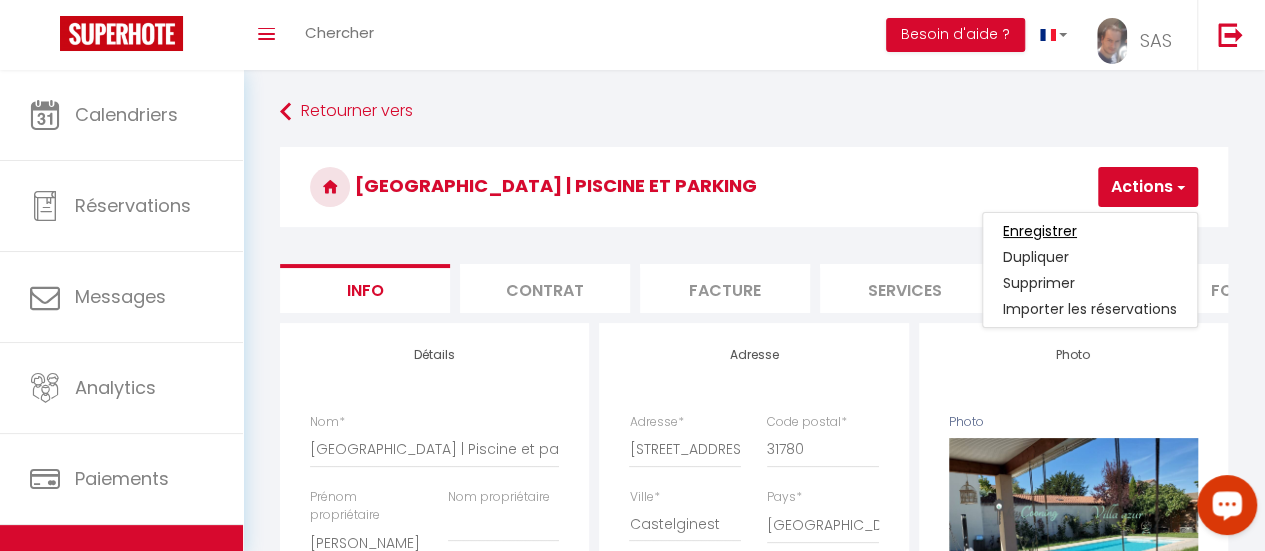 click on "Enregistrer" at bounding box center [1040, 231] 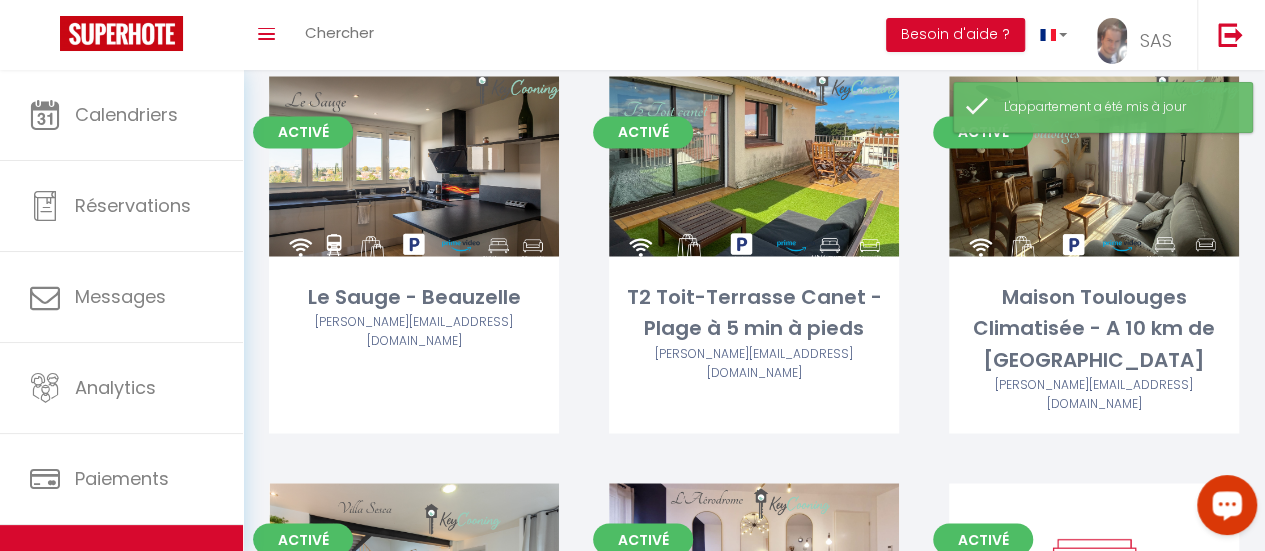 scroll, scrollTop: 2294, scrollLeft: 0, axis: vertical 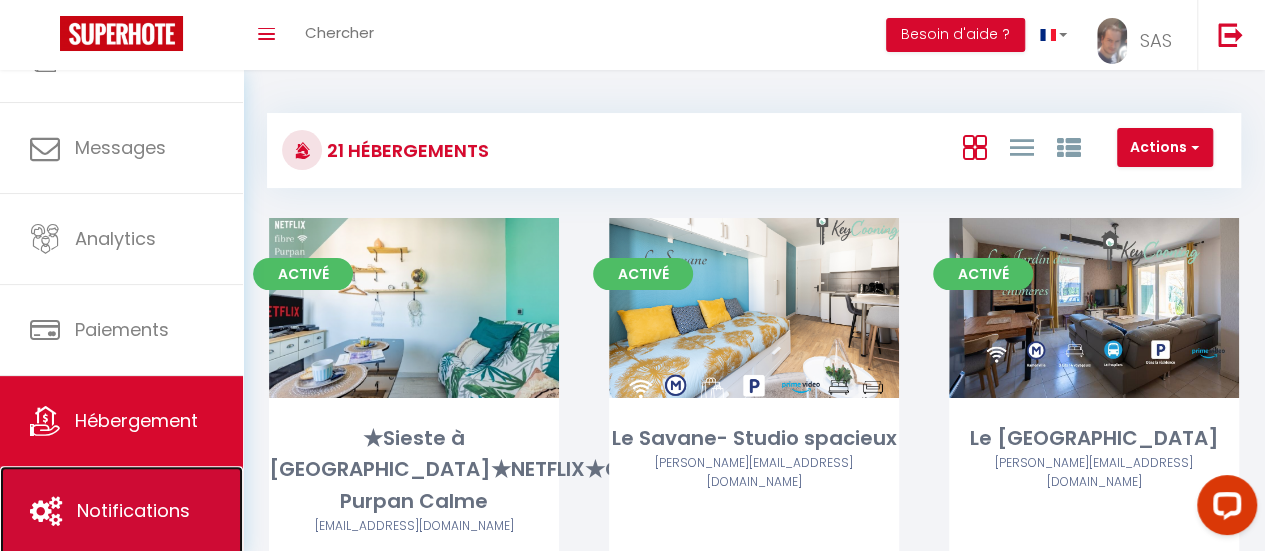 click on "Notifications" at bounding box center (133, 510) 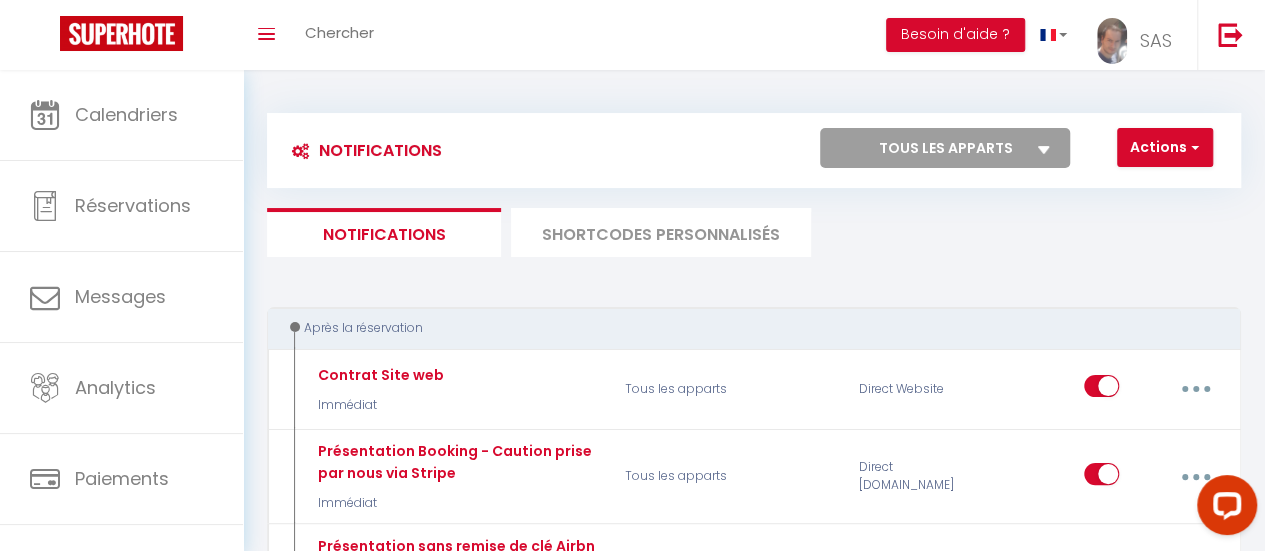 scroll, scrollTop: 149, scrollLeft: 0, axis: vertical 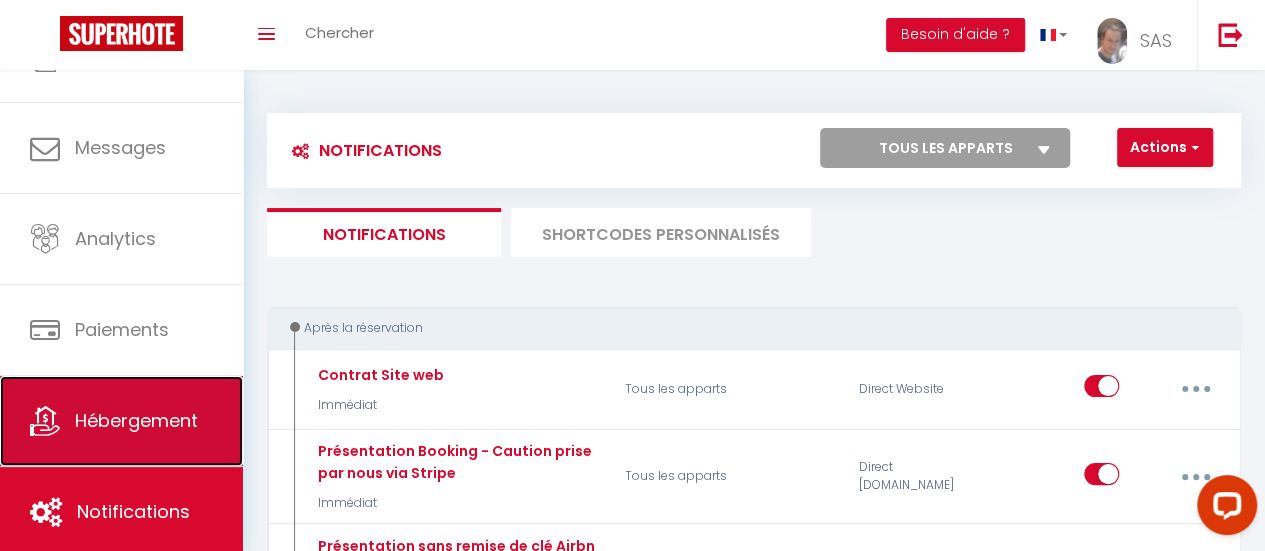 click on "Hébergement" at bounding box center [136, 420] 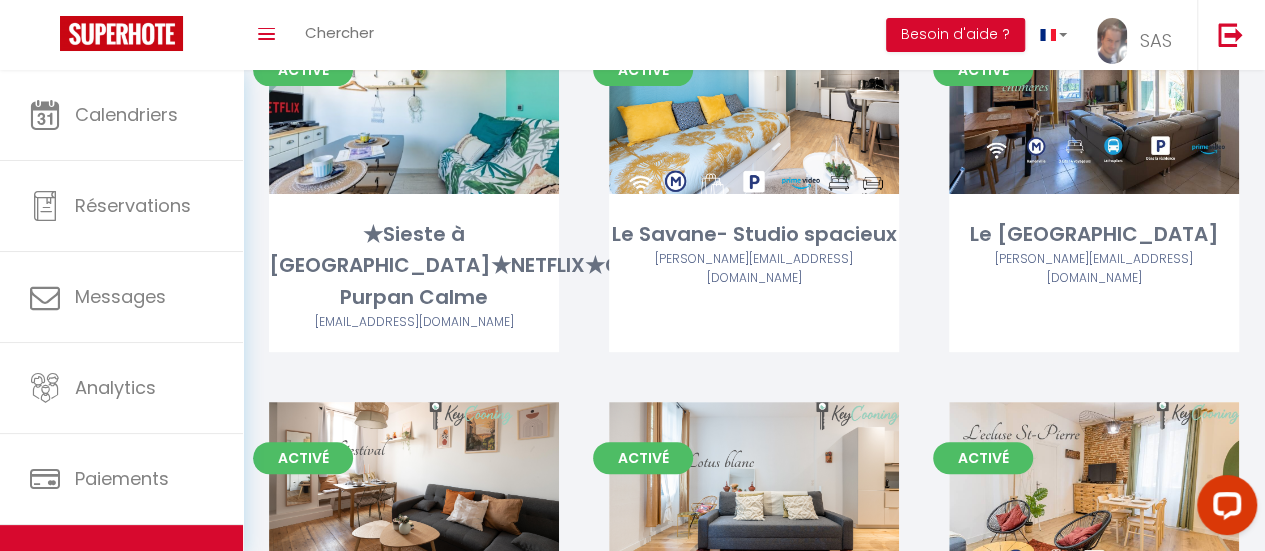 scroll, scrollTop: 0, scrollLeft: 0, axis: both 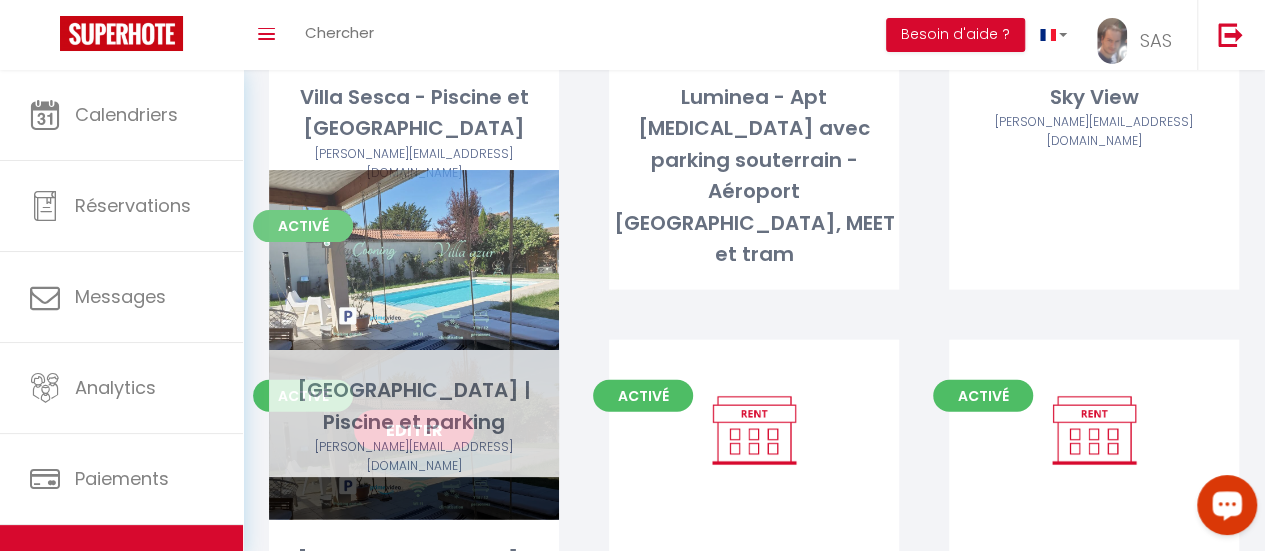 click on "Editer" at bounding box center [414, 430] 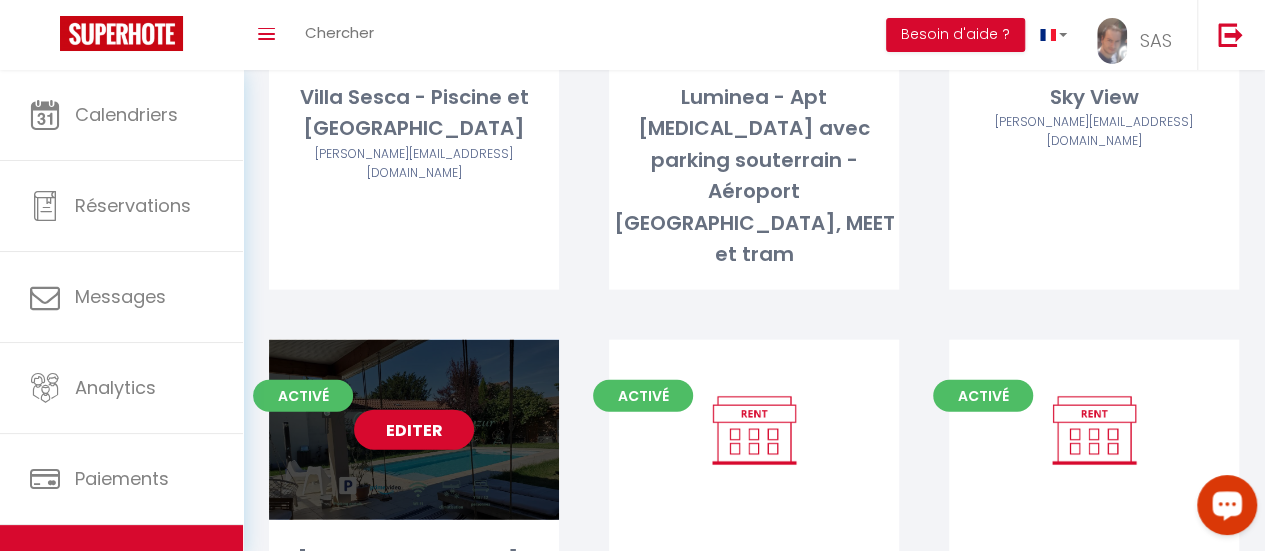 click on "Editer" at bounding box center (414, 430) 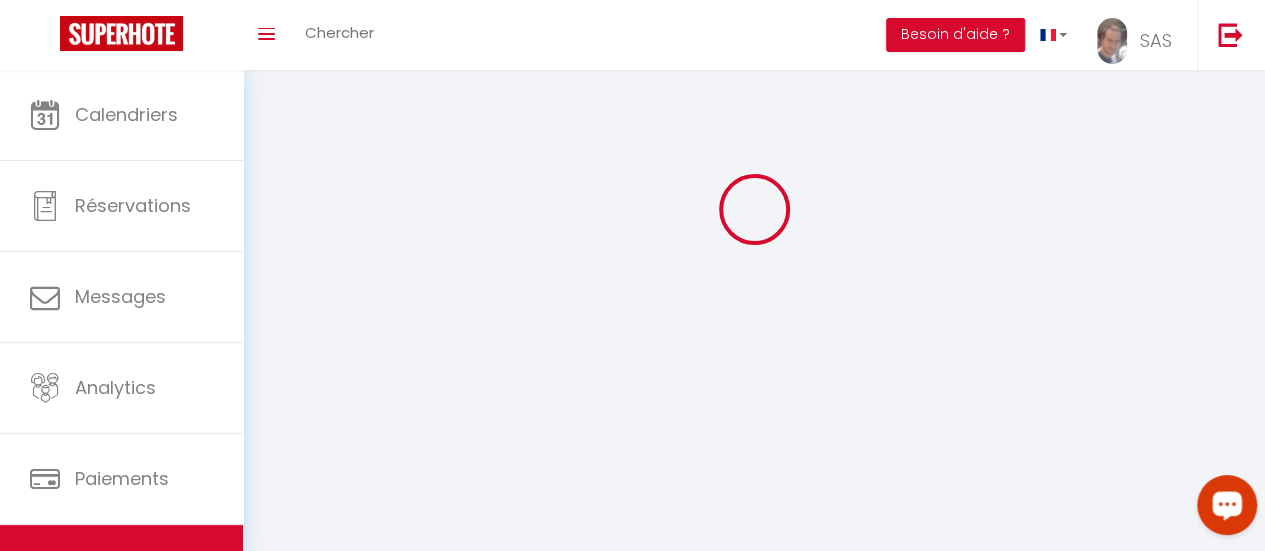 scroll, scrollTop: 0, scrollLeft: 0, axis: both 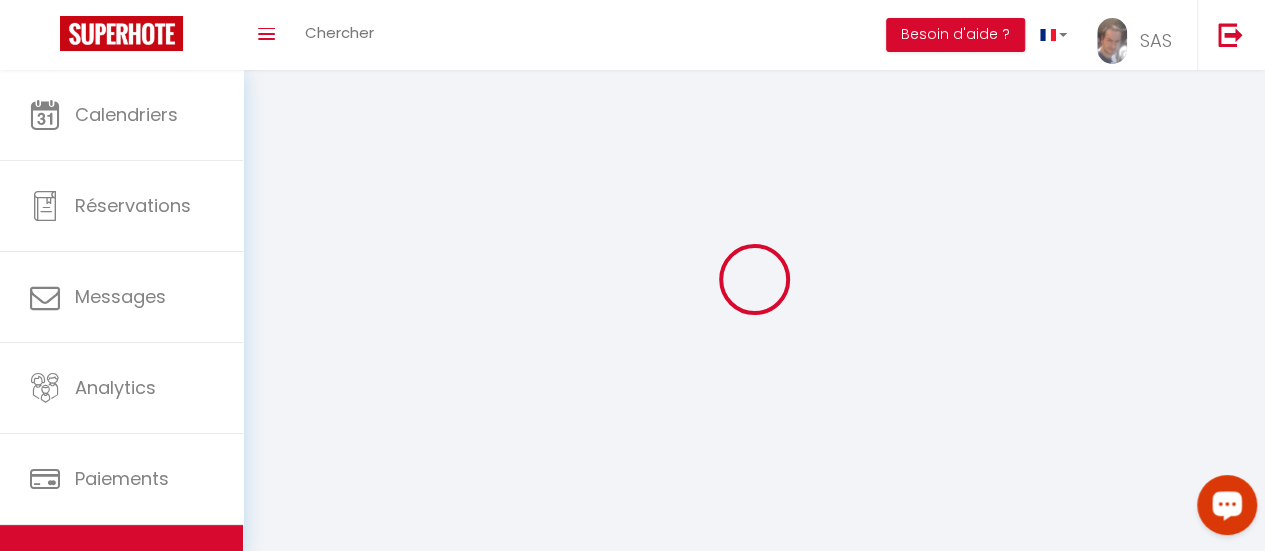 select 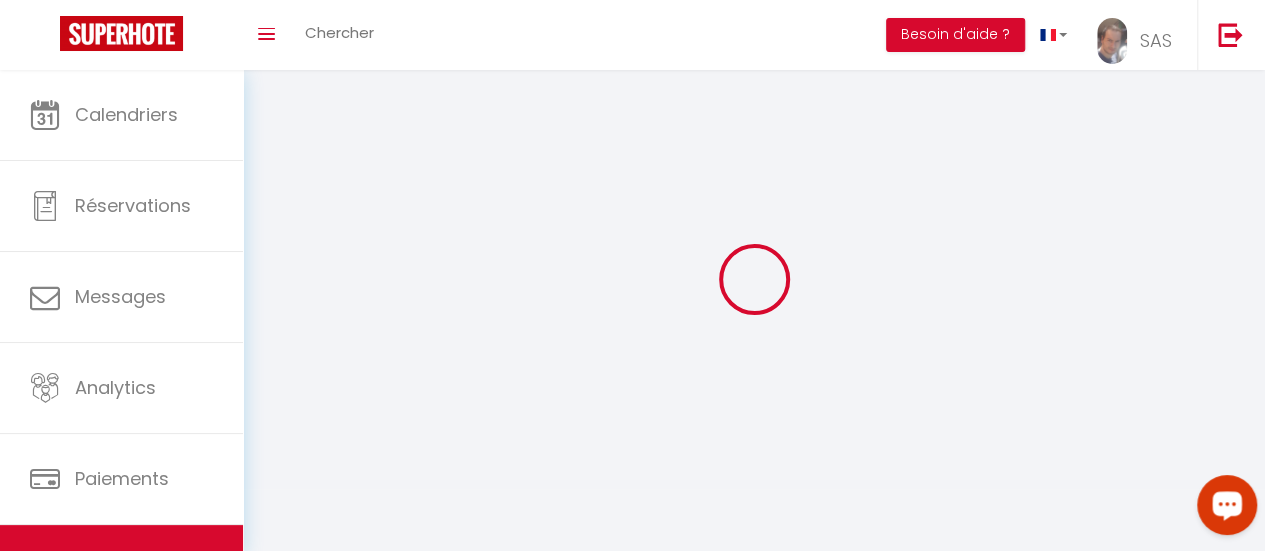 select 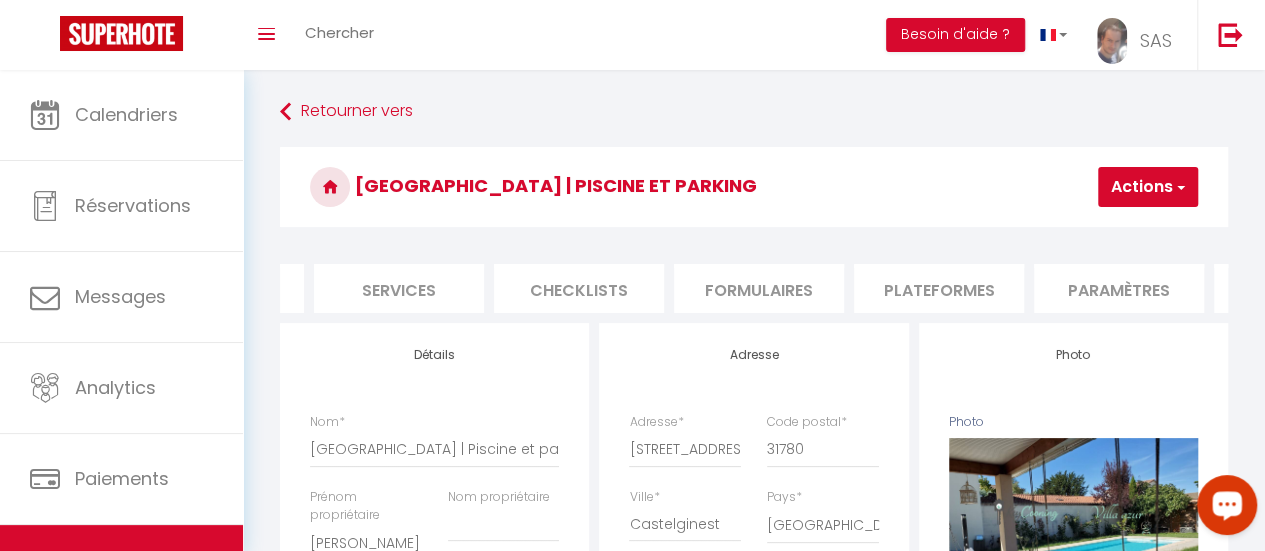 scroll, scrollTop: 0, scrollLeft: 528, axis: horizontal 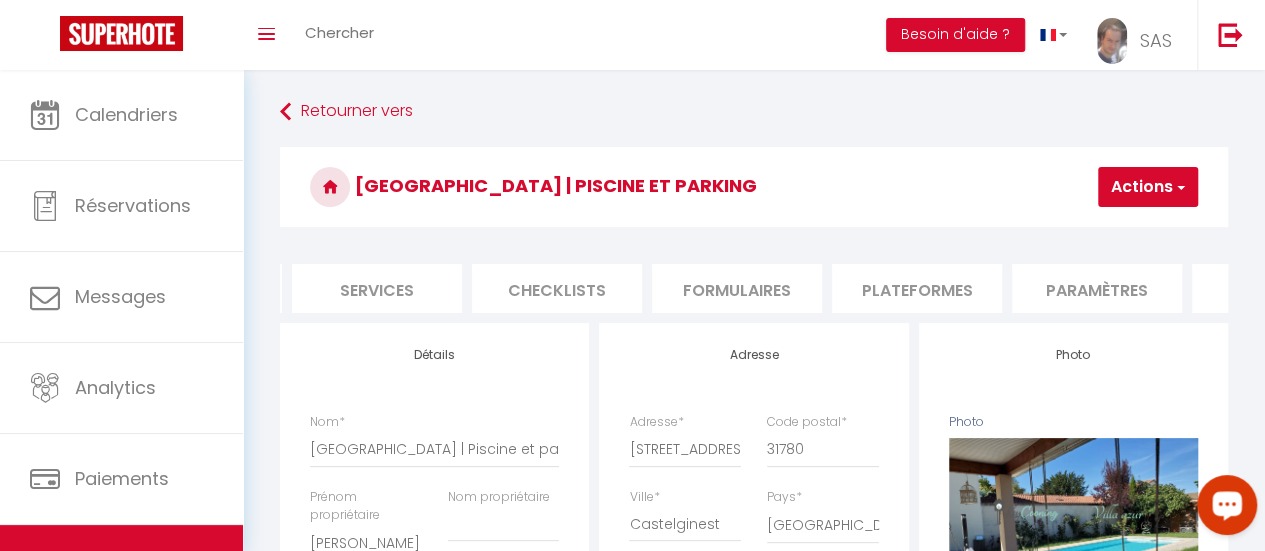 click on "Paramètres" at bounding box center (1097, 288) 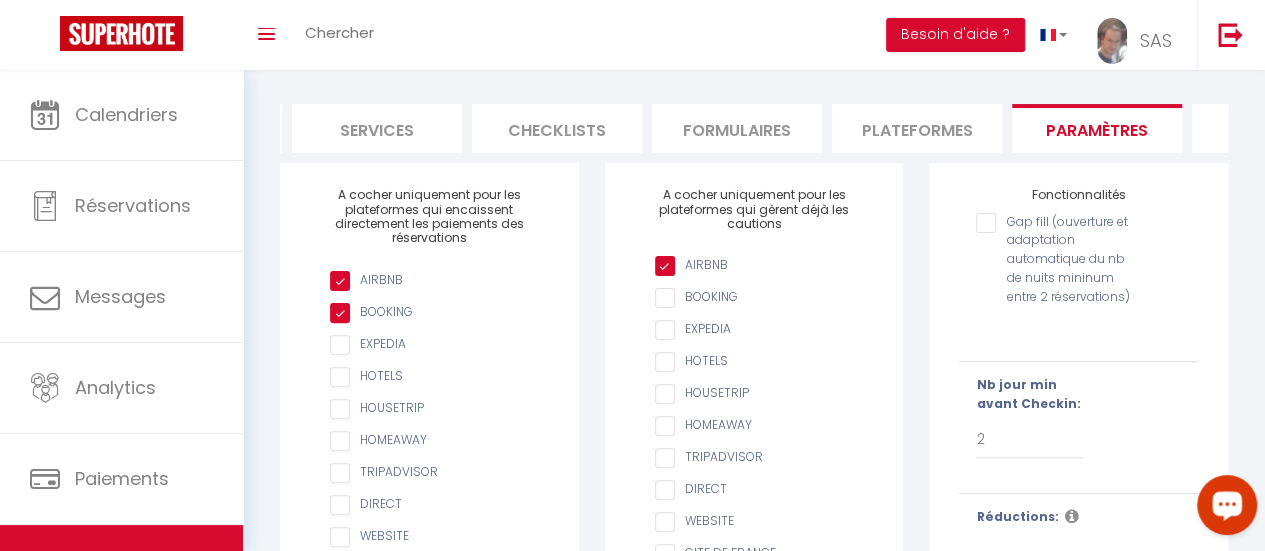 scroll, scrollTop: 408, scrollLeft: 0, axis: vertical 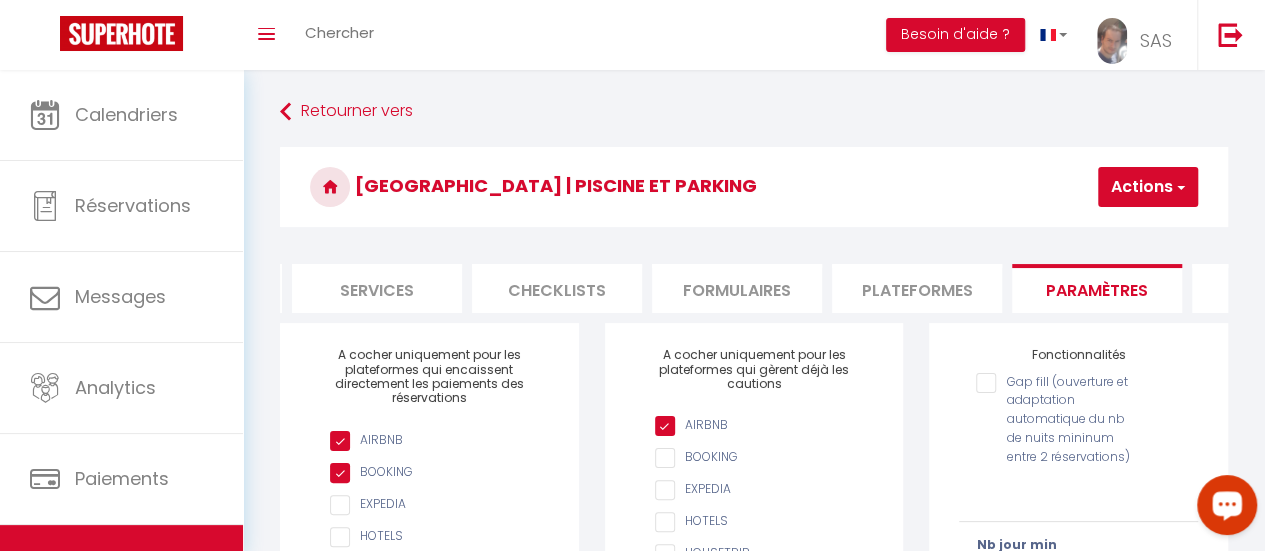 click on "Actions" at bounding box center [1148, 187] 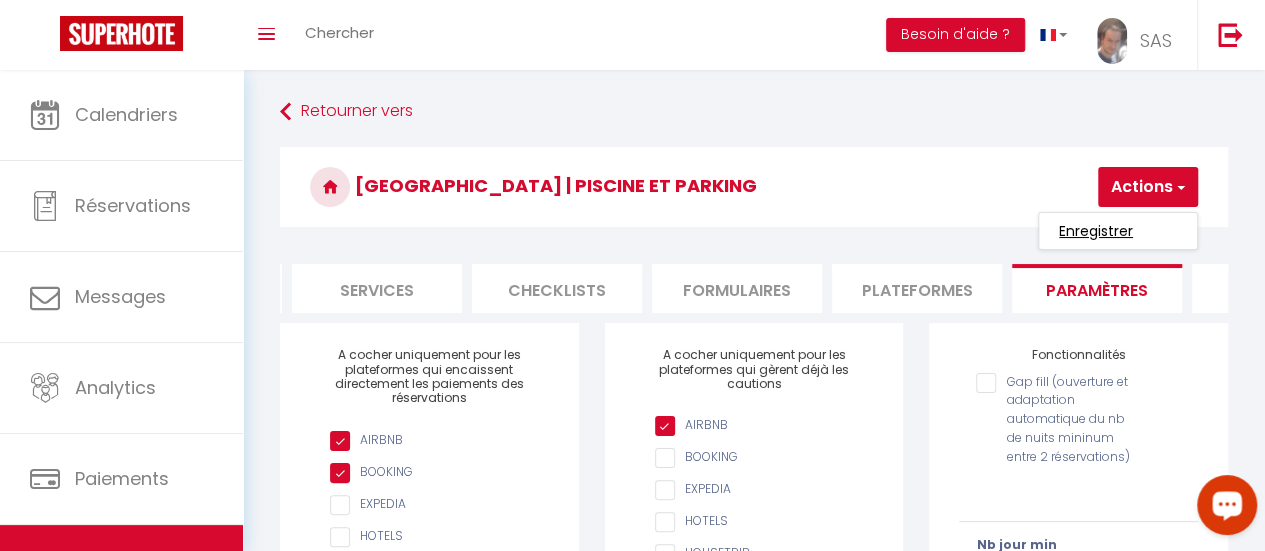 click on "Enregistrer" at bounding box center [1096, 231] 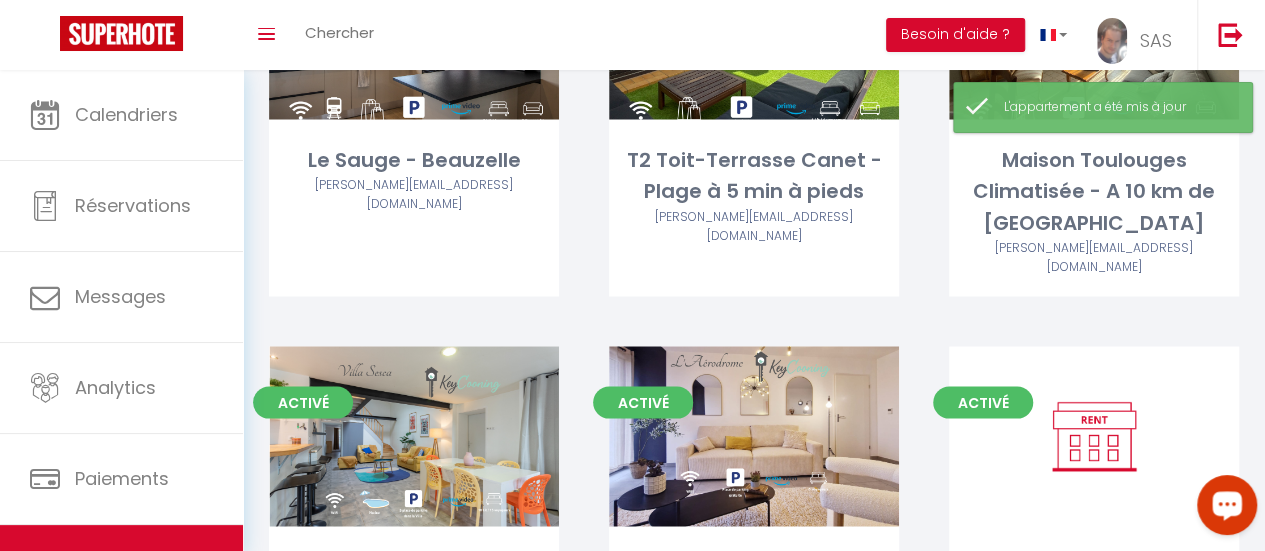 scroll, scrollTop: 2116, scrollLeft: 0, axis: vertical 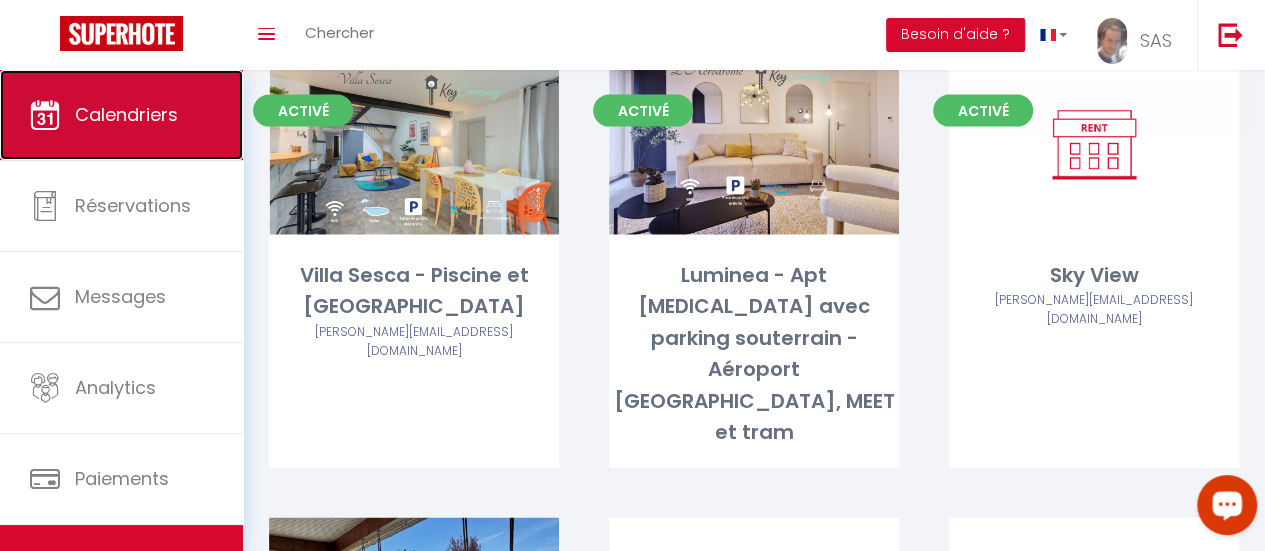 click on "Calendriers" at bounding box center (121, 115) 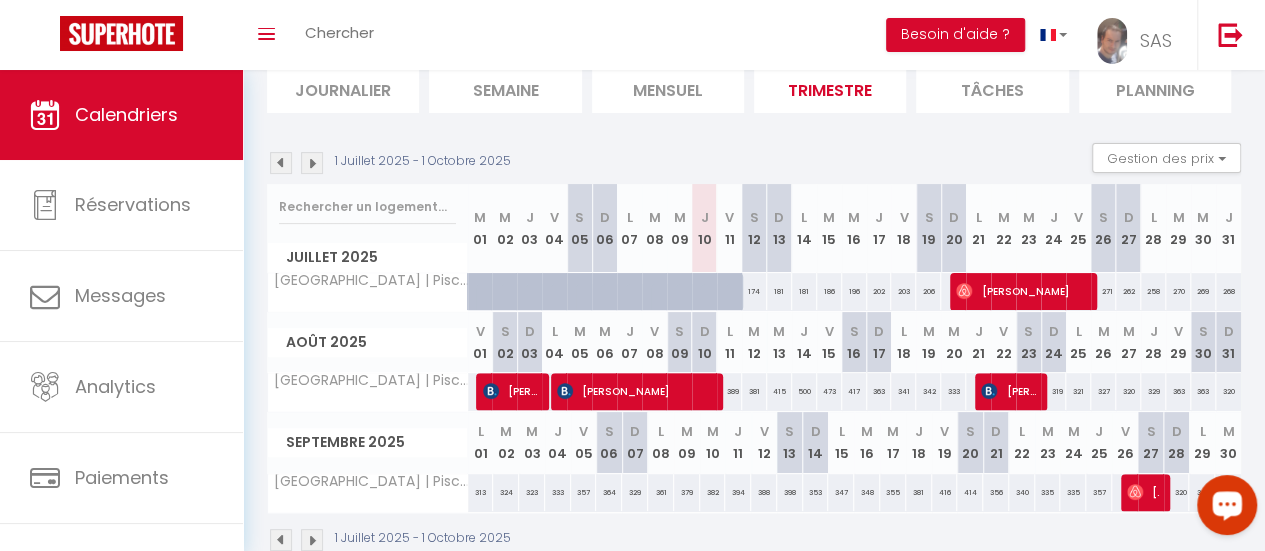 scroll, scrollTop: 200, scrollLeft: 0, axis: vertical 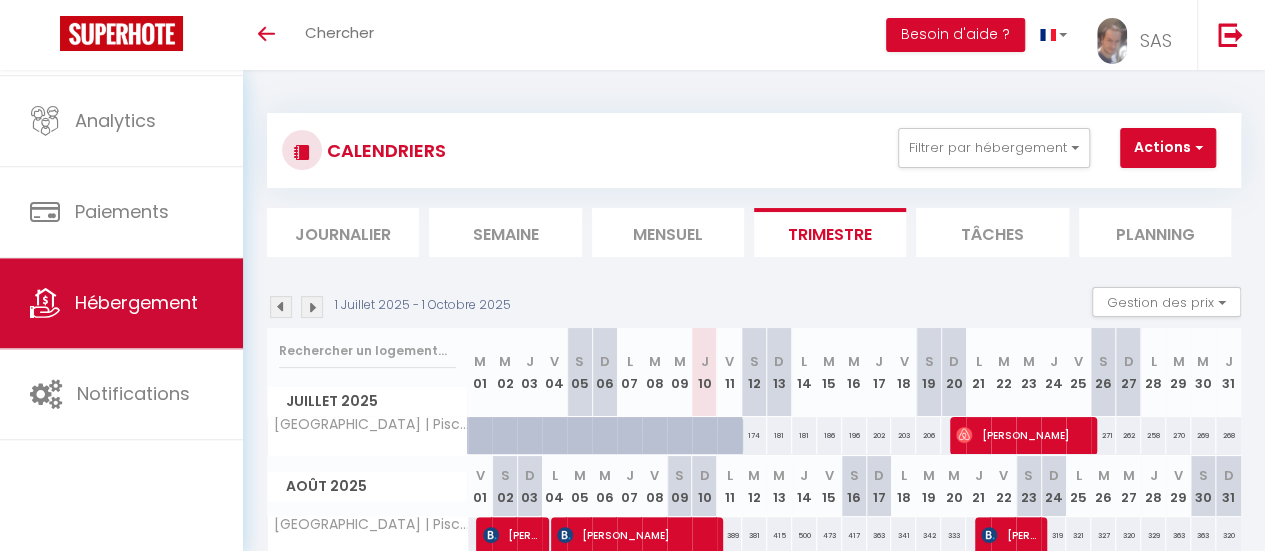 click on "Hébergement" at bounding box center (121, 303) 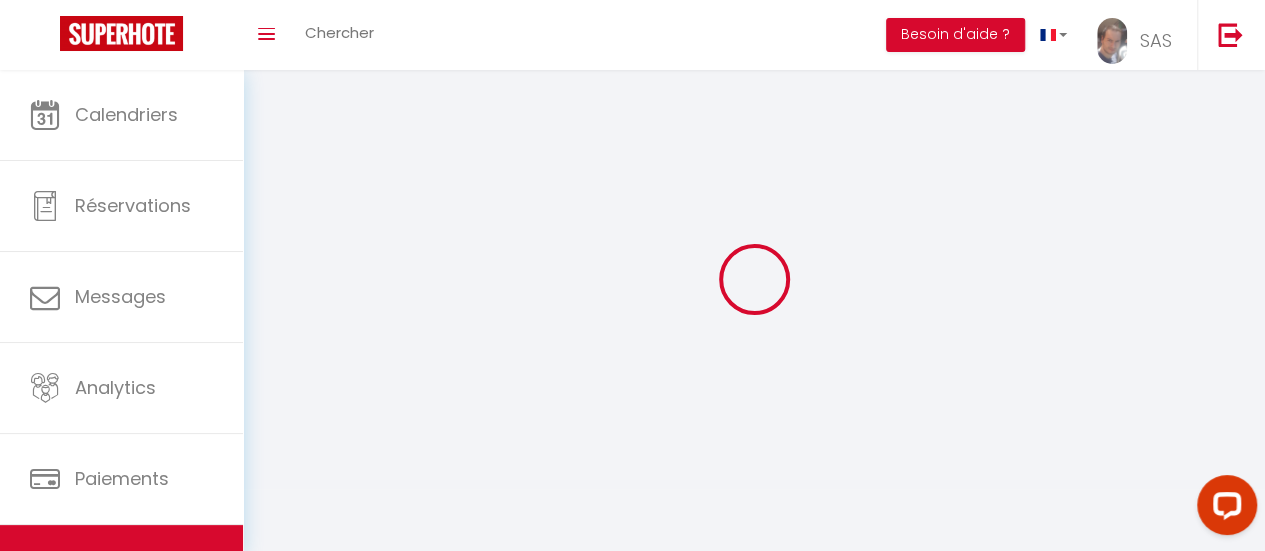 scroll, scrollTop: 0, scrollLeft: 0, axis: both 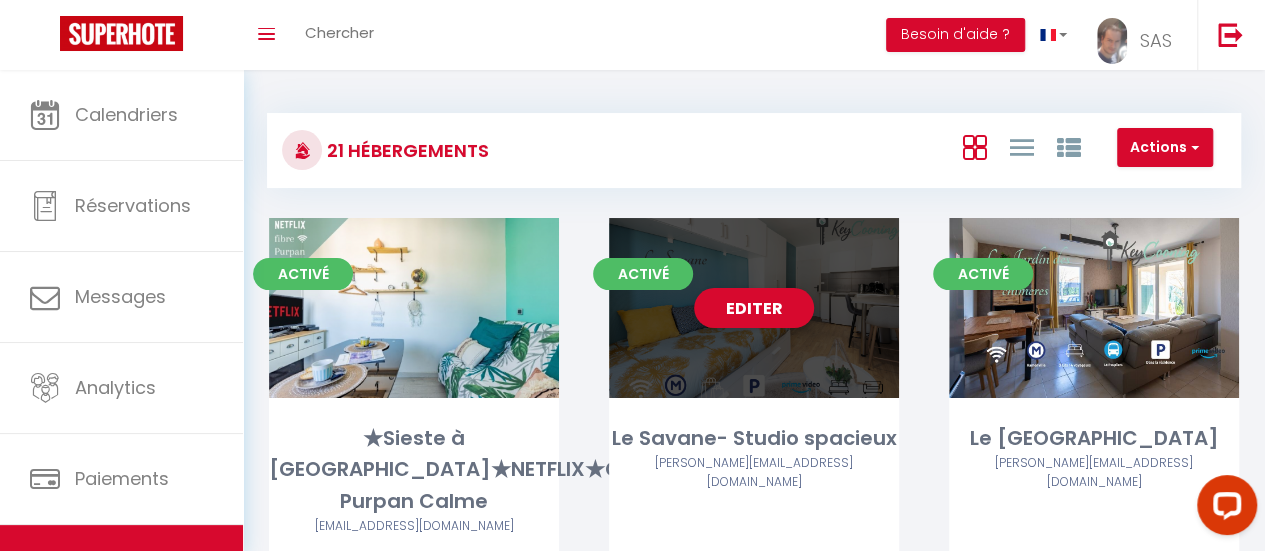 click on "Editer" at bounding box center (754, 308) 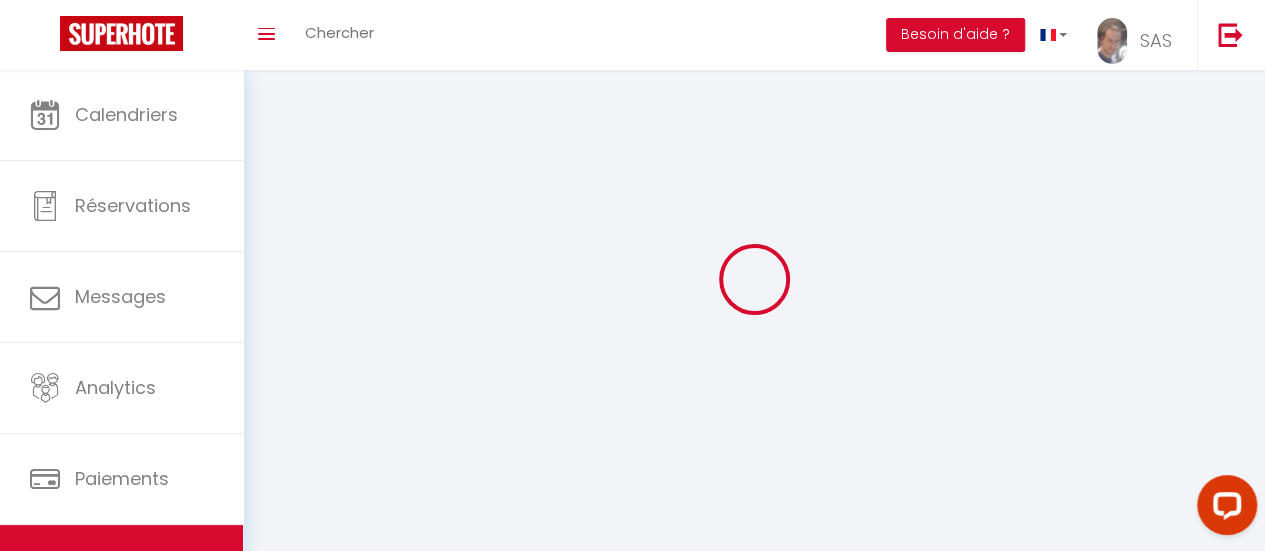 select 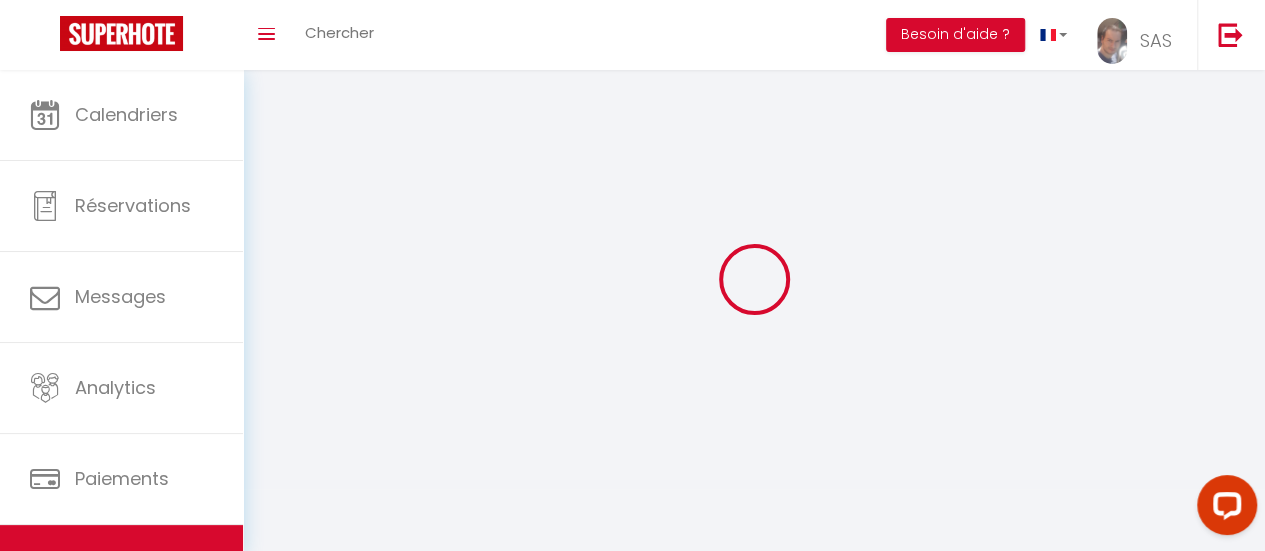 select 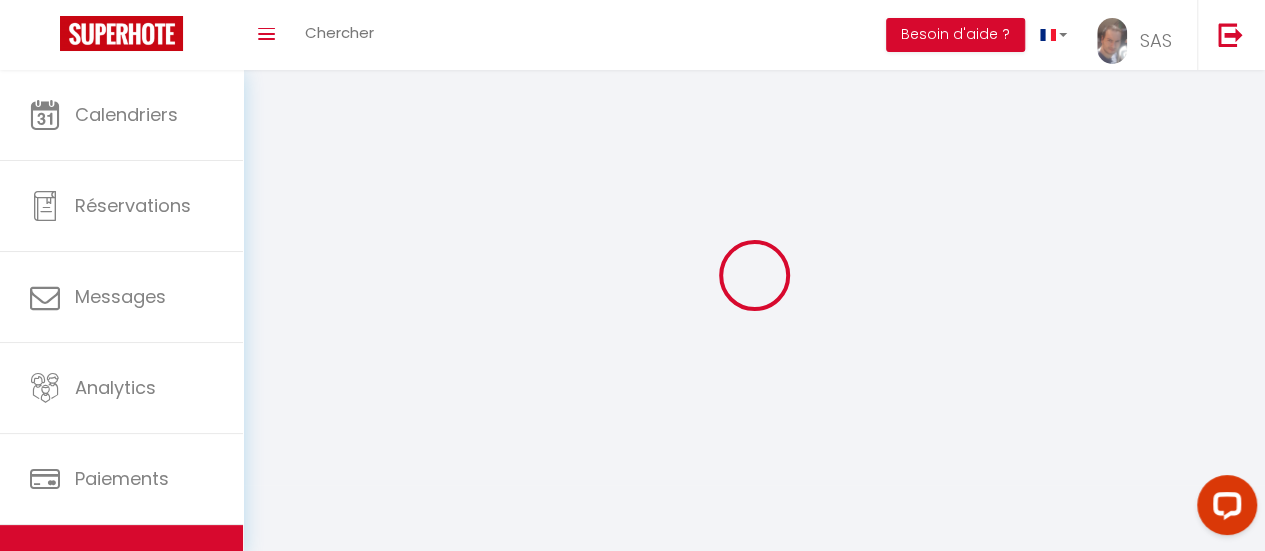 scroll, scrollTop: 70, scrollLeft: 0, axis: vertical 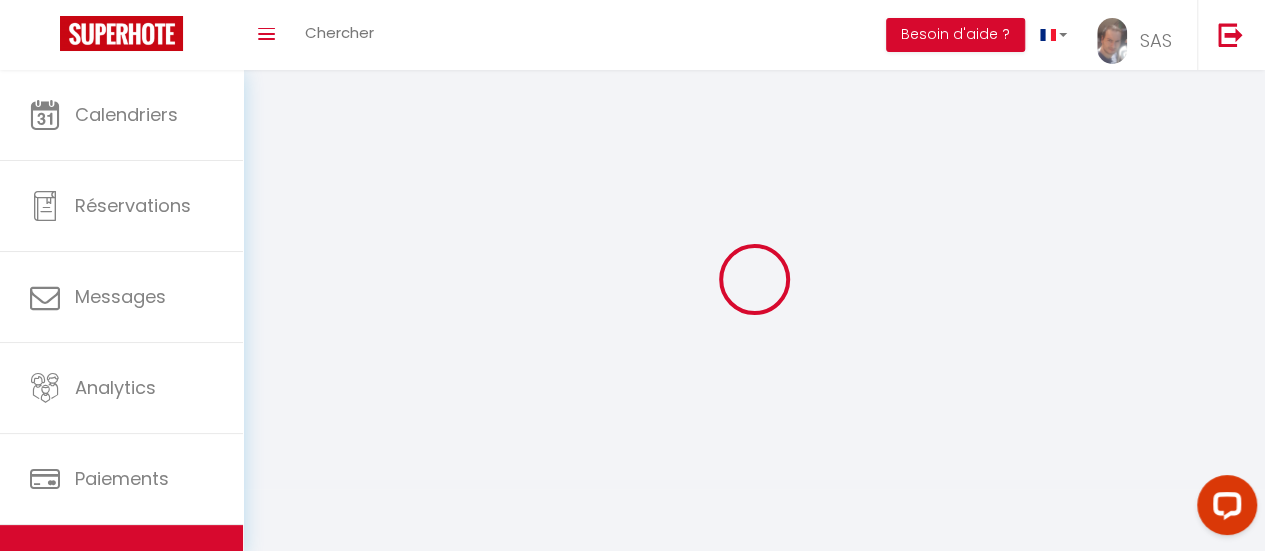 select 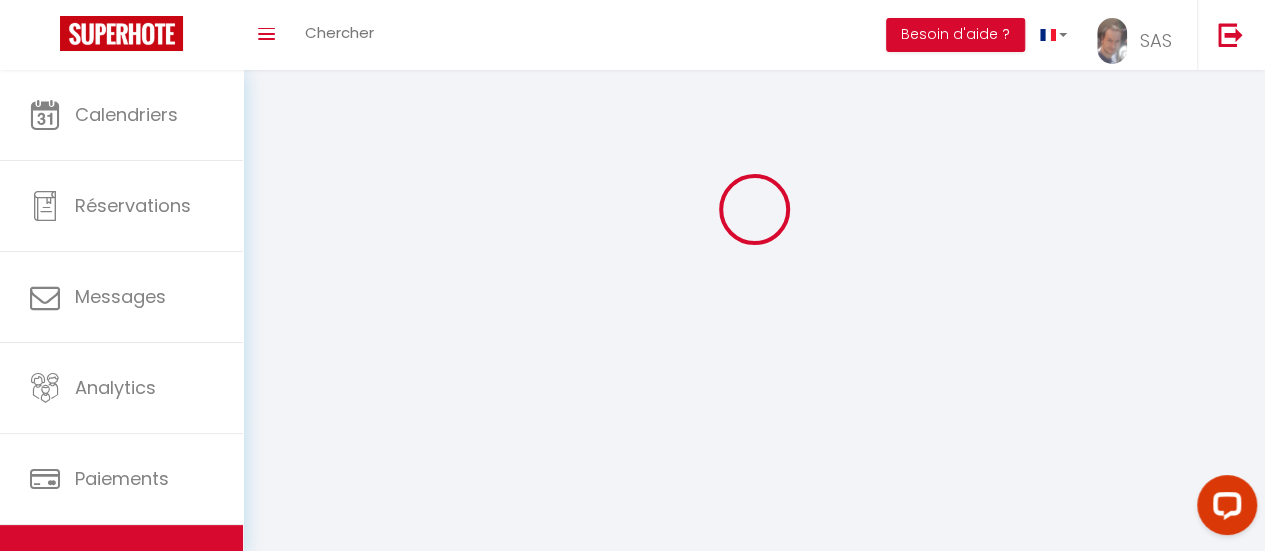 select 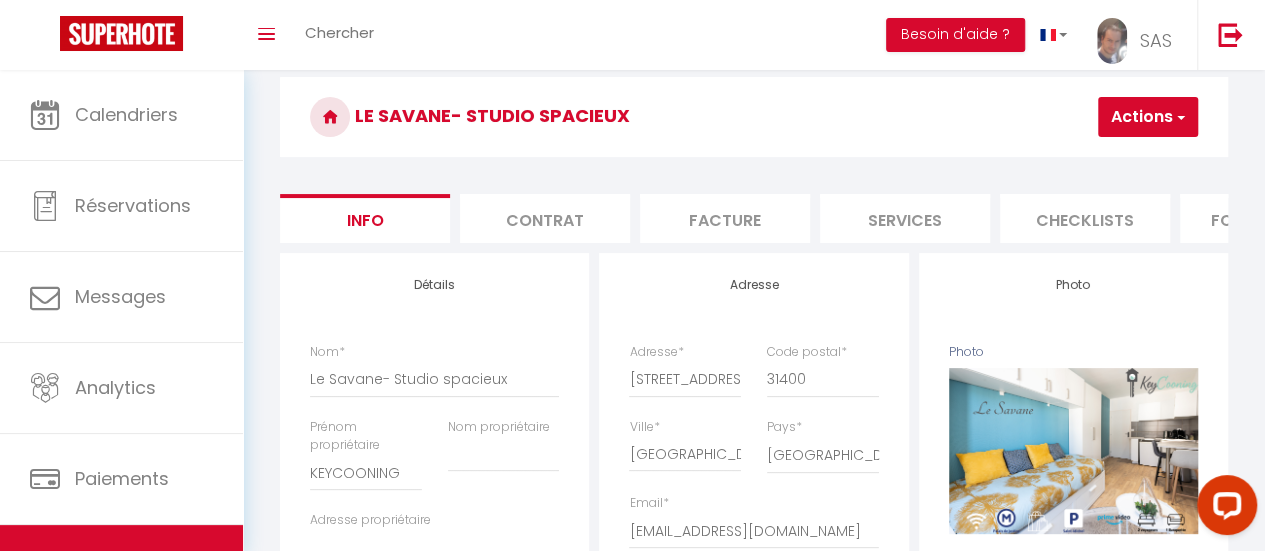 checkbox on "false" 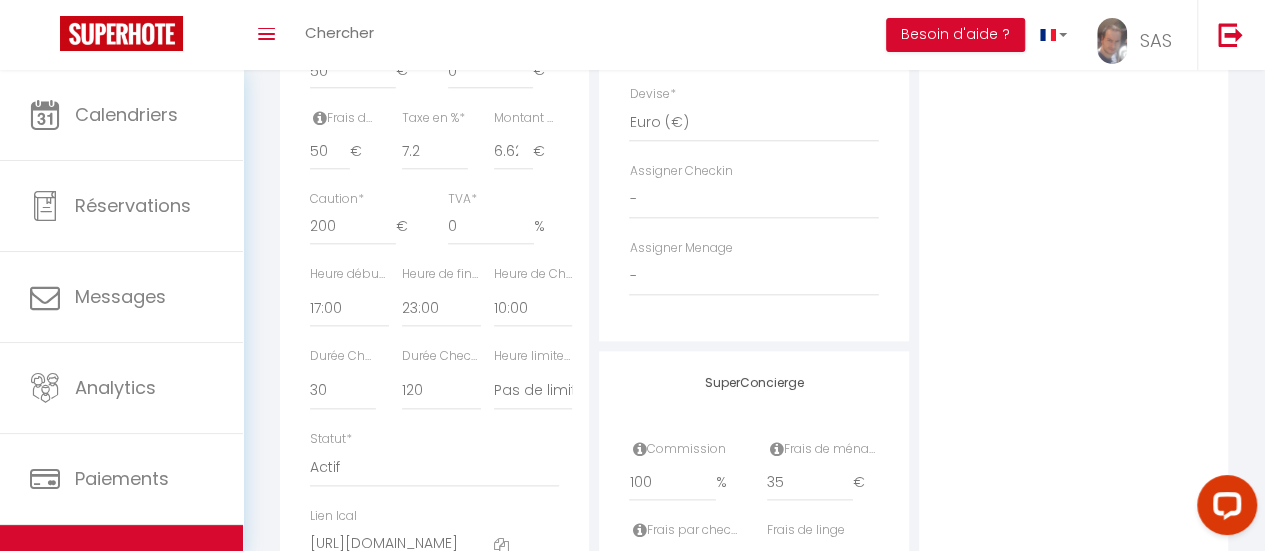 scroll, scrollTop: 980, scrollLeft: 0, axis: vertical 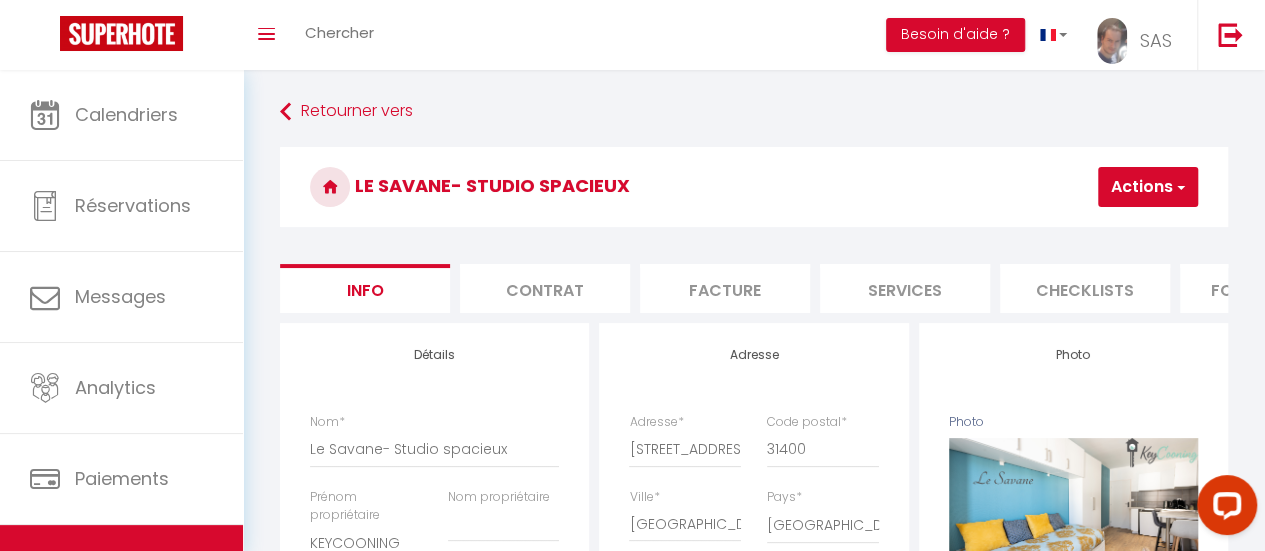 click on "Actions" at bounding box center (1148, 187) 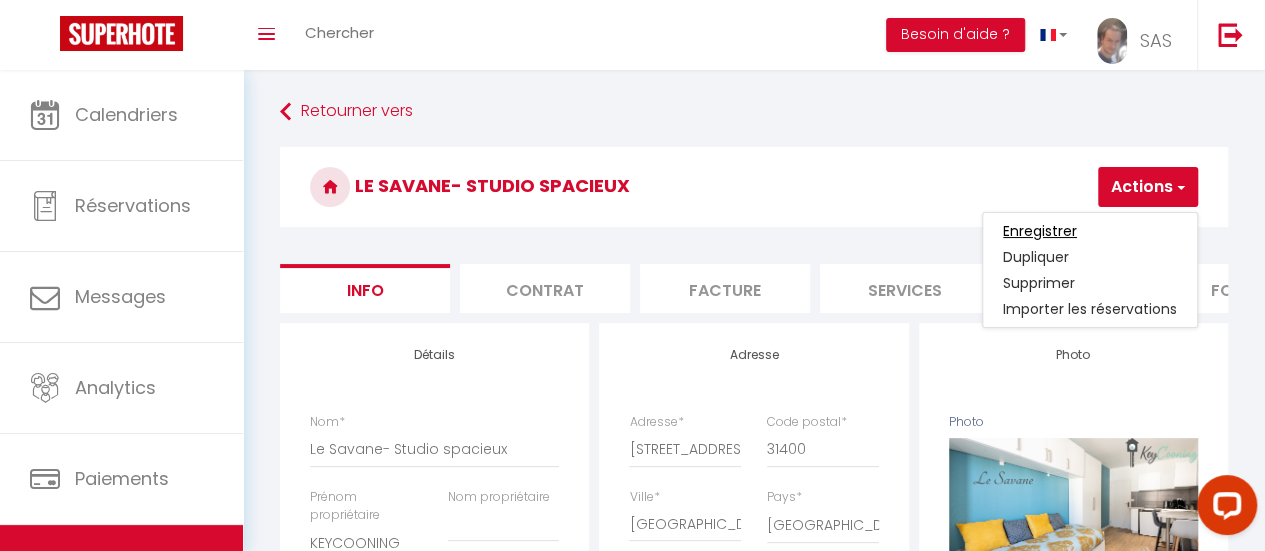 click on "Enregistrer" at bounding box center (1040, 231) 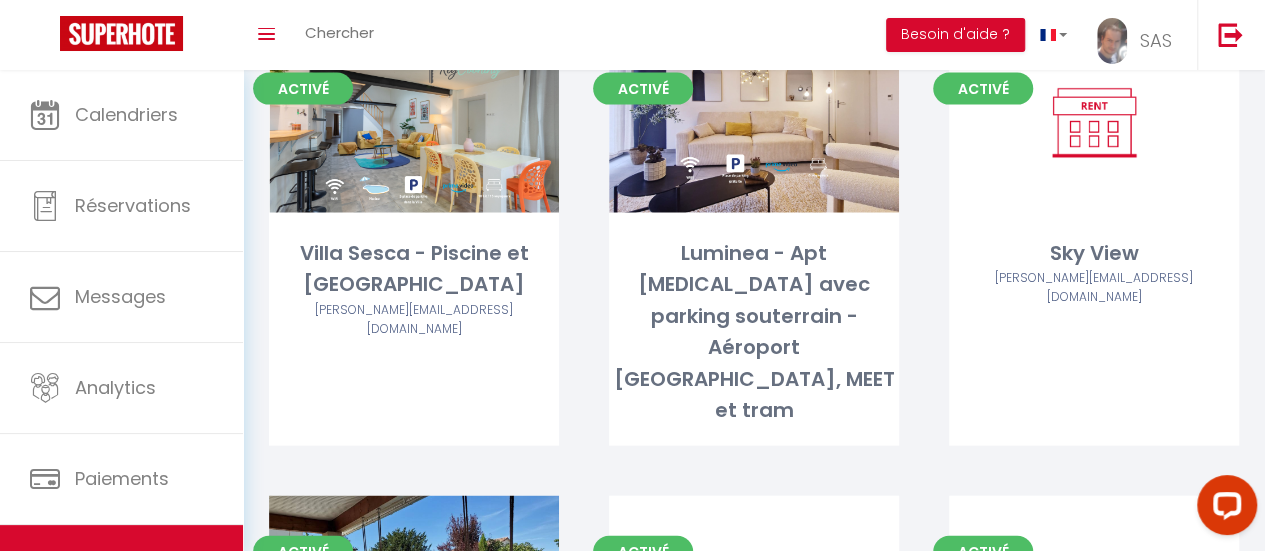 scroll, scrollTop: 2256, scrollLeft: 0, axis: vertical 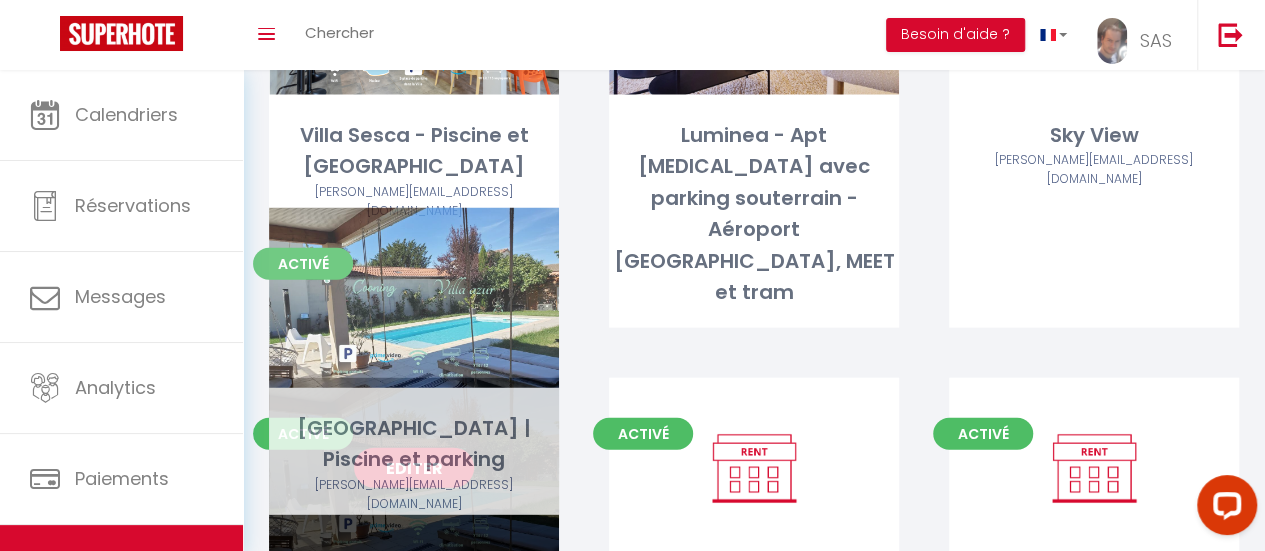 click on "Editer" at bounding box center [414, 468] 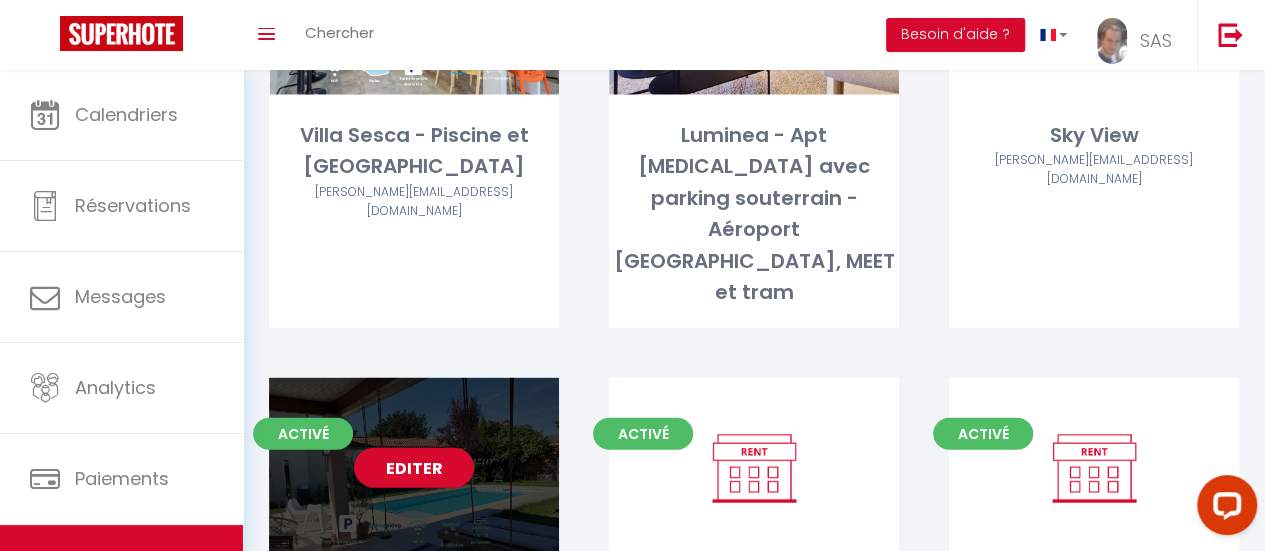 click on "Editer" at bounding box center [414, 468] 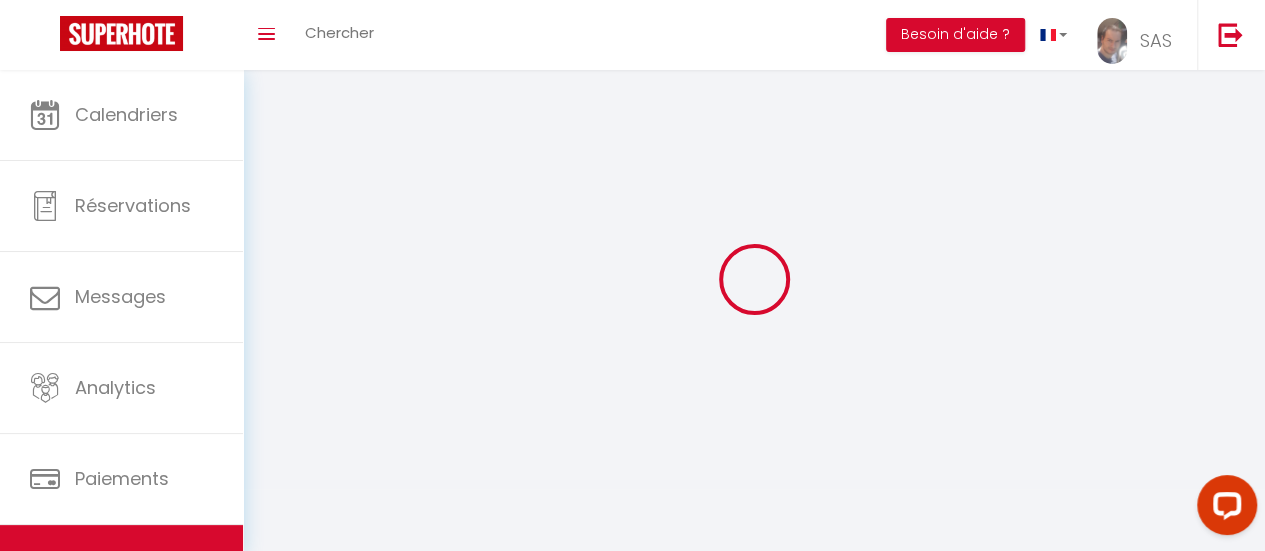 select 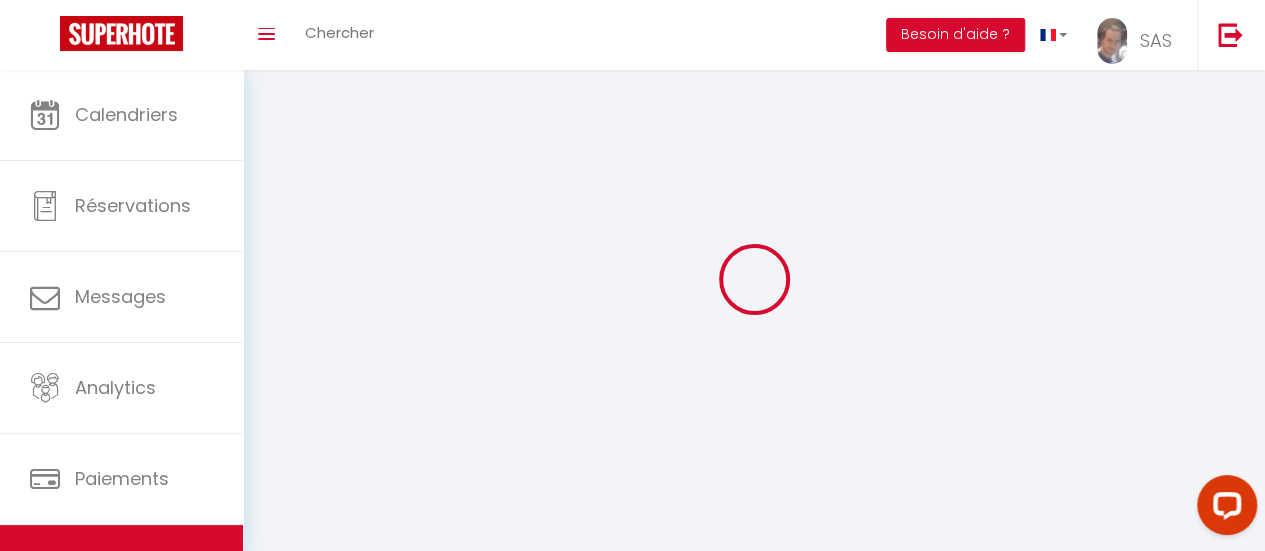 select 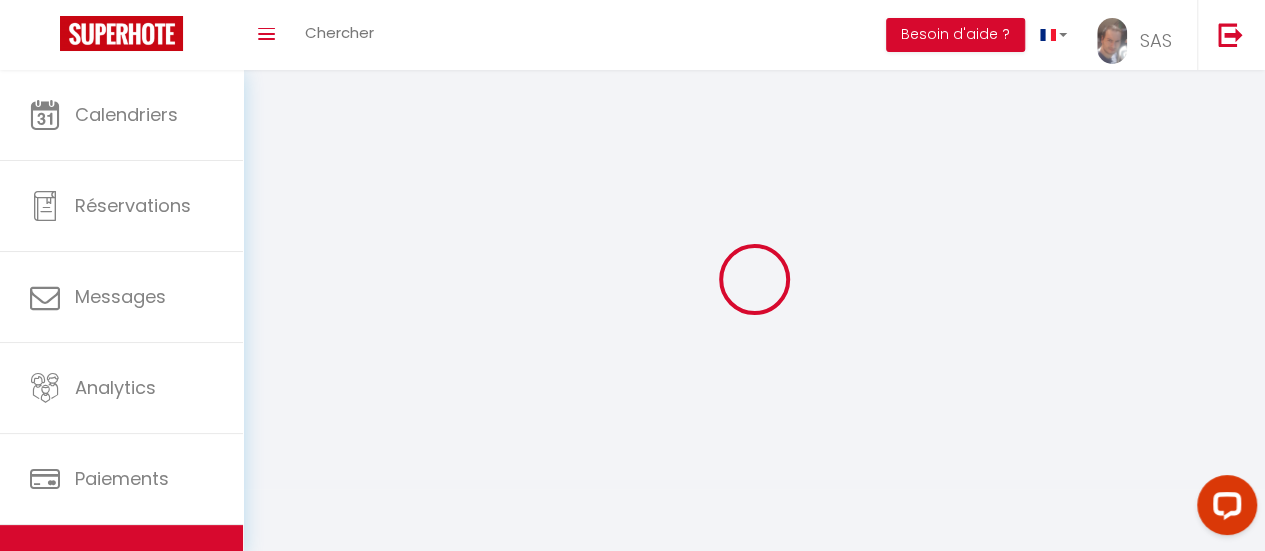 select 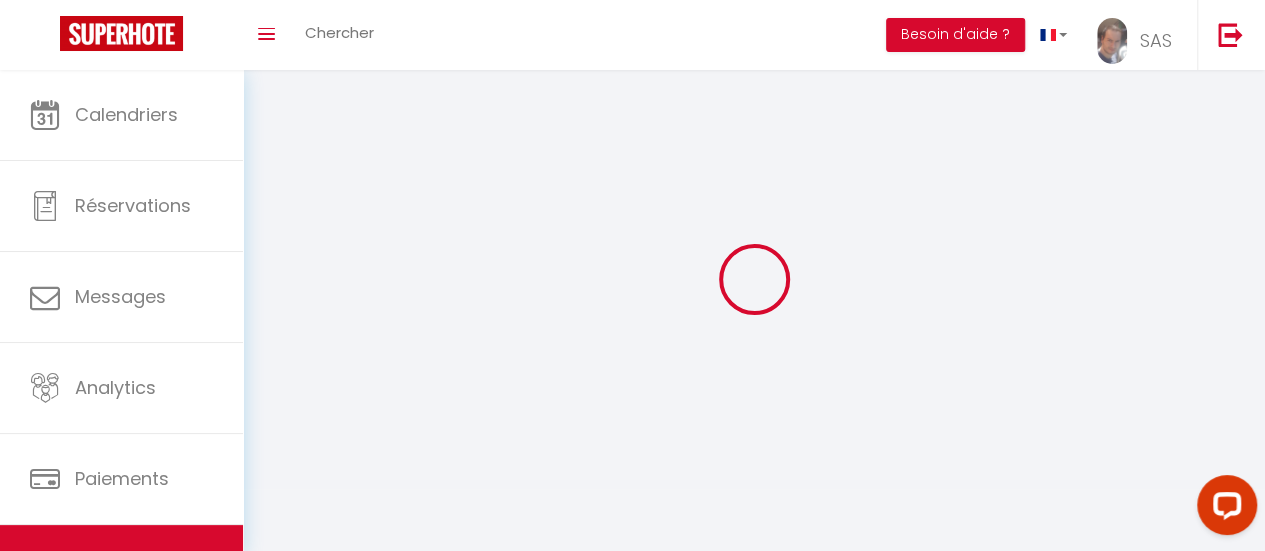 select 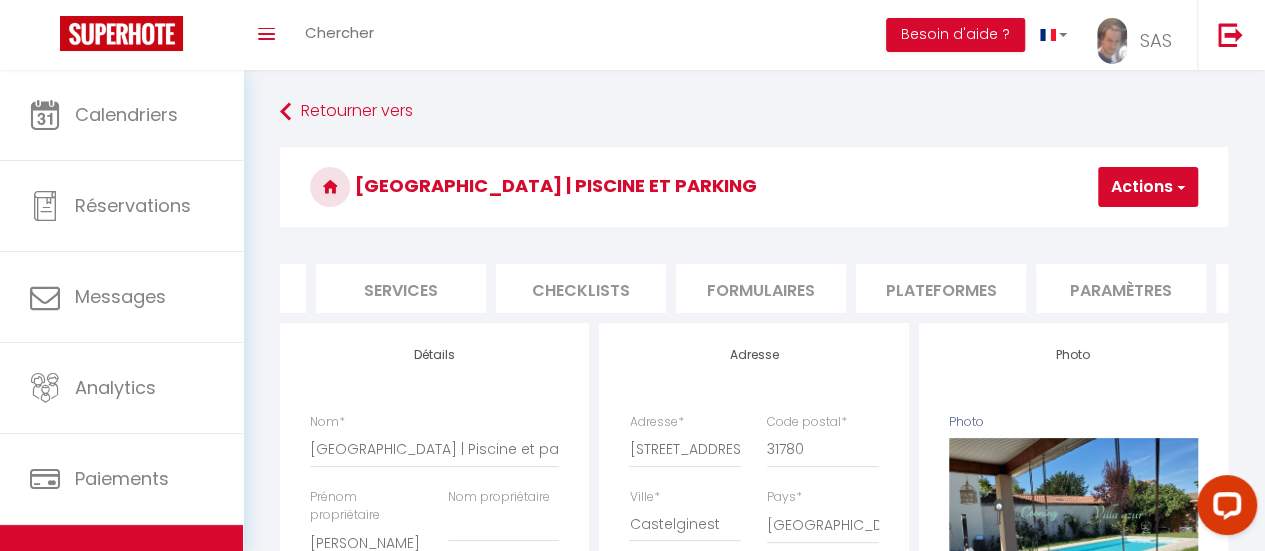 scroll, scrollTop: 0, scrollLeft: 505, axis: horizontal 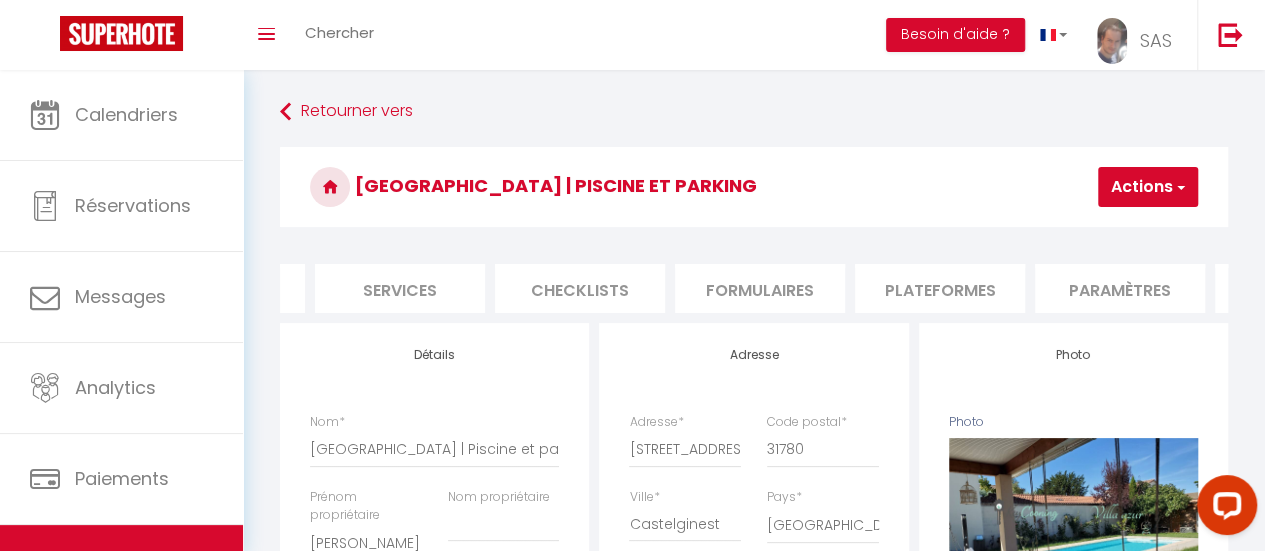 click on "Plateformes" at bounding box center (940, 288) 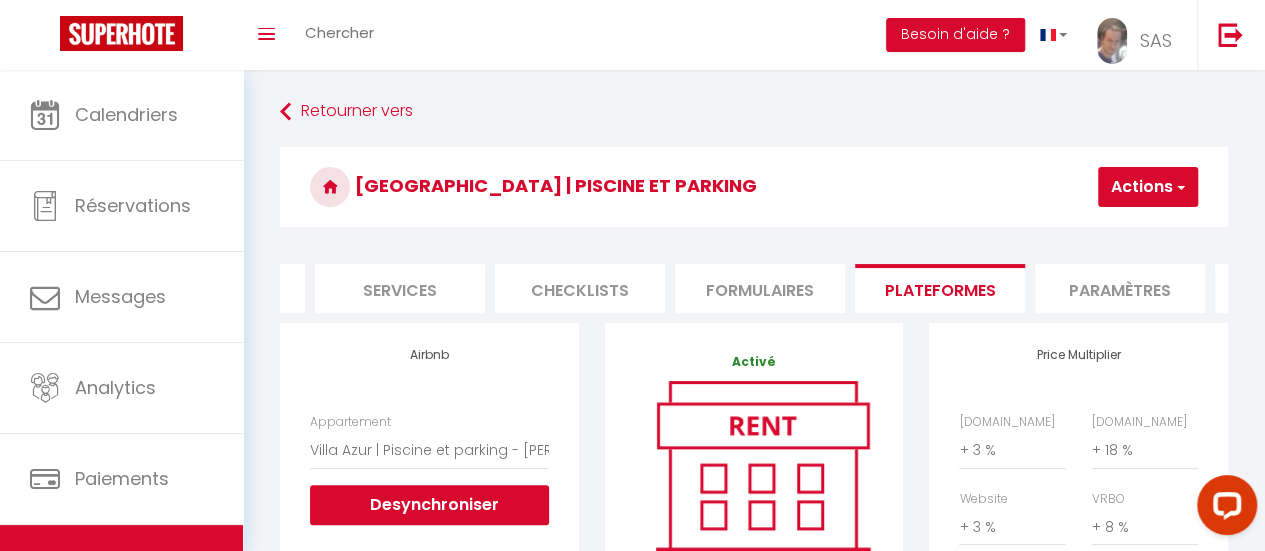 click on "Paramètres" at bounding box center (1120, 288) 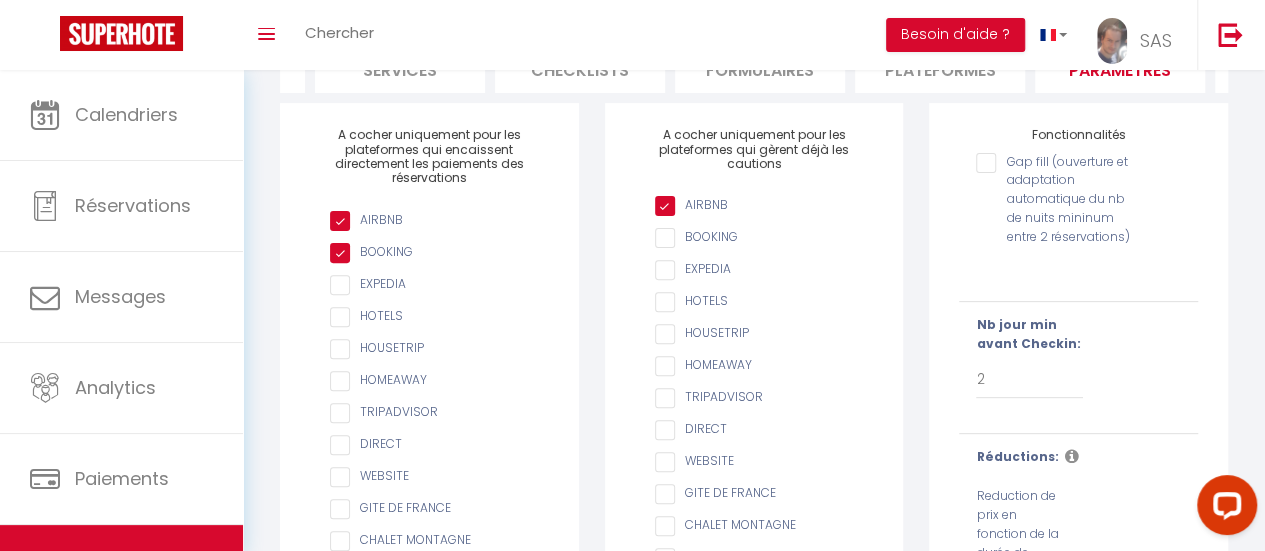 scroll, scrollTop: 321, scrollLeft: 0, axis: vertical 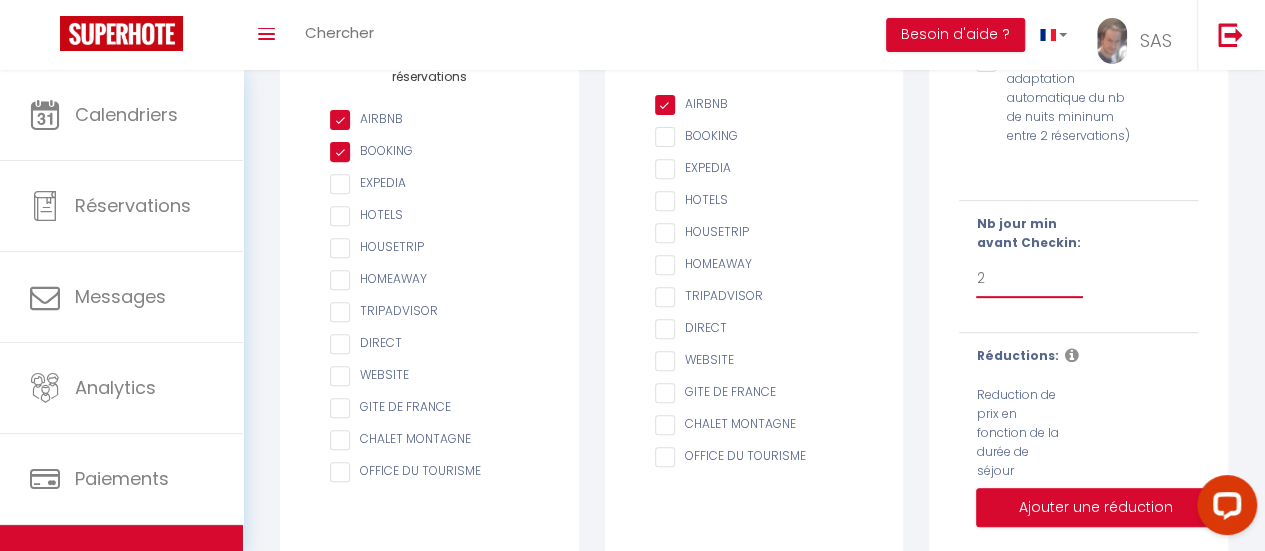 click on "Pas de limite   1 2 3 4 5 6 7" at bounding box center (1029, 279) 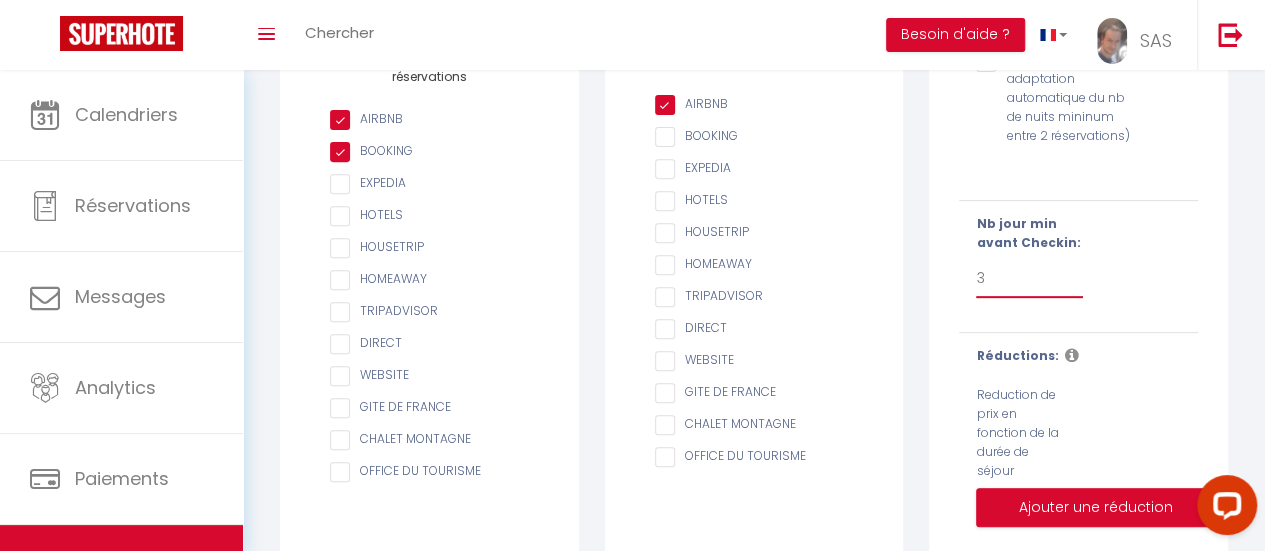click on "Pas de limite   1 2 3 4 5 6 7" at bounding box center (1029, 279) 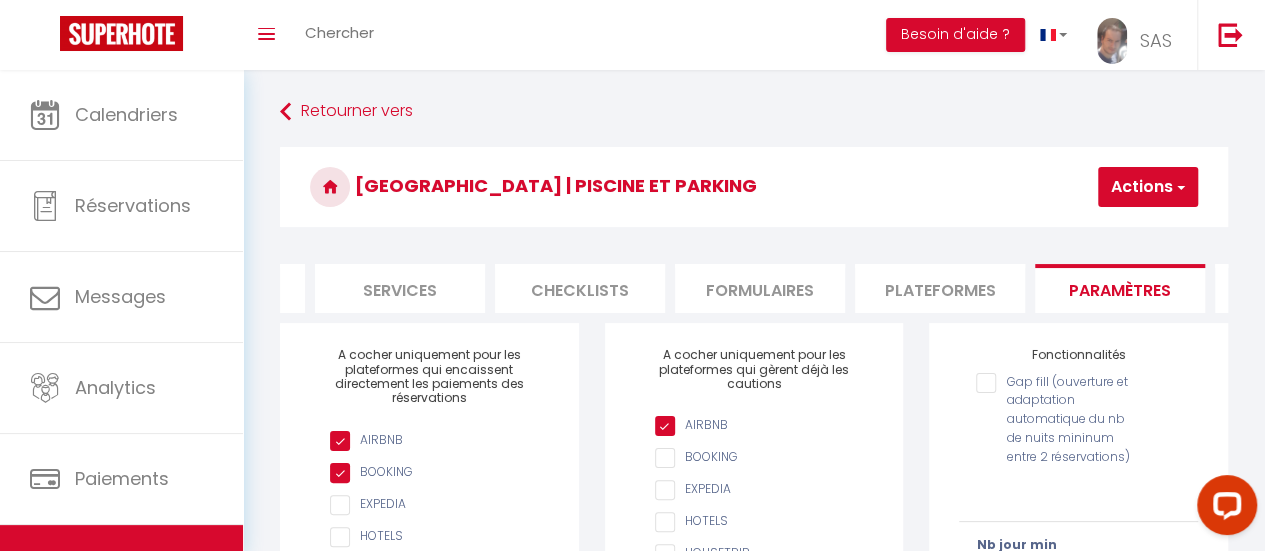 click on "Actions" at bounding box center (1148, 187) 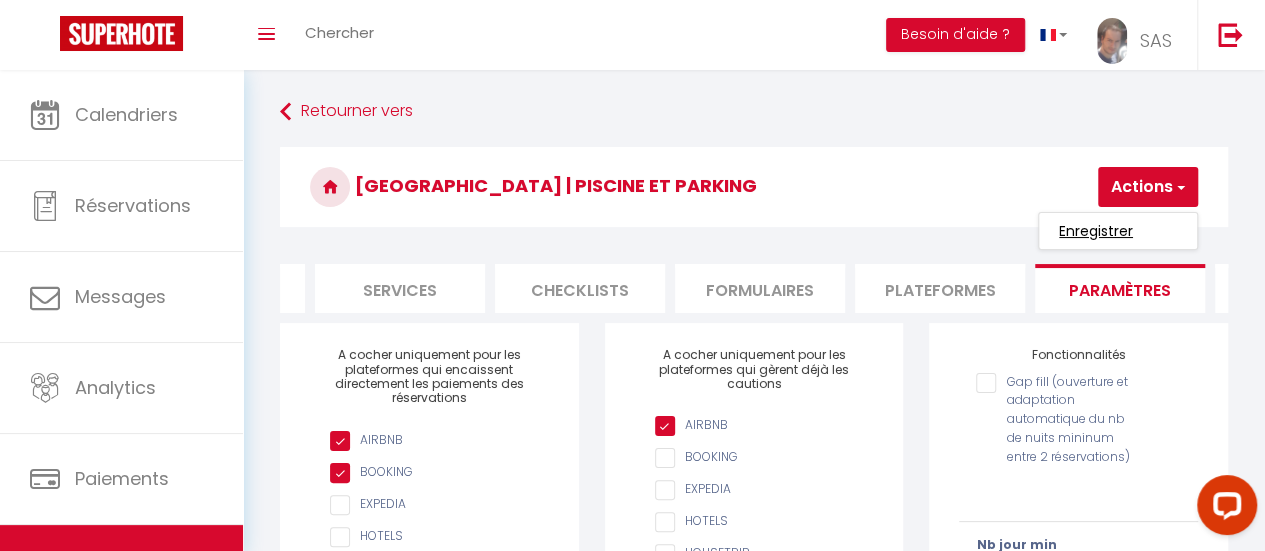 click on "Enregistrer" at bounding box center [1096, 231] 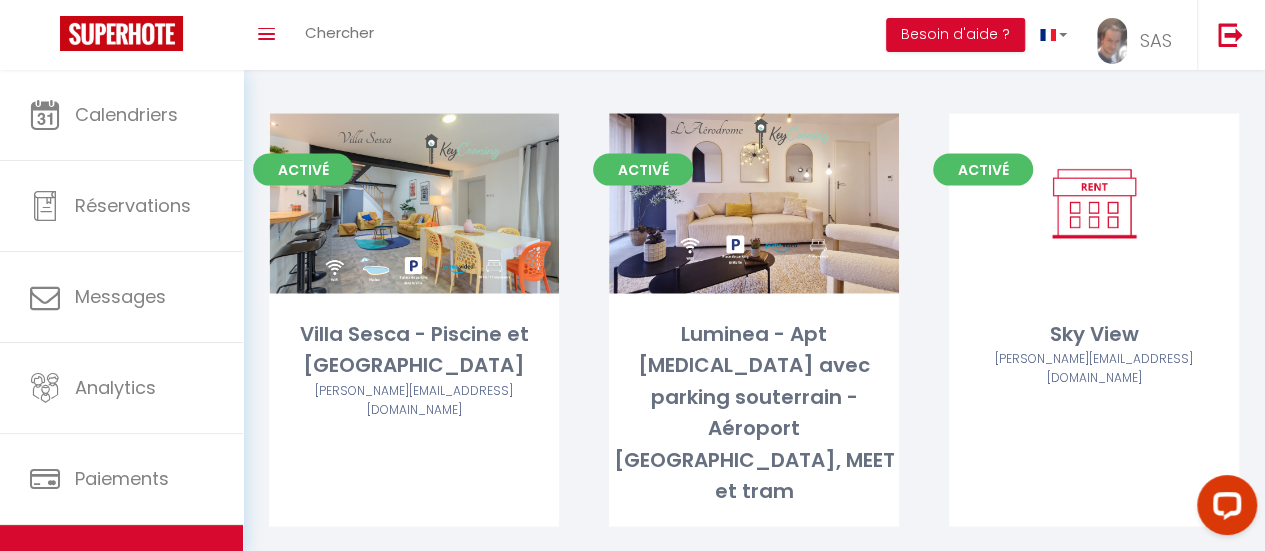scroll, scrollTop: 2294, scrollLeft: 0, axis: vertical 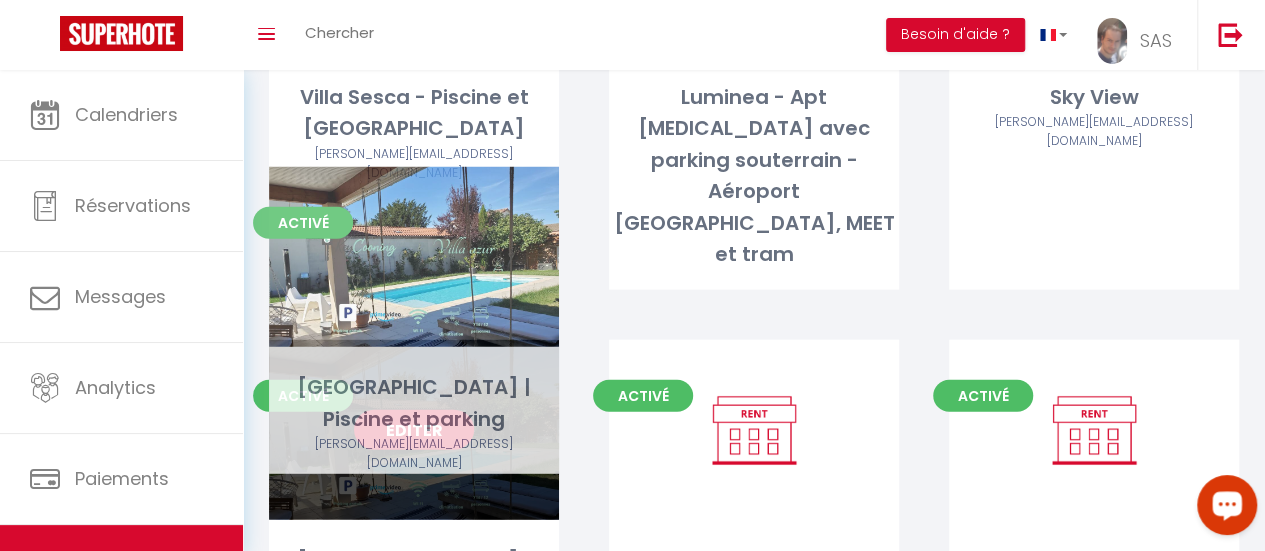 click on "Editer" at bounding box center [414, 430] 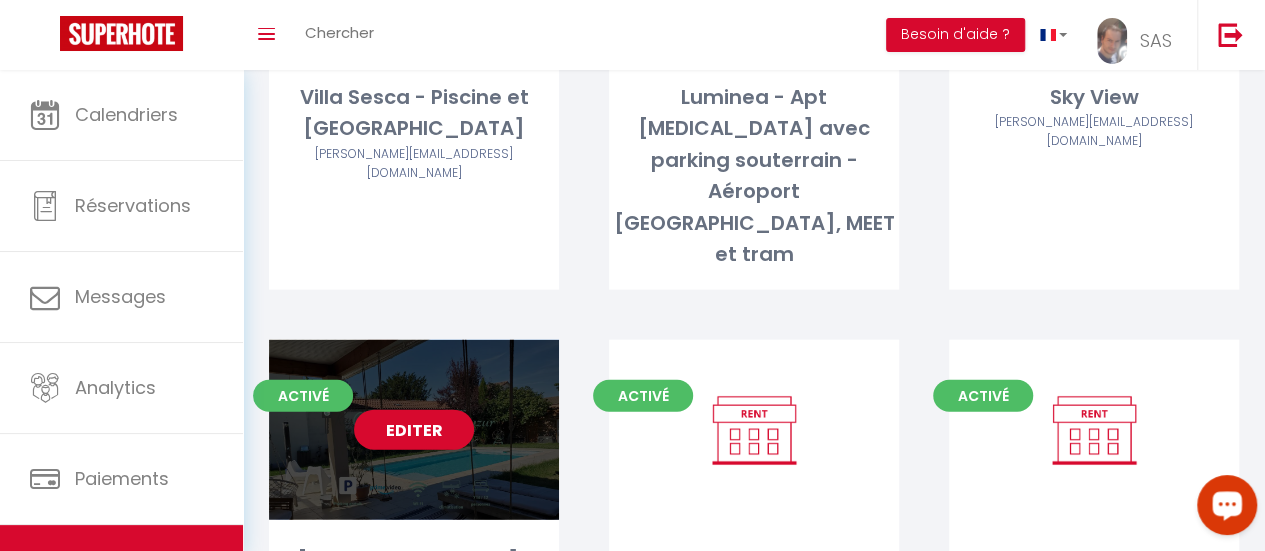click on "Editer" at bounding box center (414, 430) 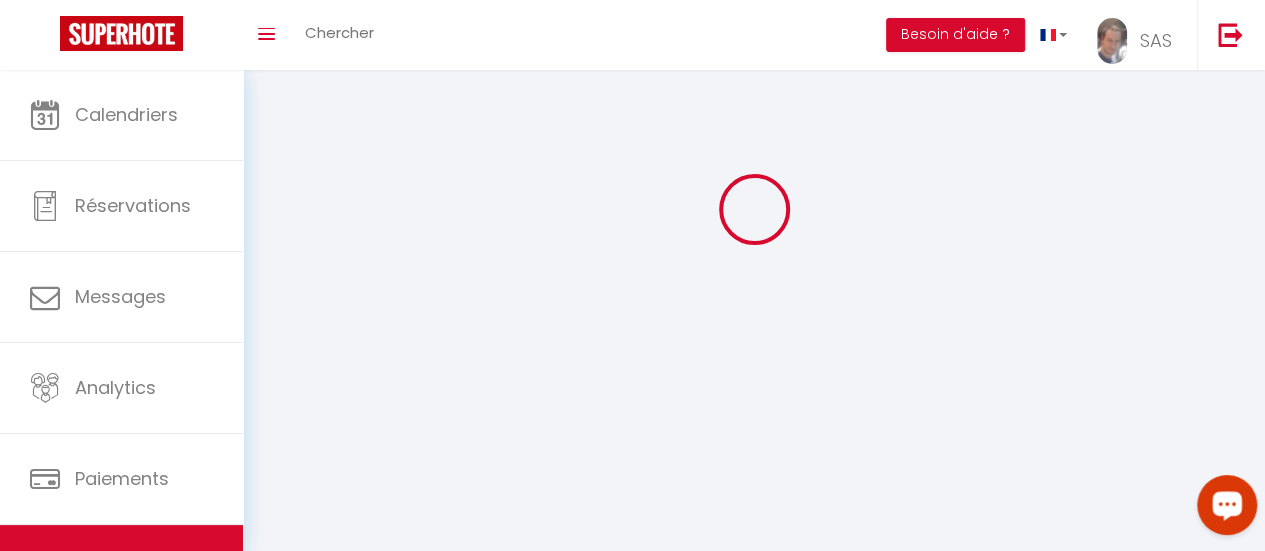scroll, scrollTop: 0, scrollLeft: 0, axis: both 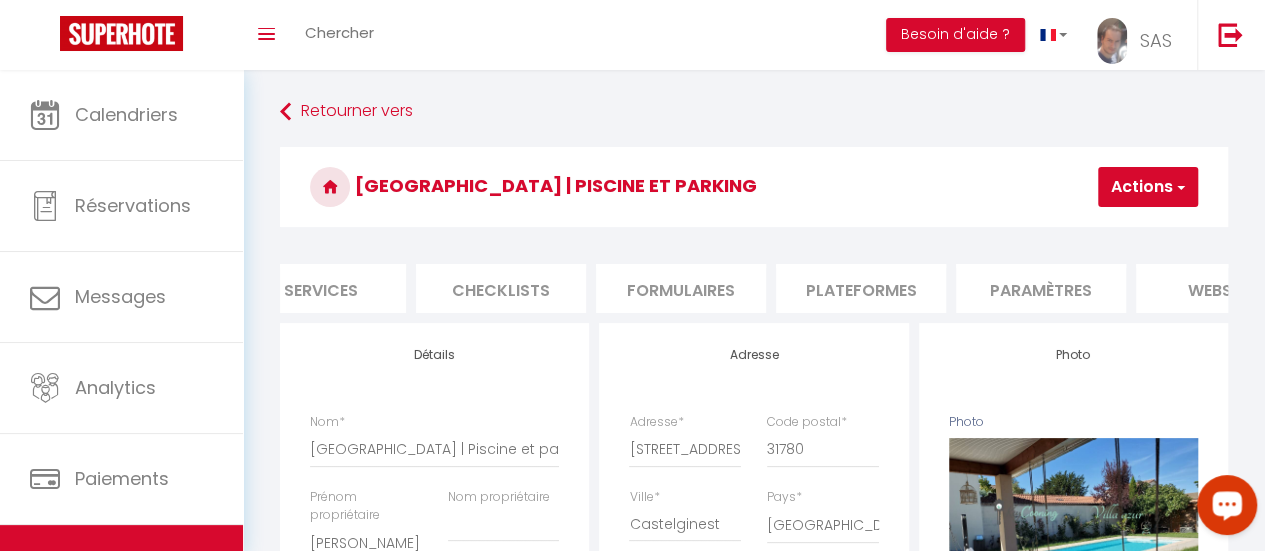 click on "Paramètres" at bounding box center (1041, 288) 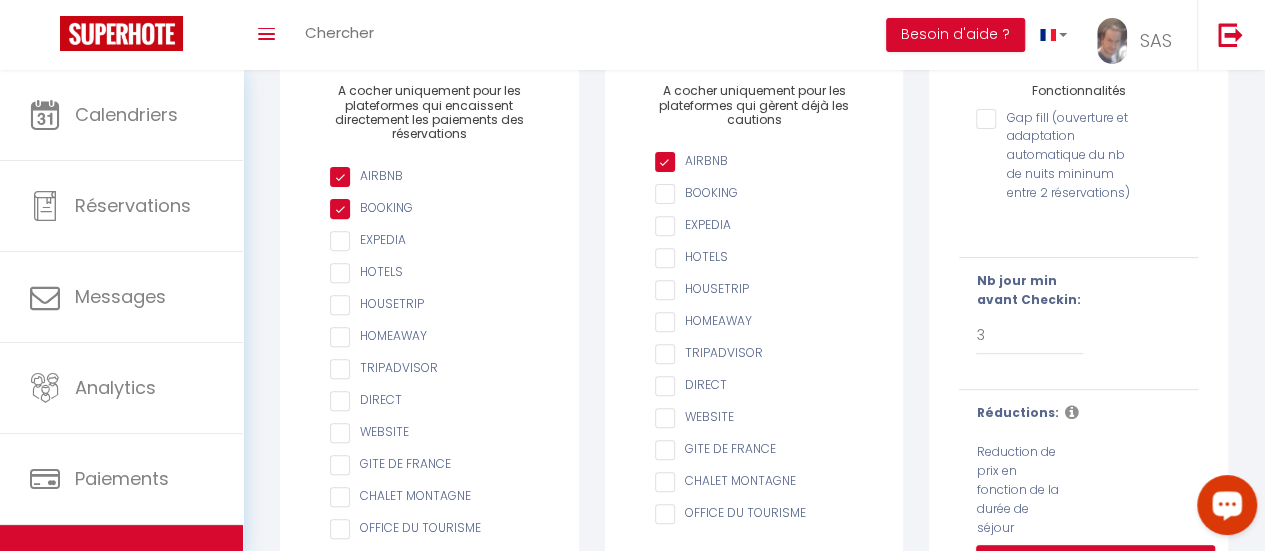 scroll, scrollTop: 482, scrollLeft: 0, axis: vertical 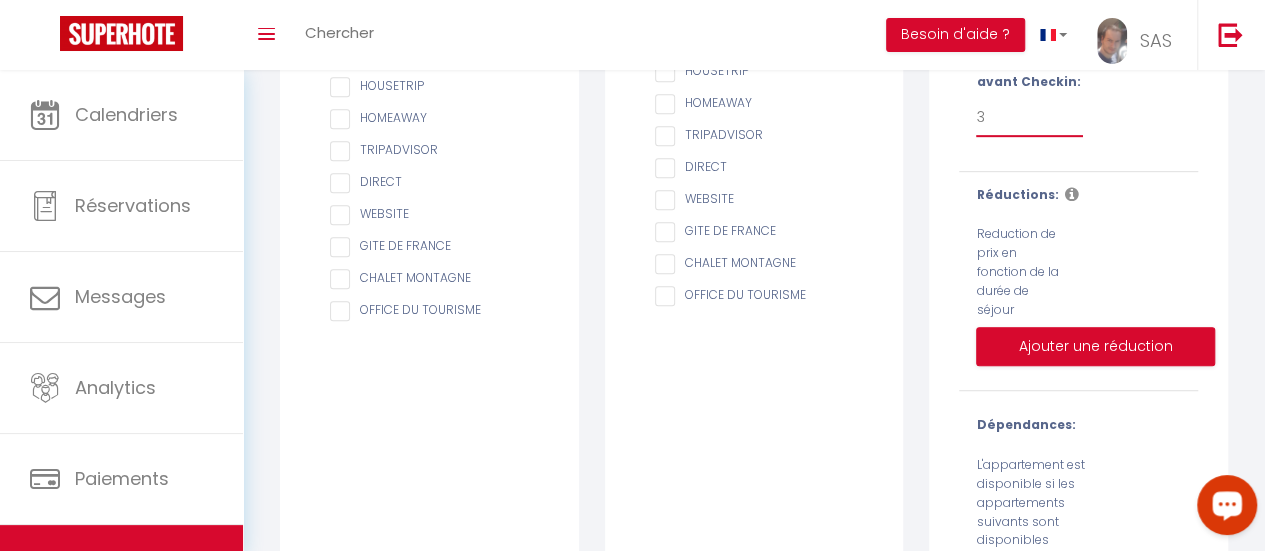 click on "Pas de limite   1 2 3 4 5 6 7" at bounding box center (1029, 118) 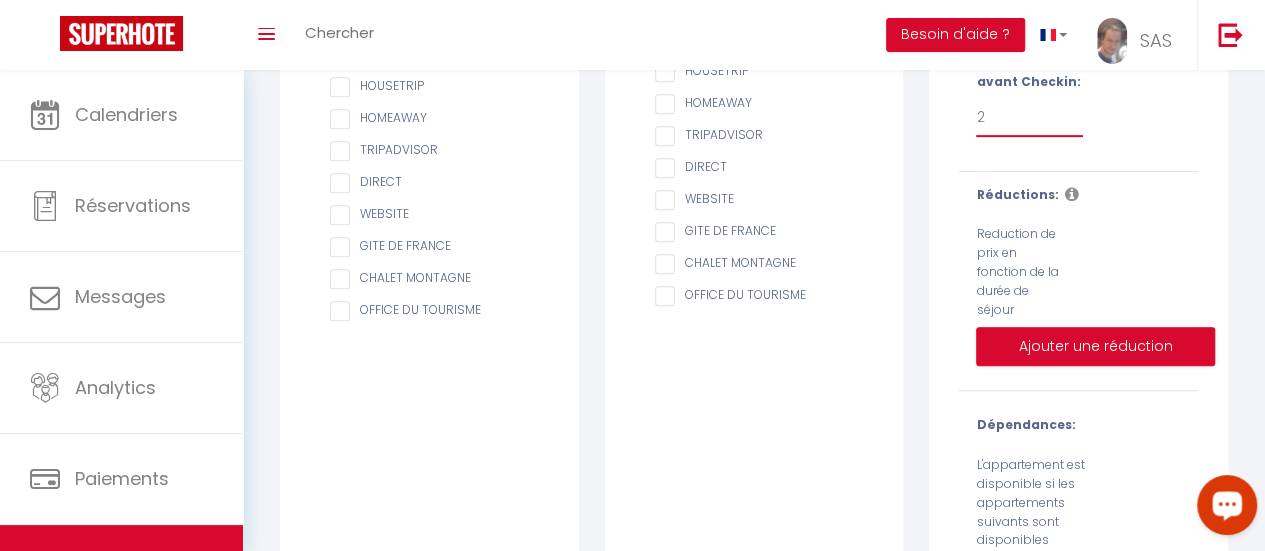 click on "Pas de limite   1 2 3 4 5 6 7" at bounding box center [1029, 118] 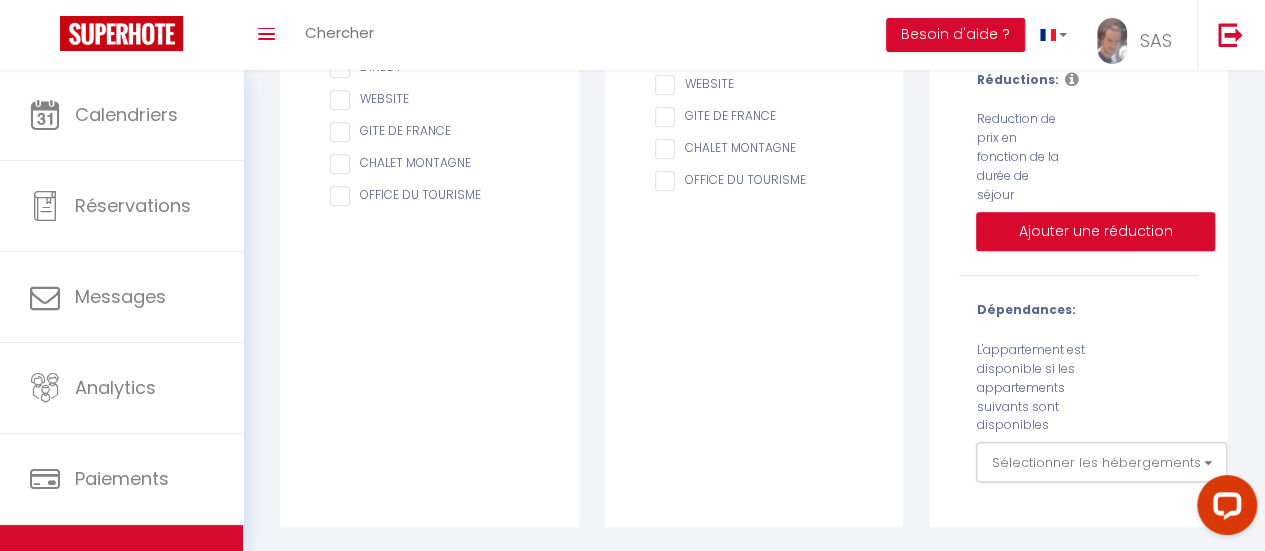scroll, scrollTop: 0, scrollLeft: 0, axis: both 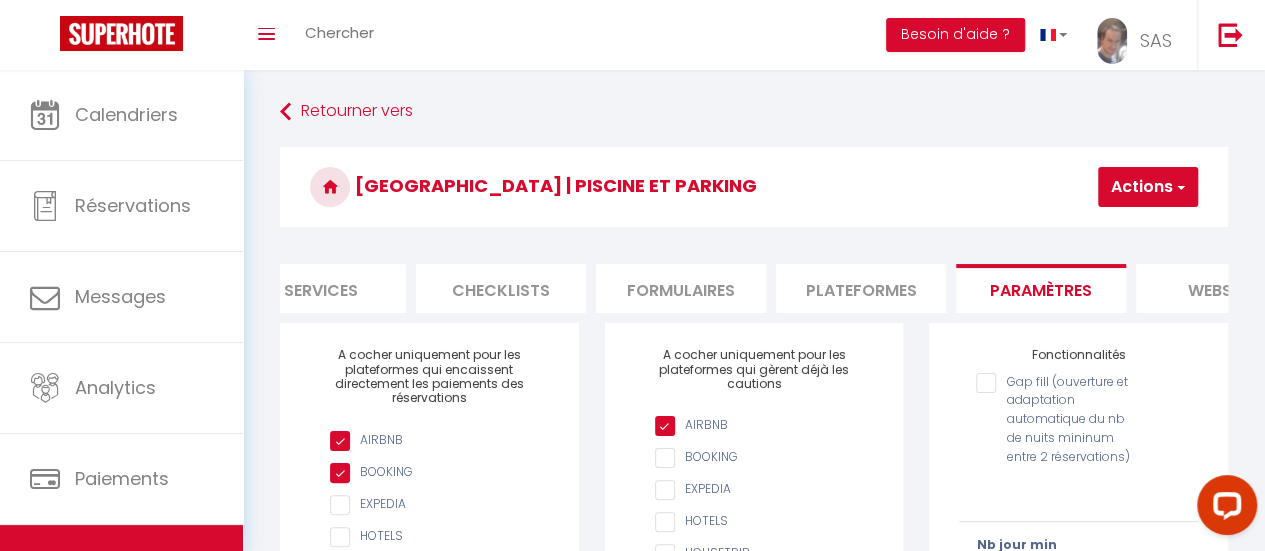 click on "Actions" at bounding box center [1148, 187] 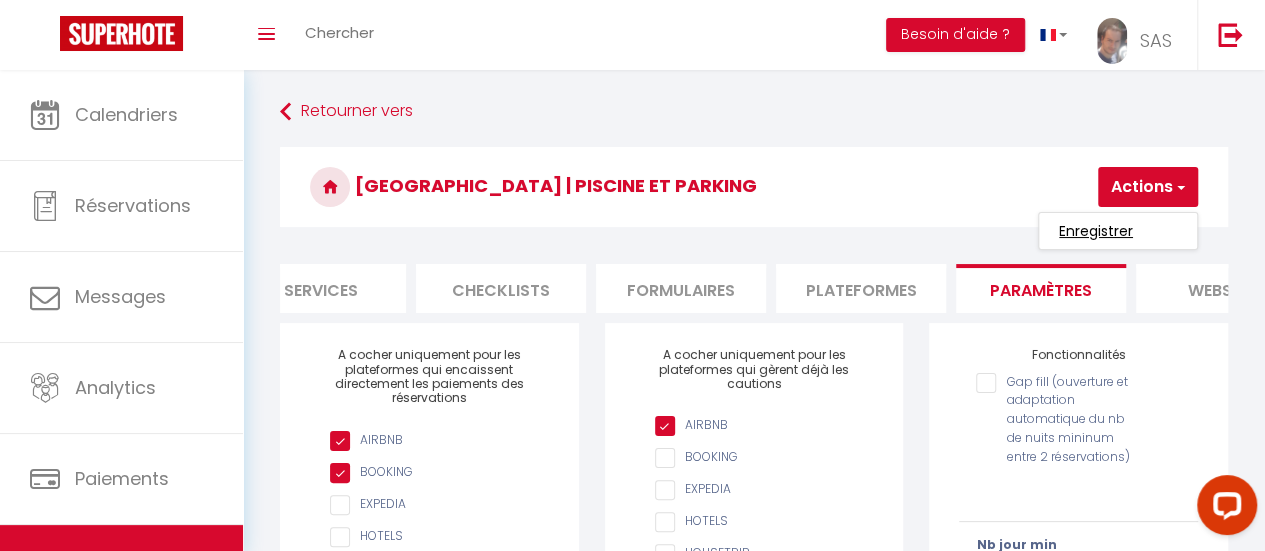 click on "Enregistrer" at bounding box center [1096, 231] 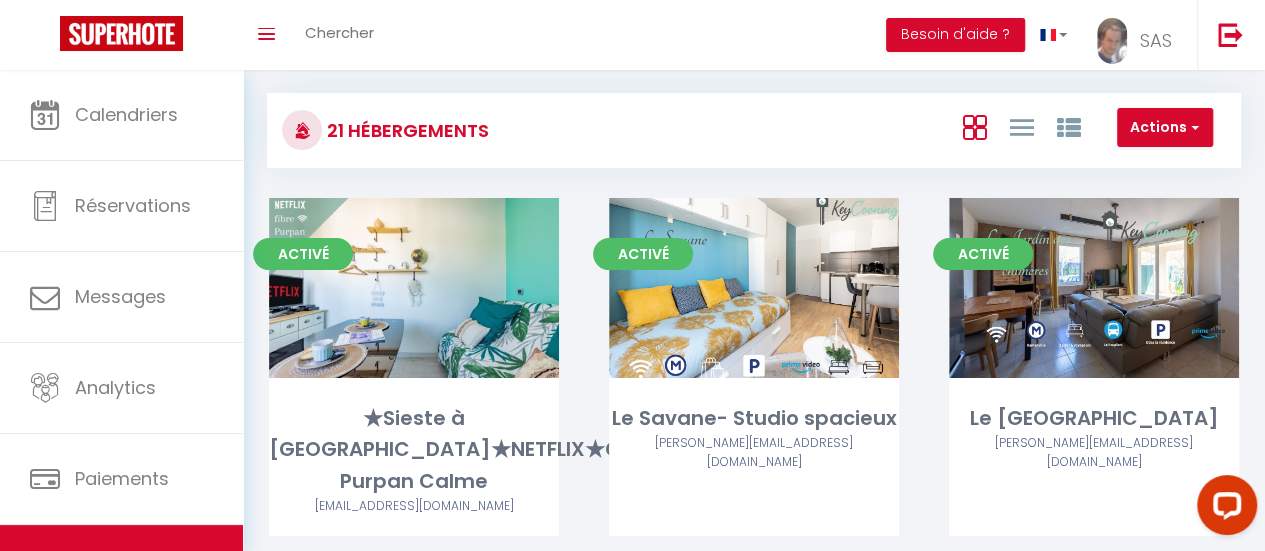 scroll, scrollTop: 0, scrollLeft: 0, axis: both 